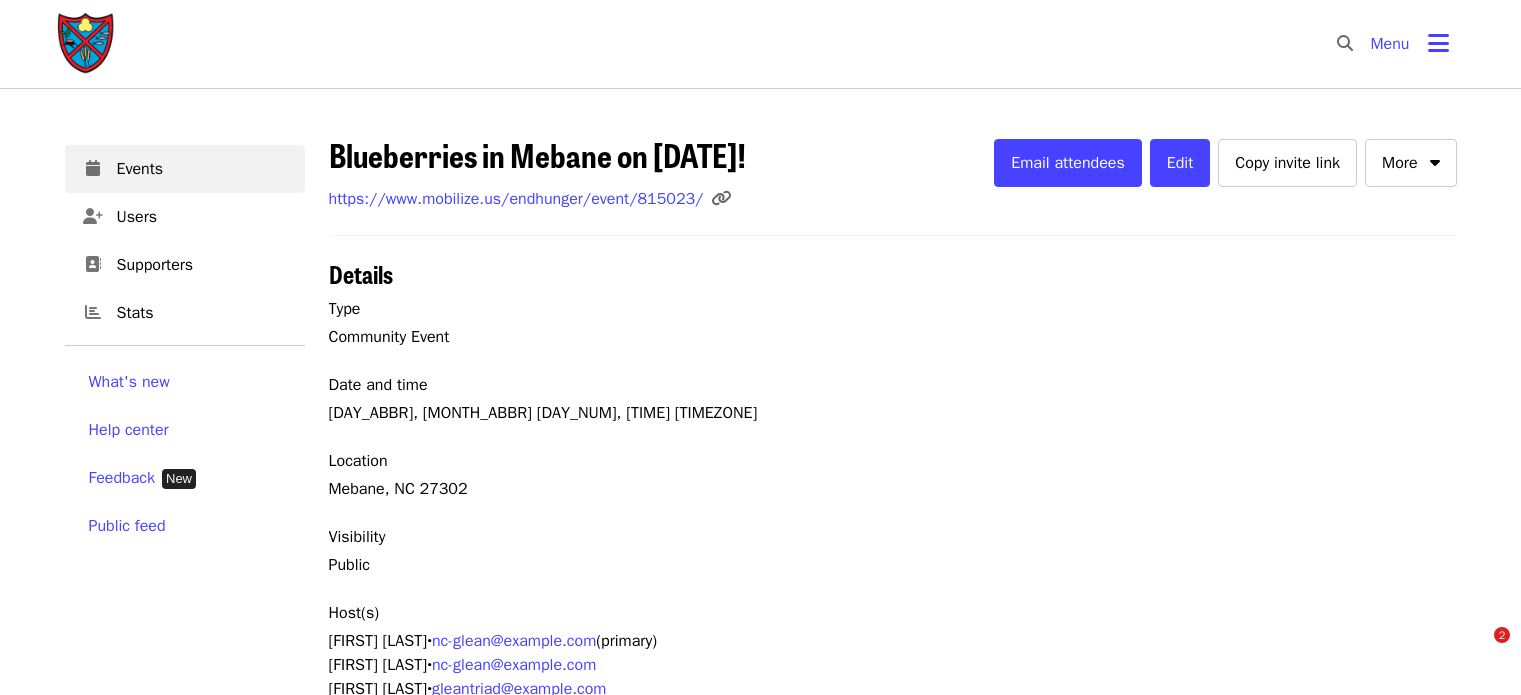 scroll, scrollTop: 0, scrollLeft: 0, axis: both 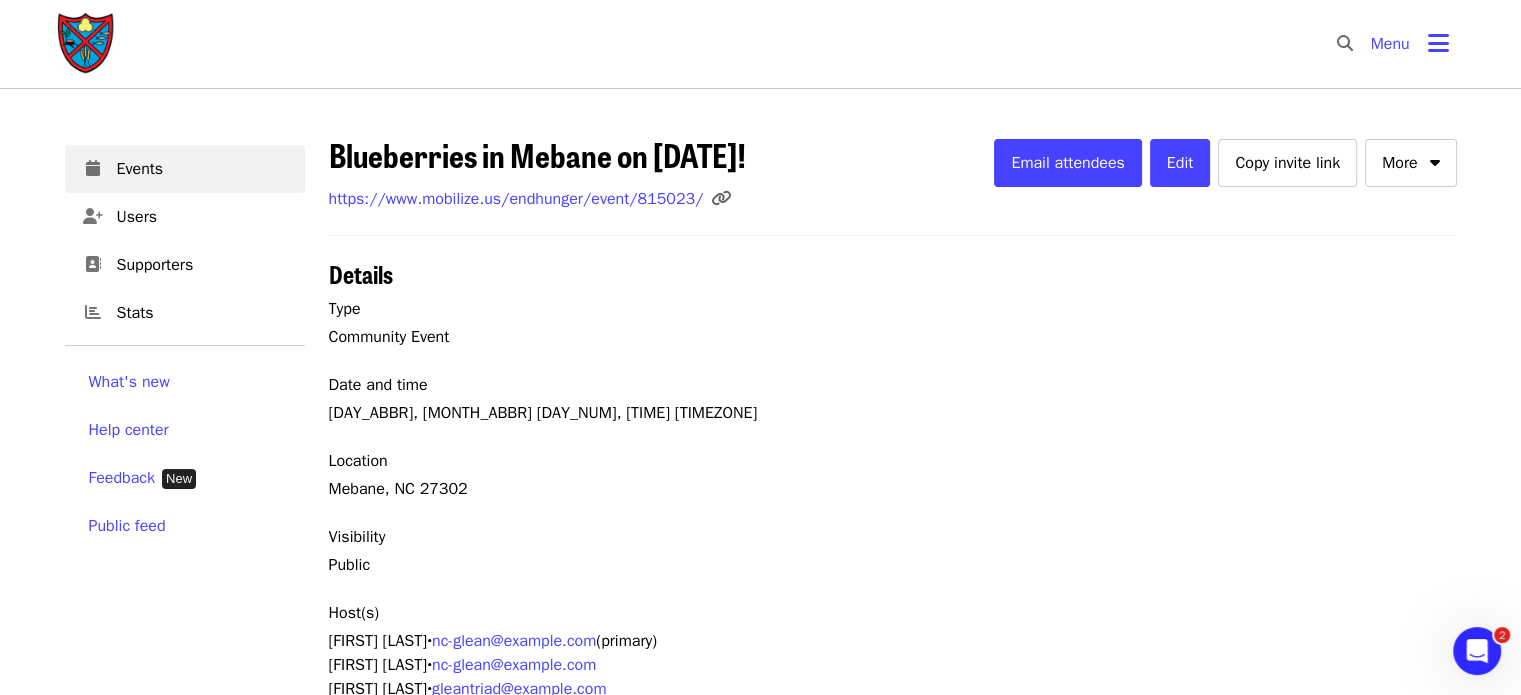 click on "Menu" at bounding box center (1390, 44) 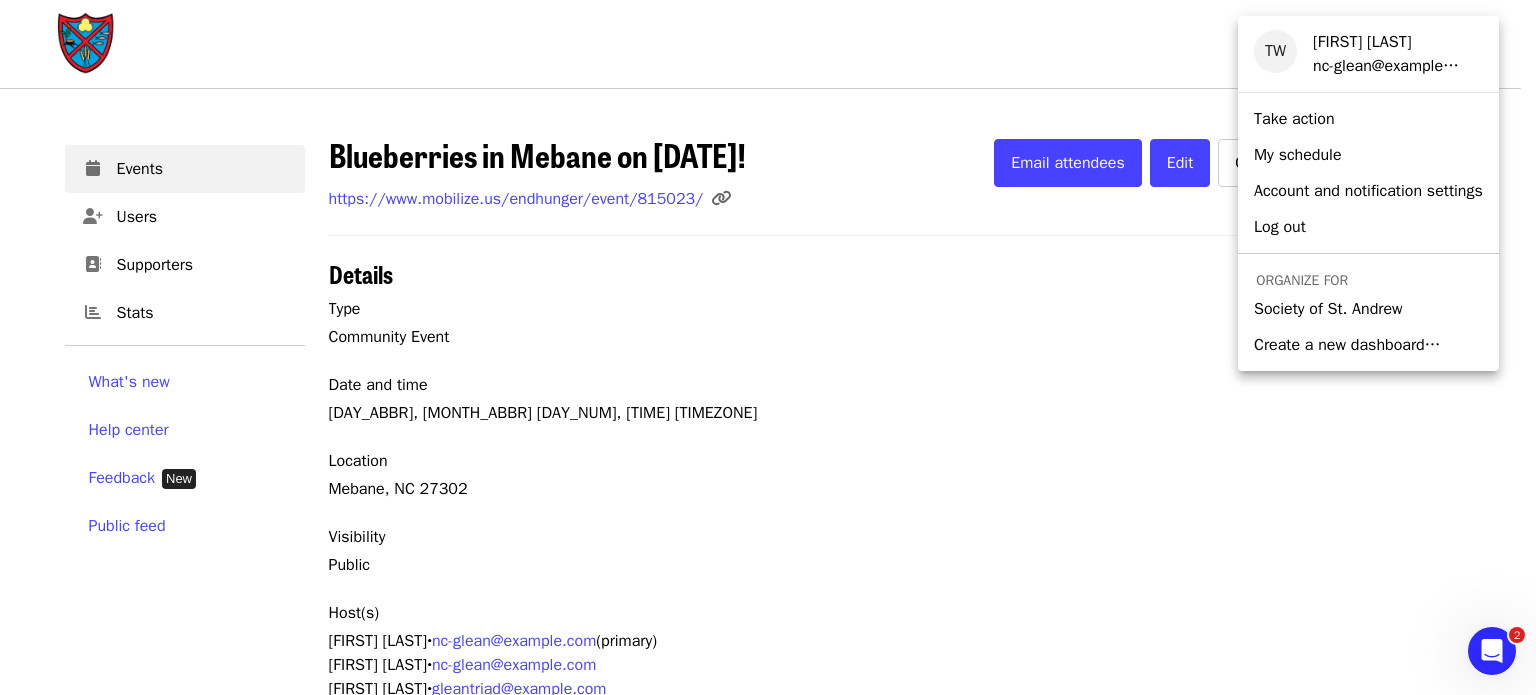 click on "Society of St. Andrew" at bounding box center [1328, 309] 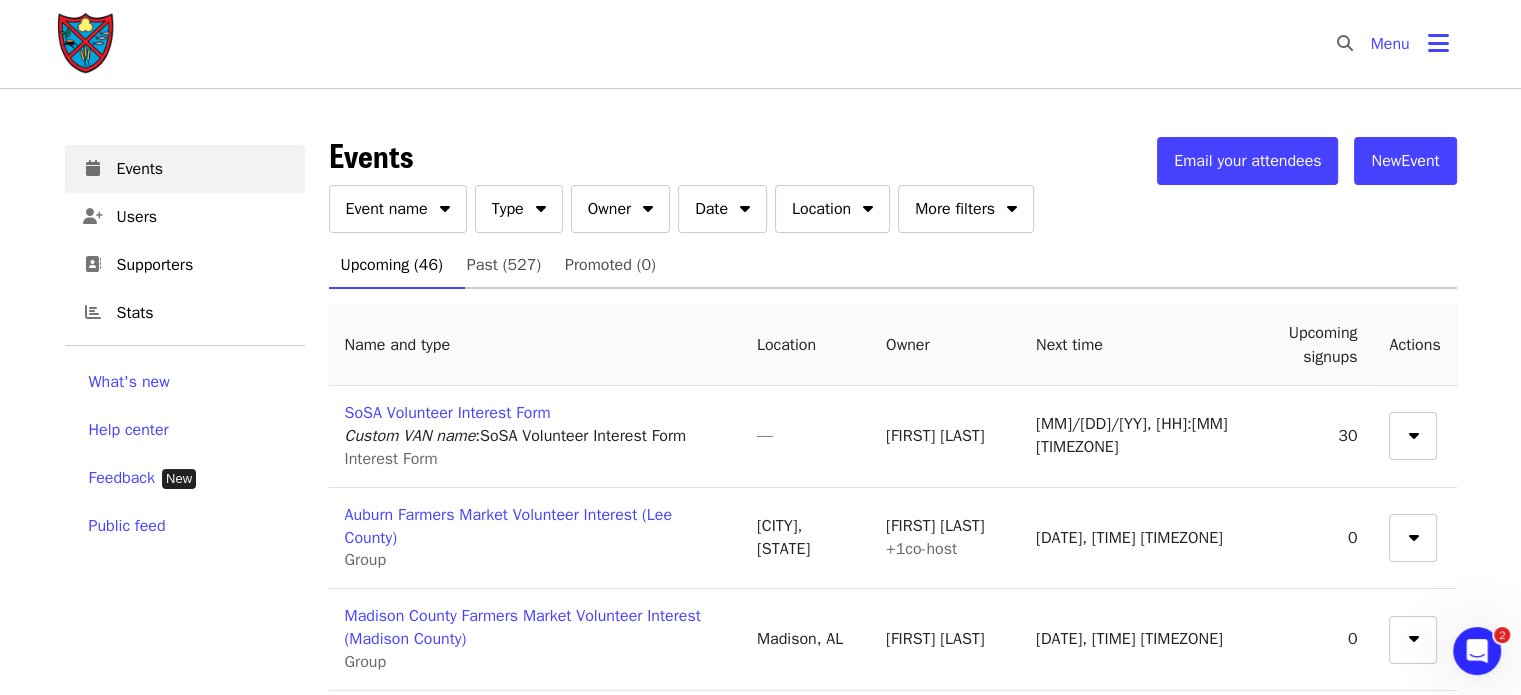 click on "New  Event" at bounding box center [1405, 161] 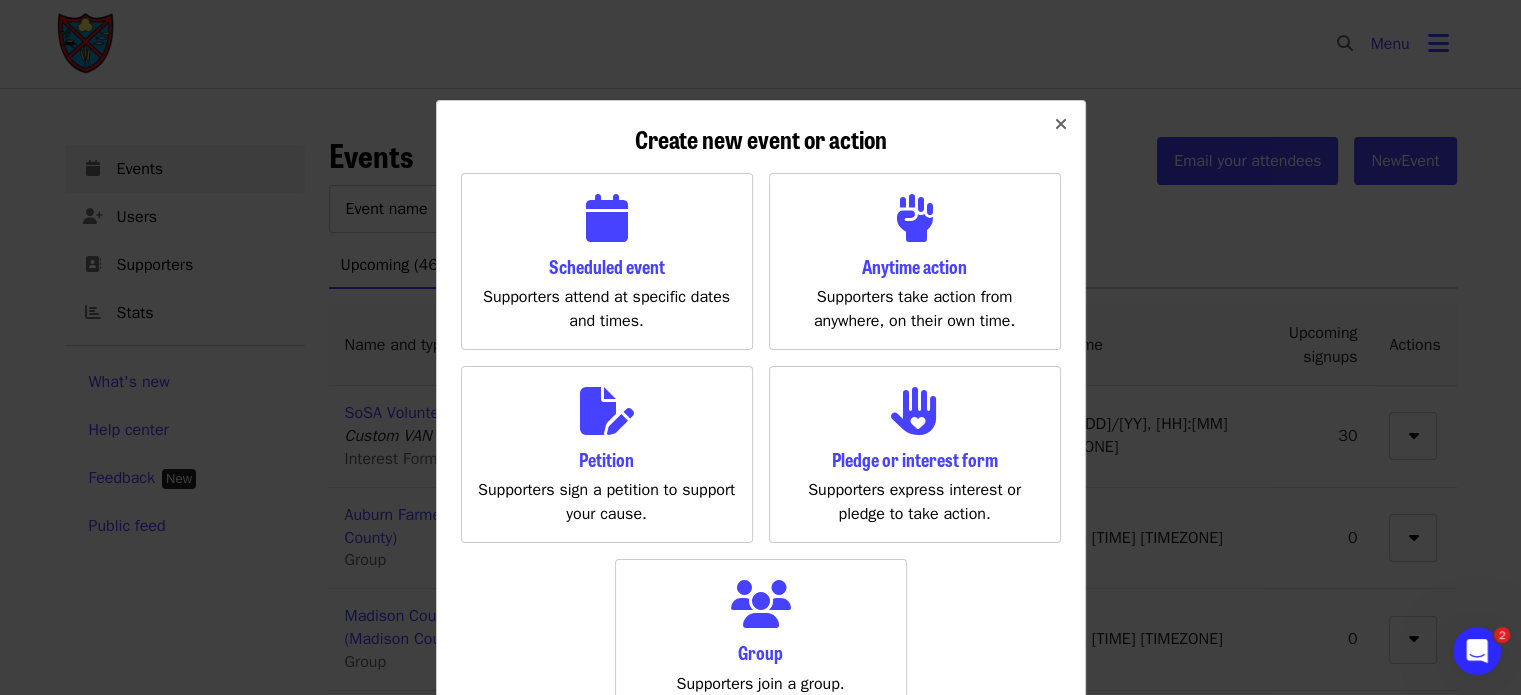 click on "Scheduled event Supporters attend at specific dates and times." at bounding box center (607, 261) 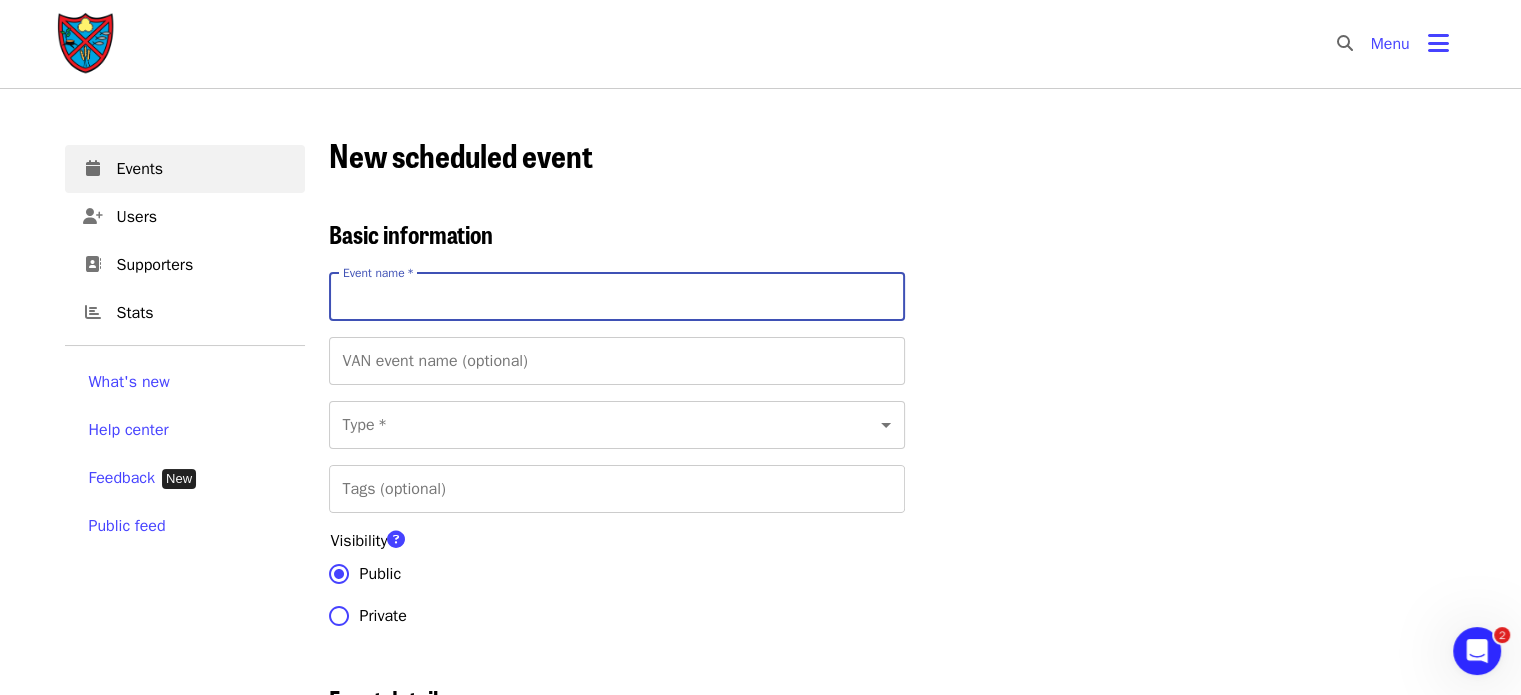 click on "Event name   * Event name  *" at bounding box center [617, 297] 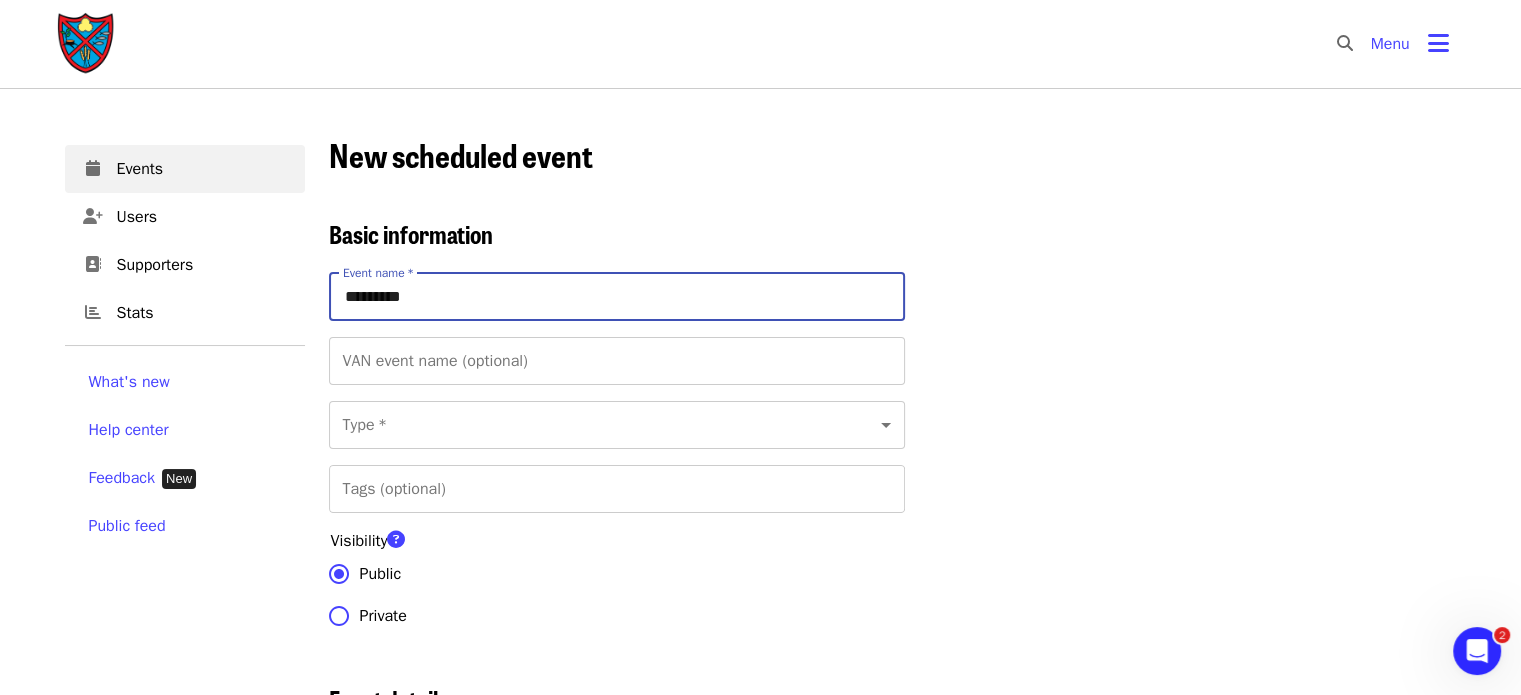 click on "*********" at bounding box center [617, 297] 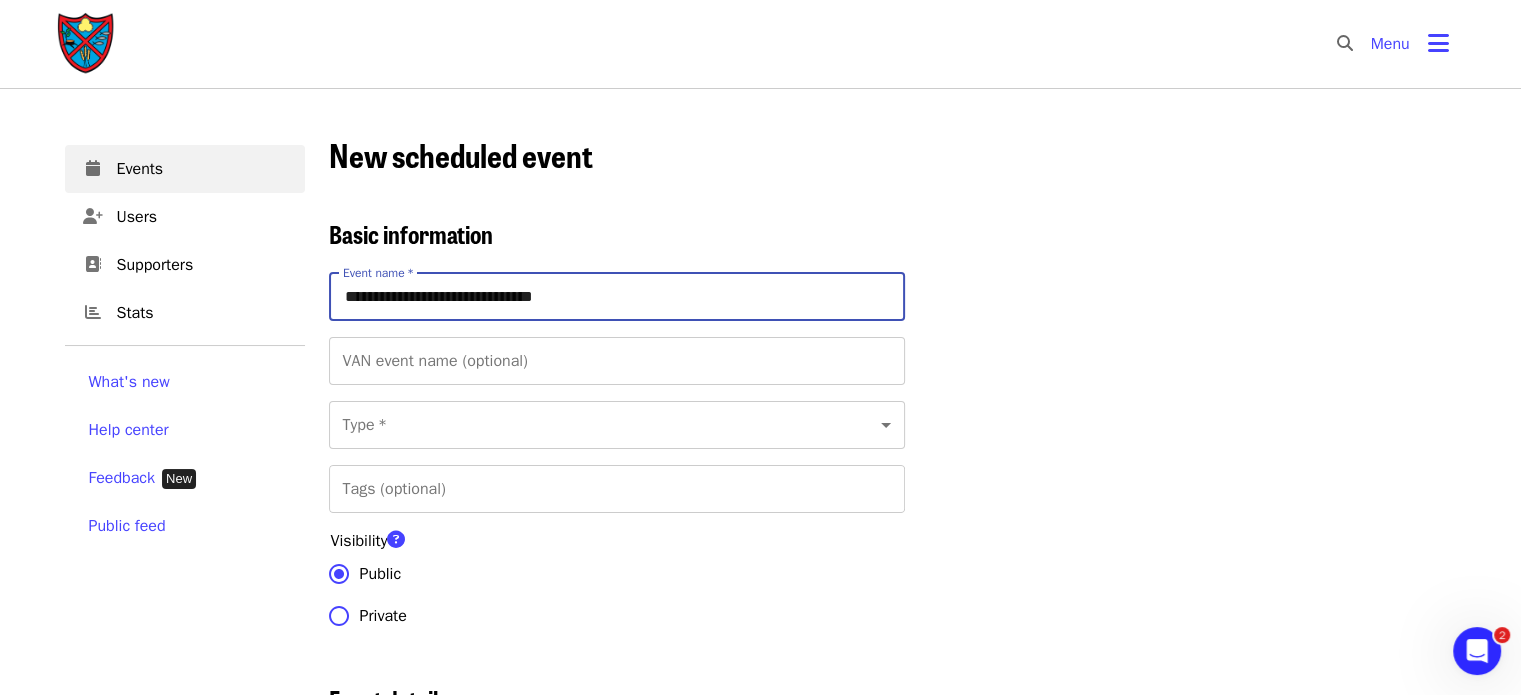 type on "**********" 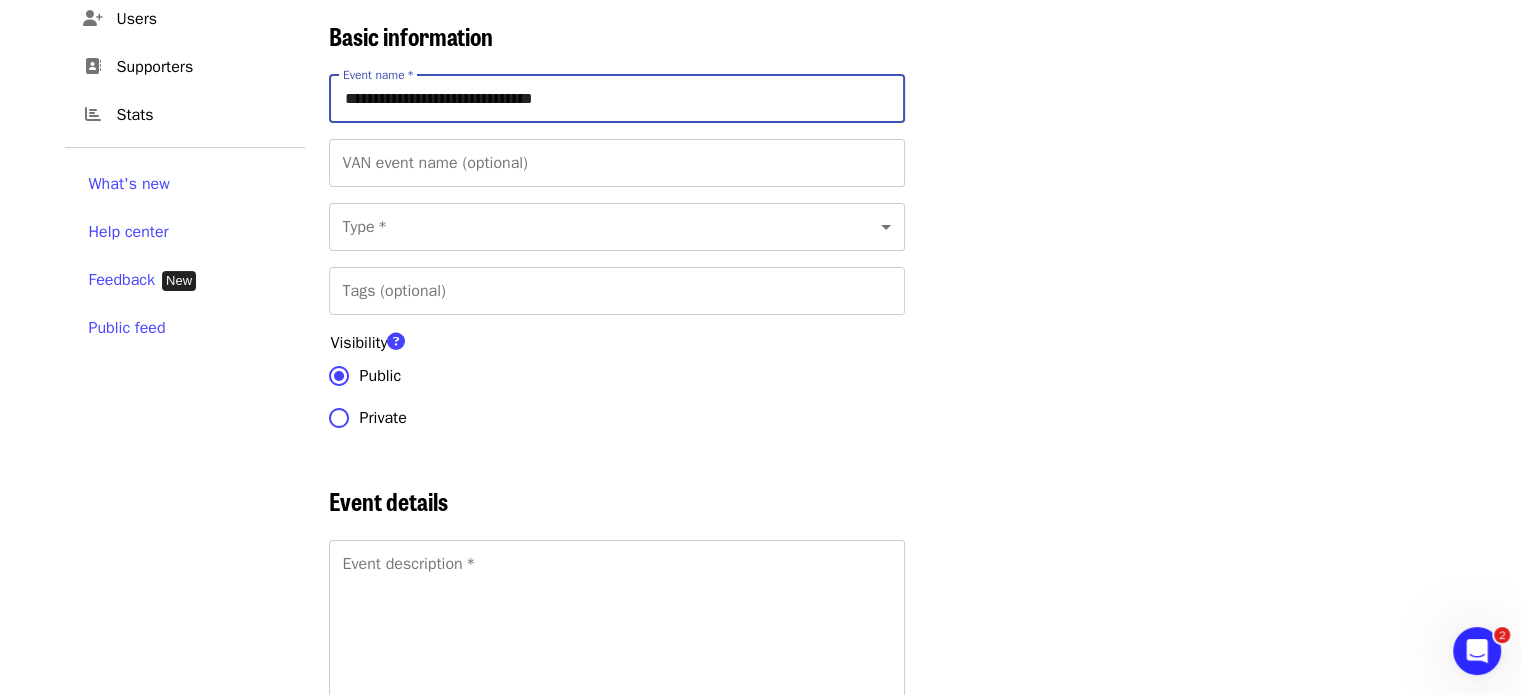 scroll, scrollTop: 212, scrollLeft: 0, axis: vertical 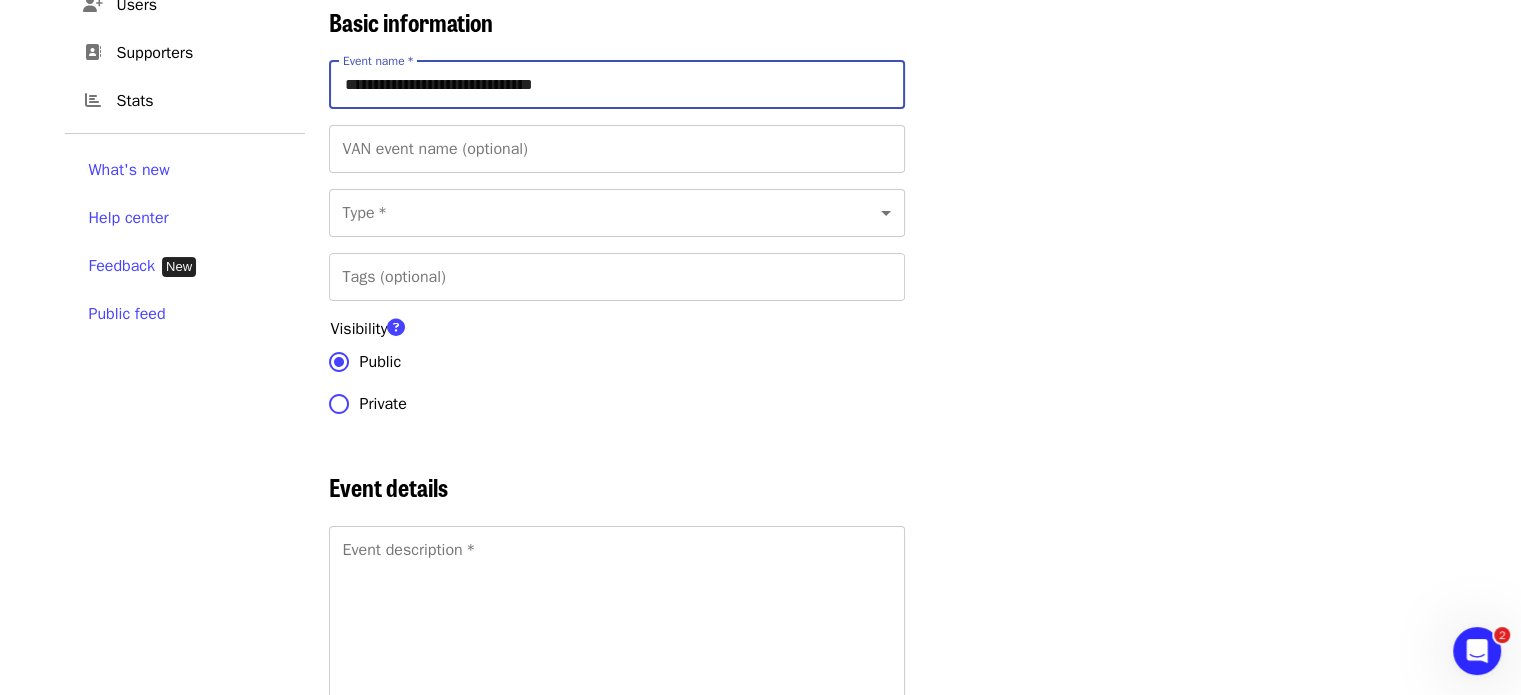 click on "**********" at bounding box center [760, 2632] 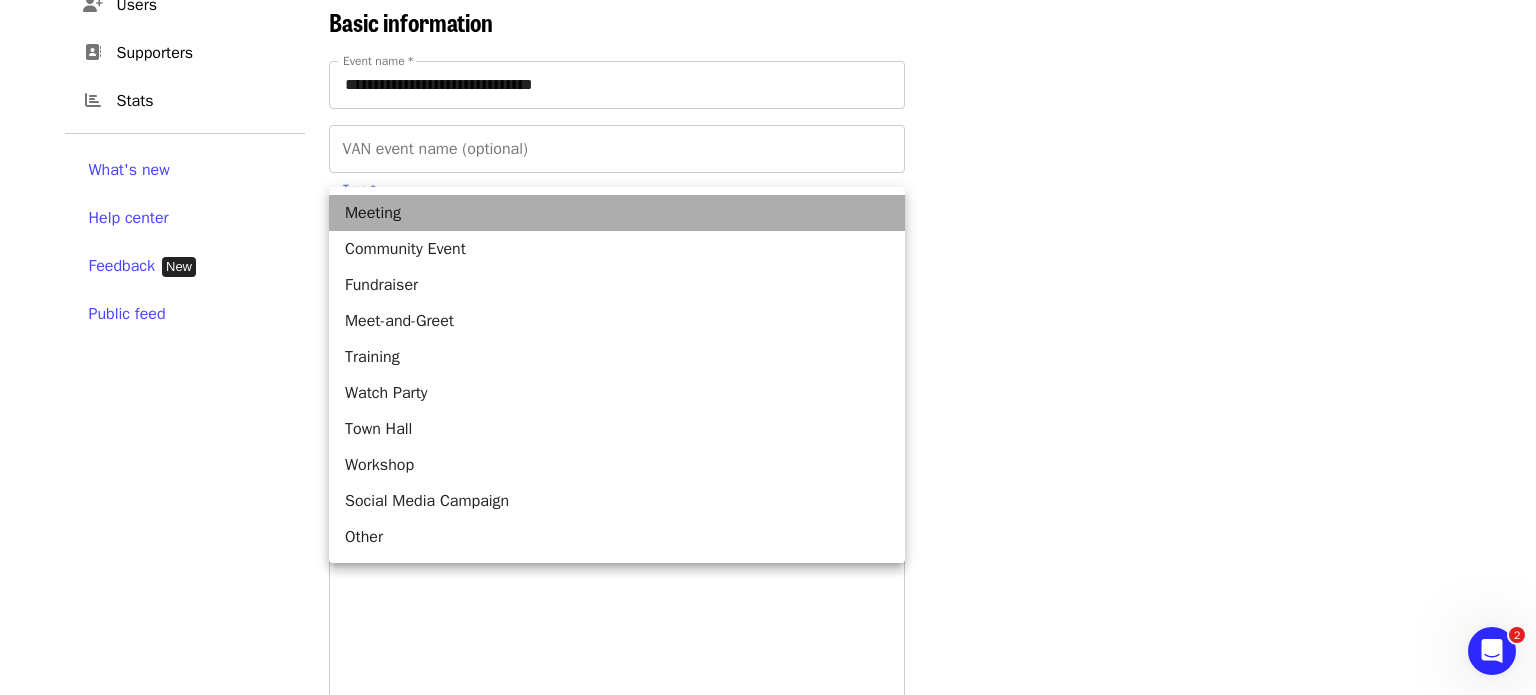 click on "Meeting" at bounding box center (617, 213) 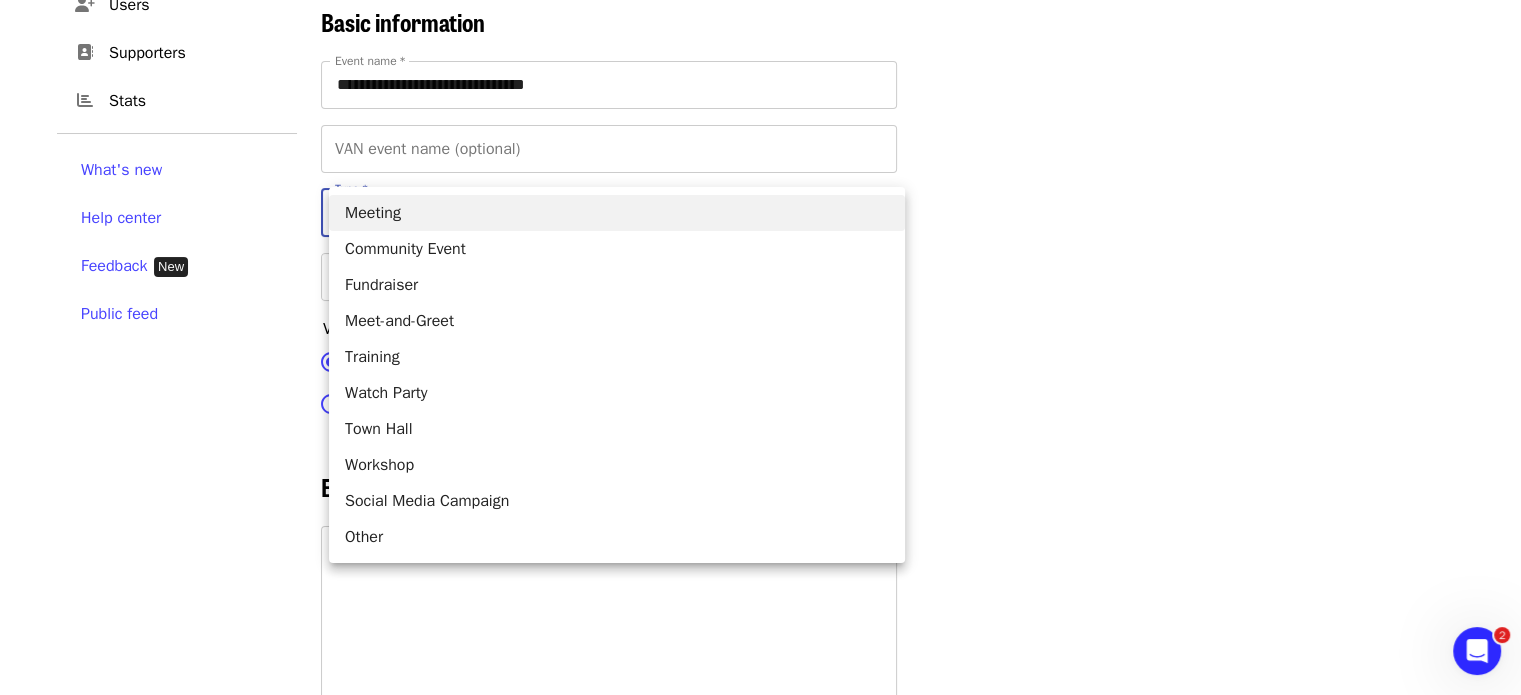 click on "**********" at bounding box center (760, 2632) 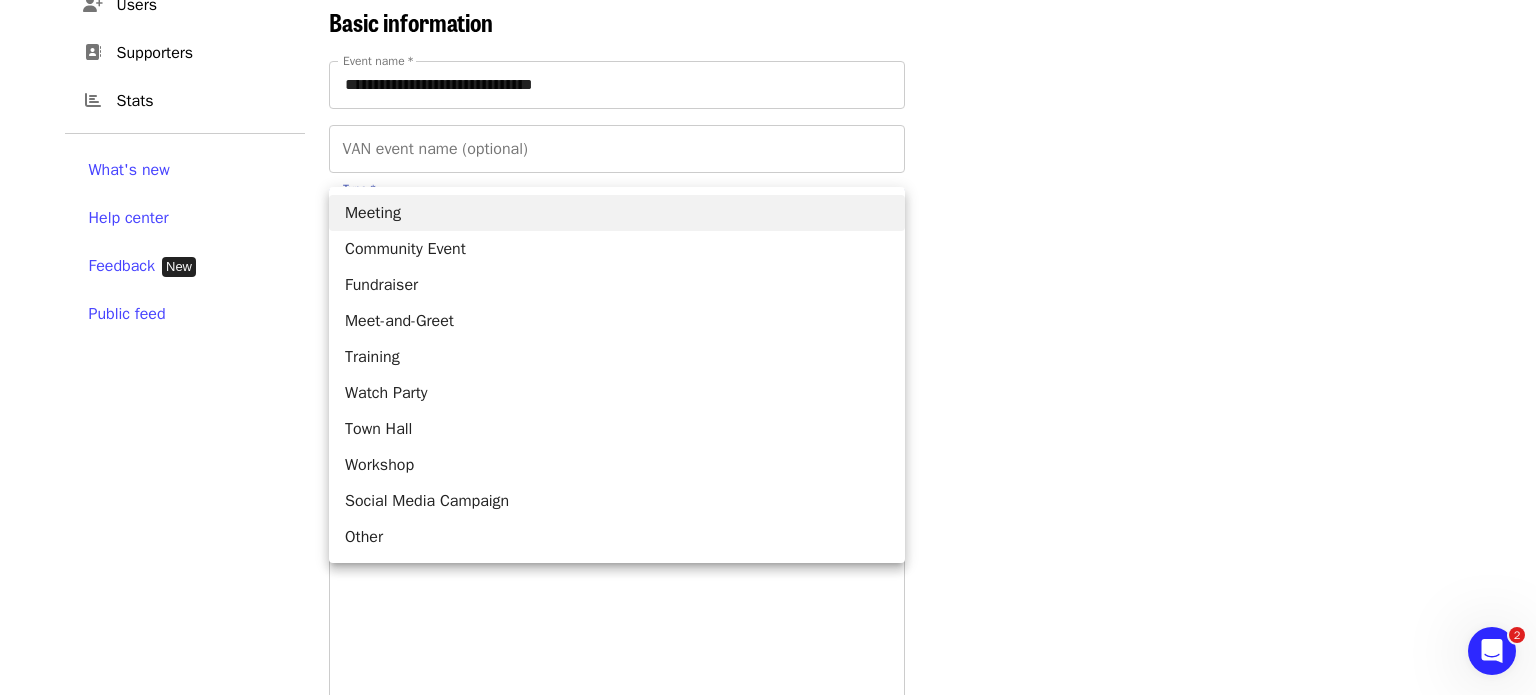 click on "Community Event" at bounding box center [617, 249] 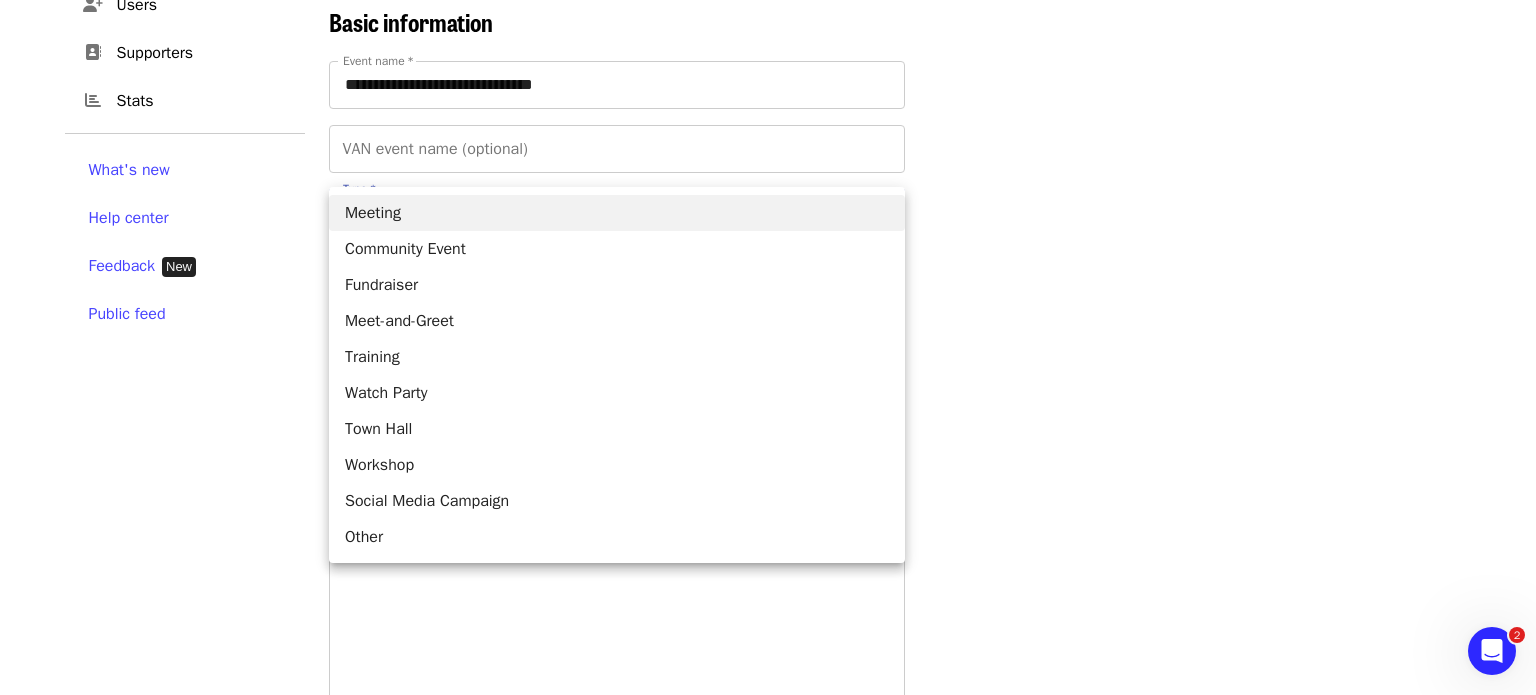 type on "*" 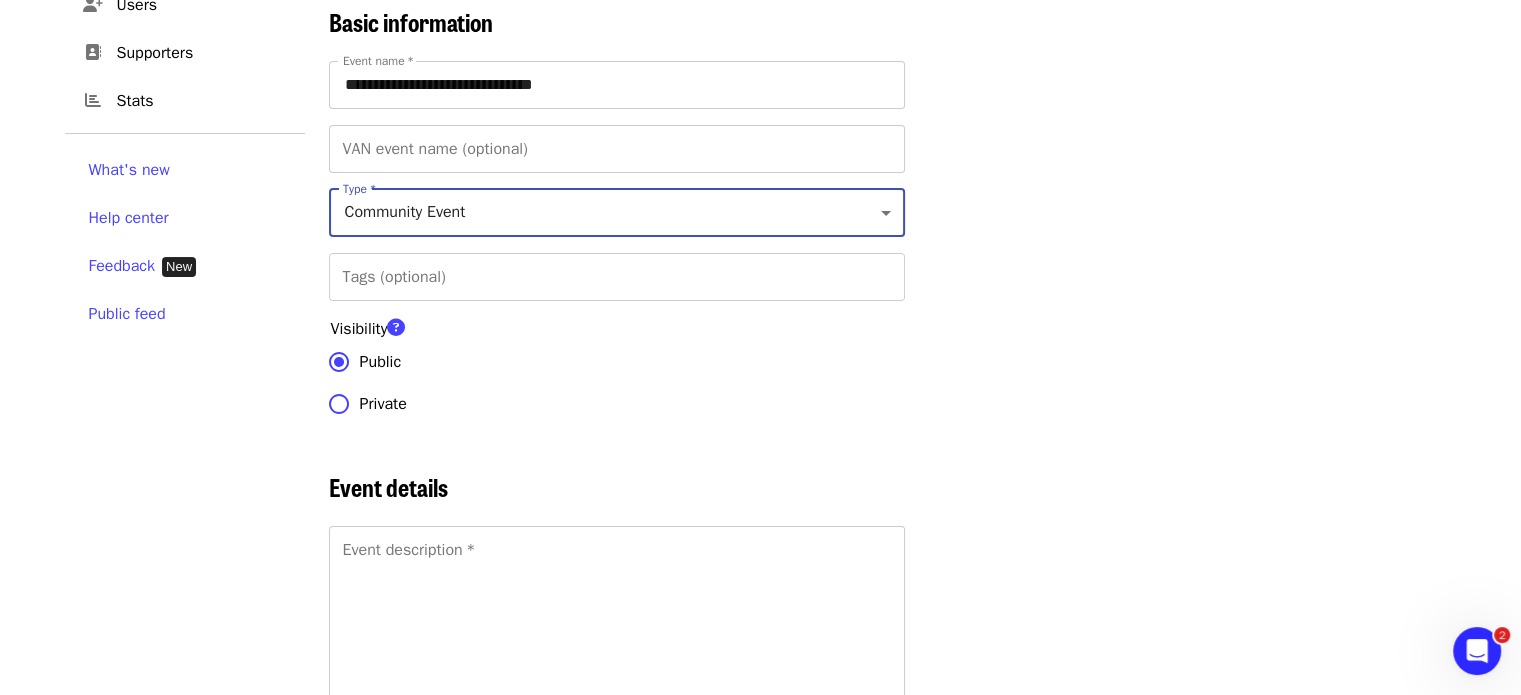click on "Events Users Supporters Stats What's new Help center Feedback New Public feed Organize for Society of St. Andrew" at bounding box center [185, 2695] 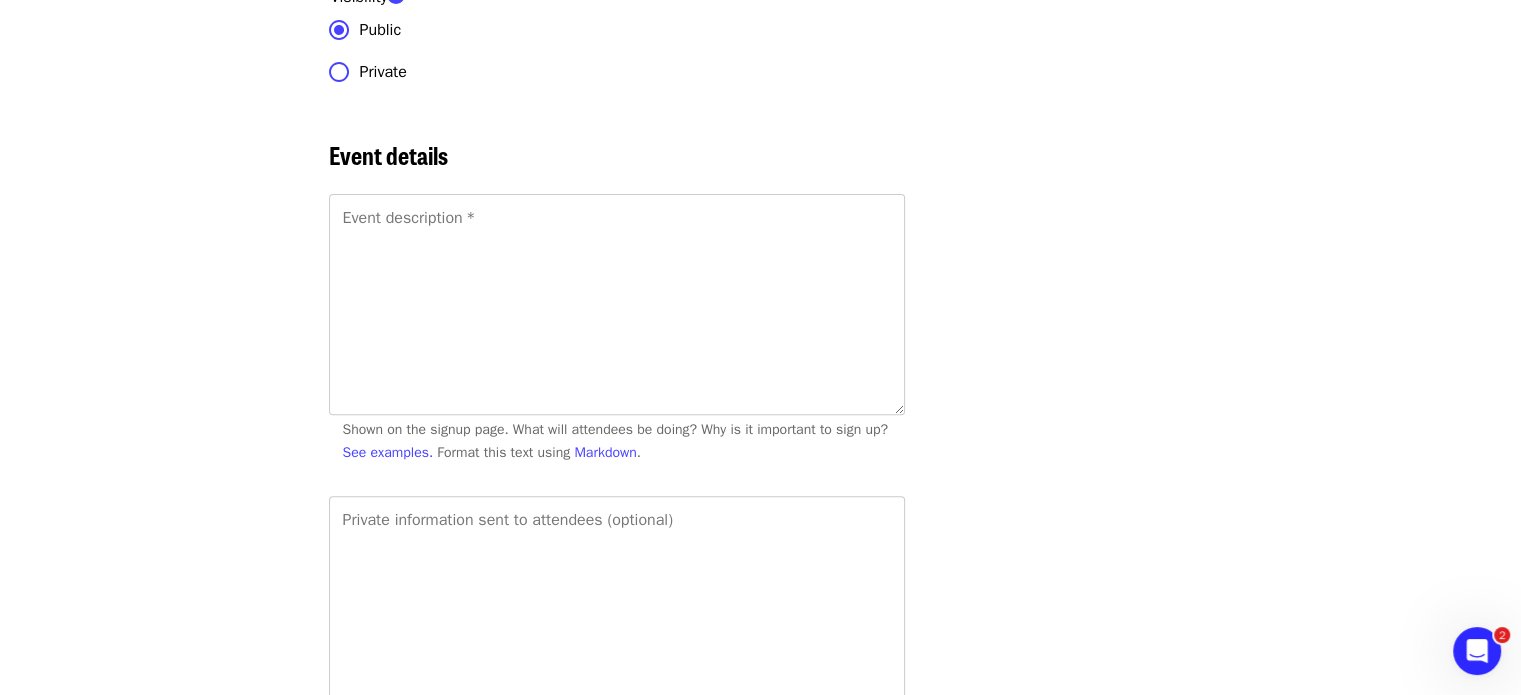 scroll, scrollTop: 584, scrollLeft: 0, axis: vertical 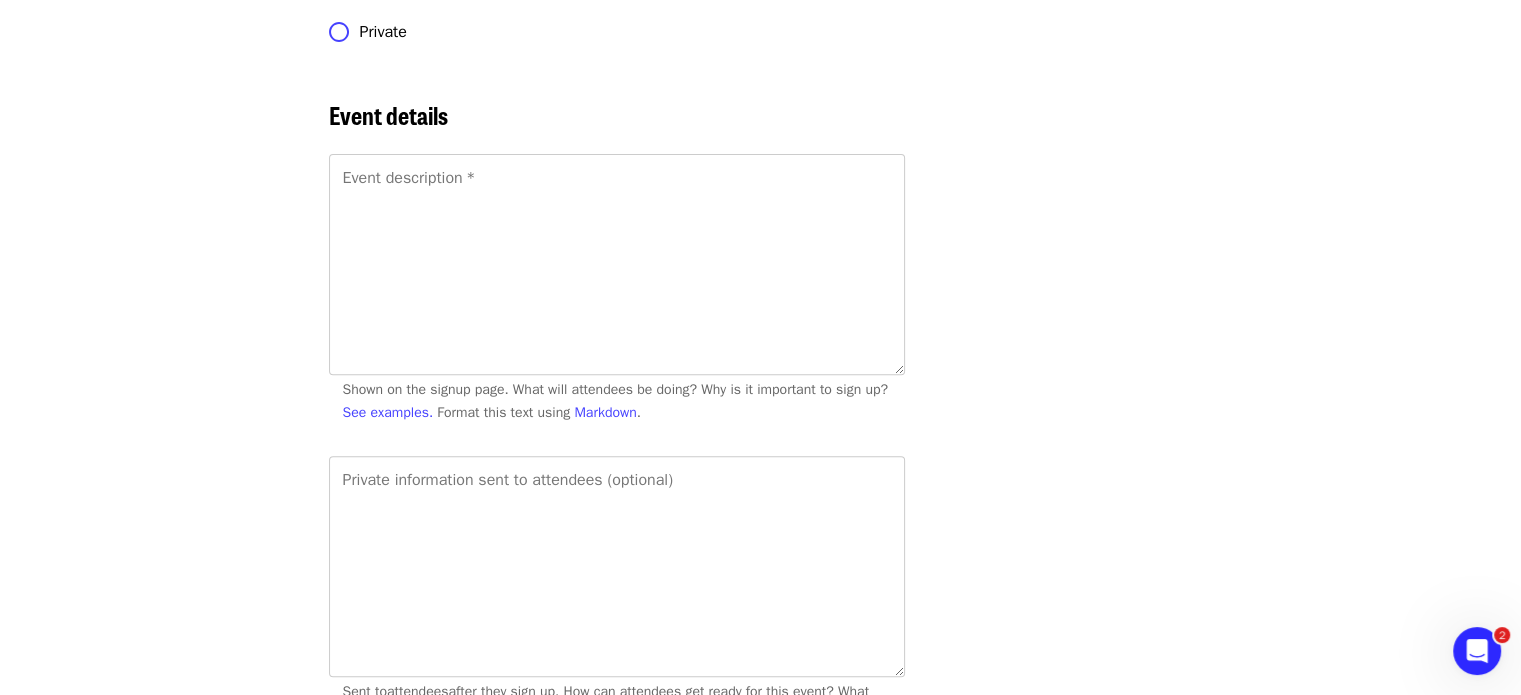 click on "Event description   *" at bounding box center (617, 264) 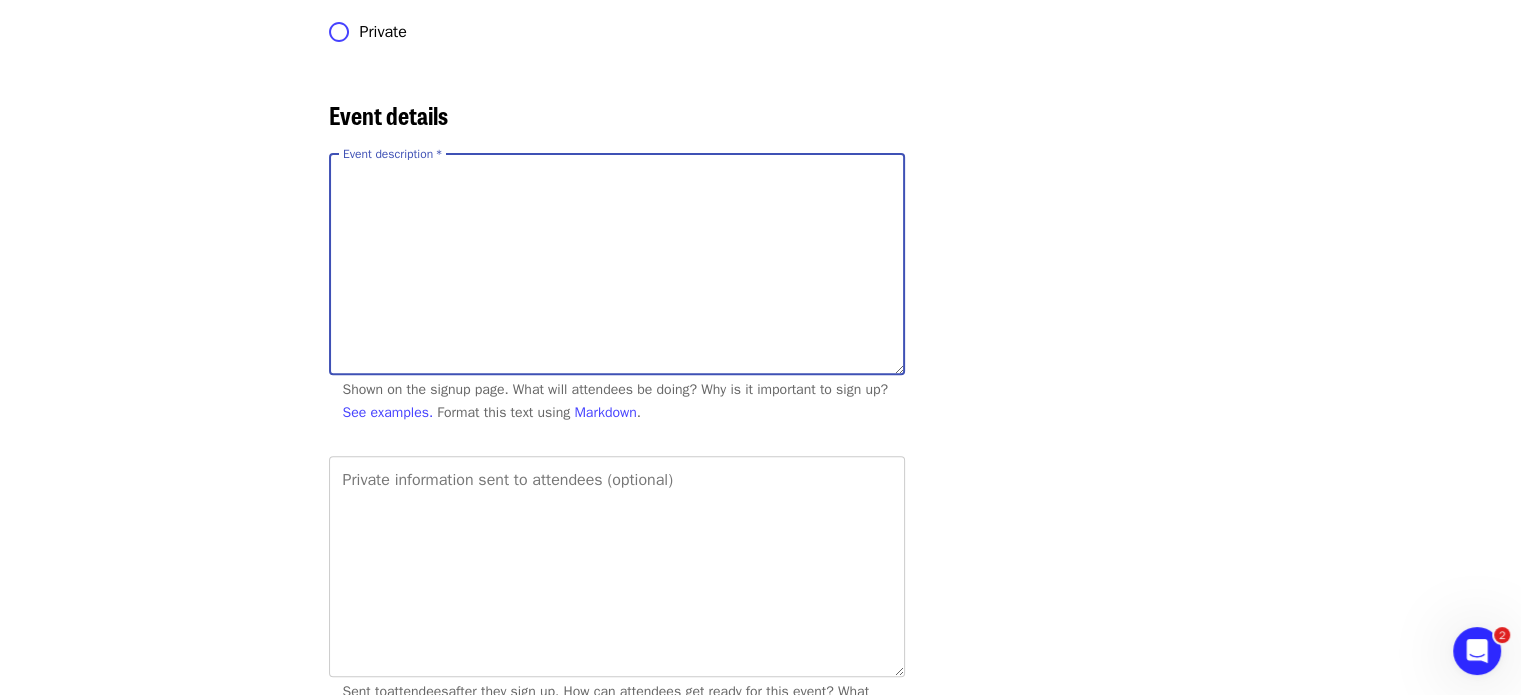 paste on "**********" 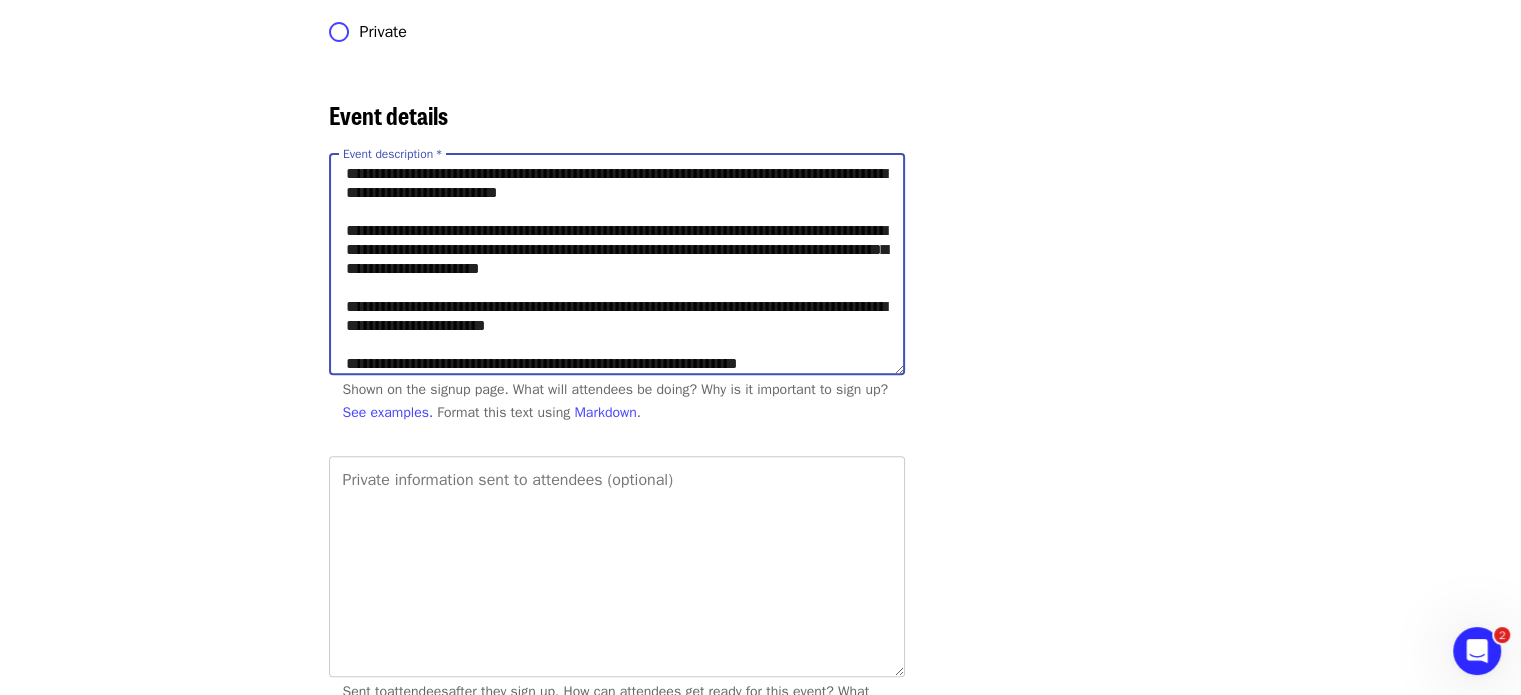 scroll, scrollTop: 0, scrollLeft: 0, axis: both 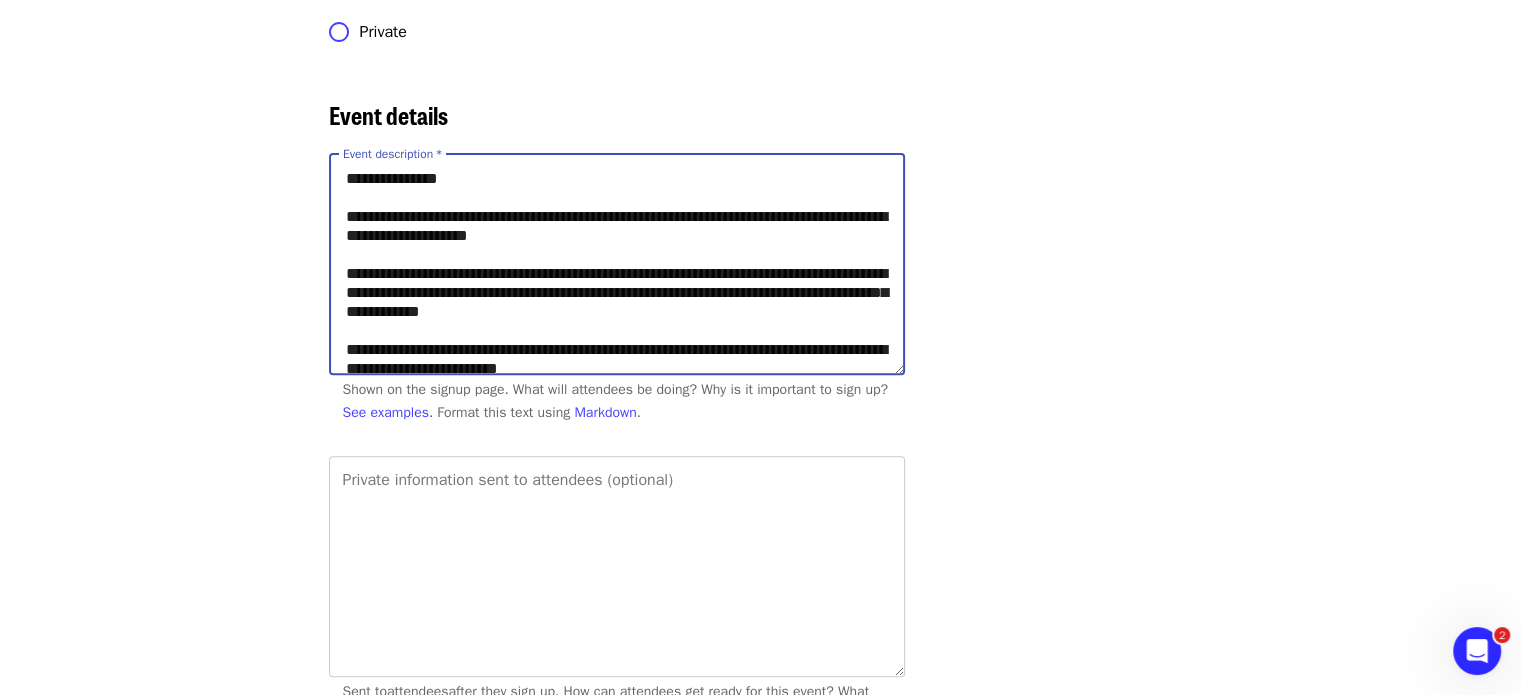 click on "**********" at bounding box center (617, 264) 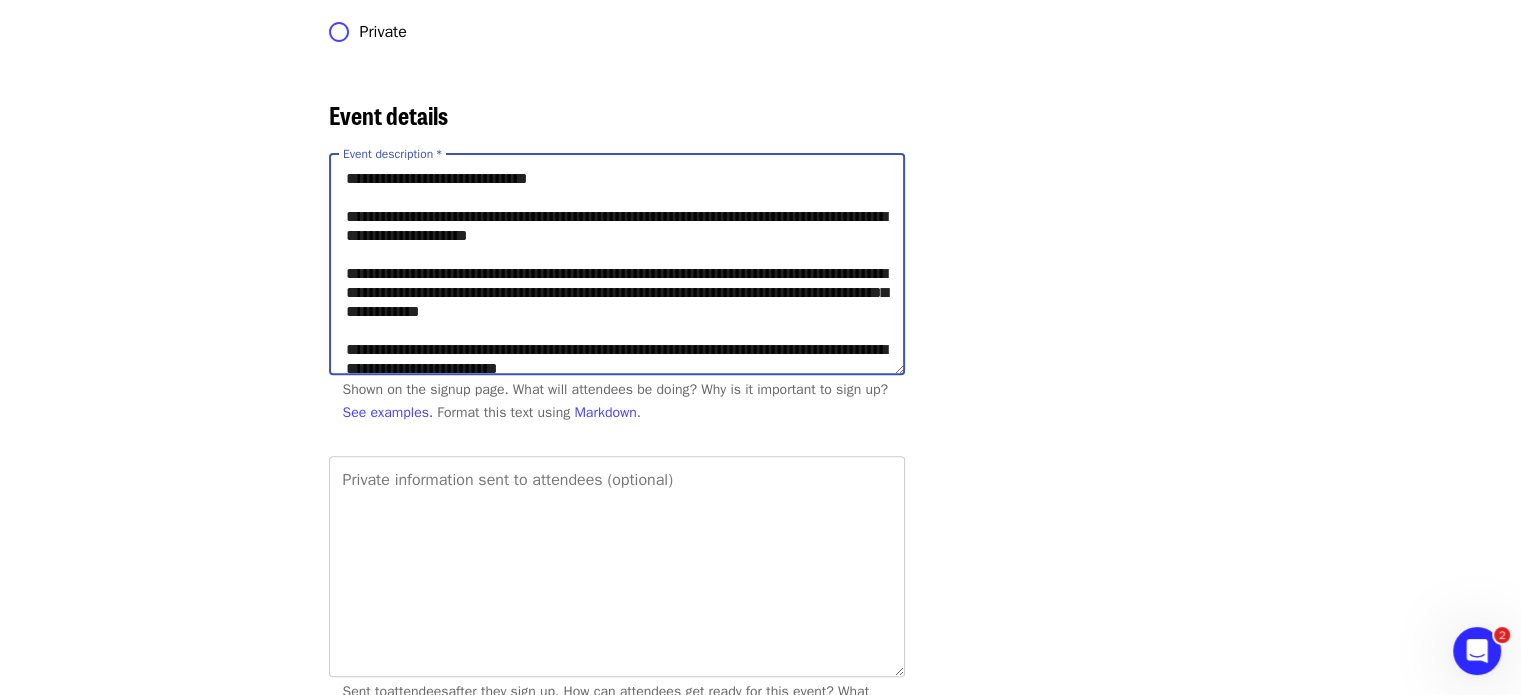 drag, startPoint x: 708, startPoint y: 232, endPoint x: 623, endPoint y: 233, distance: 85.00588 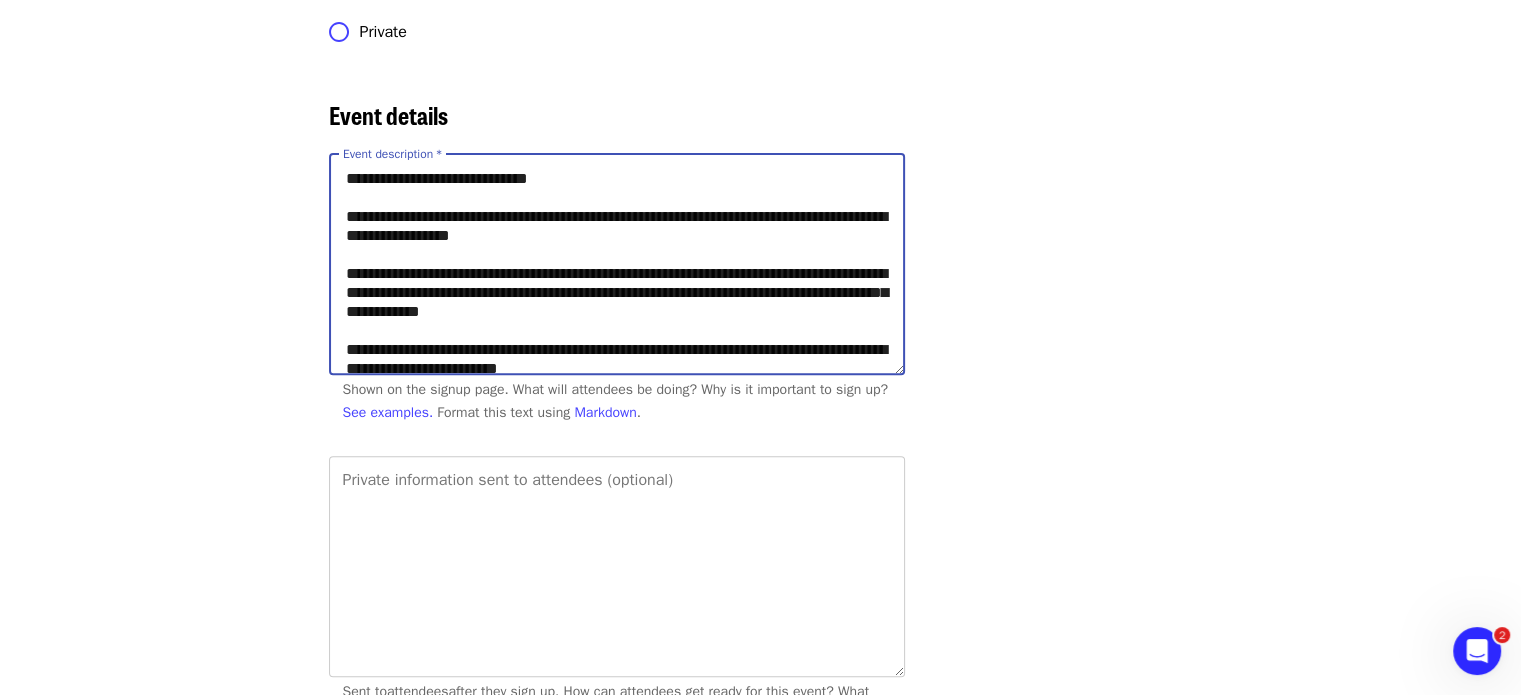 click on "**********" at bounding box center (617, 264) 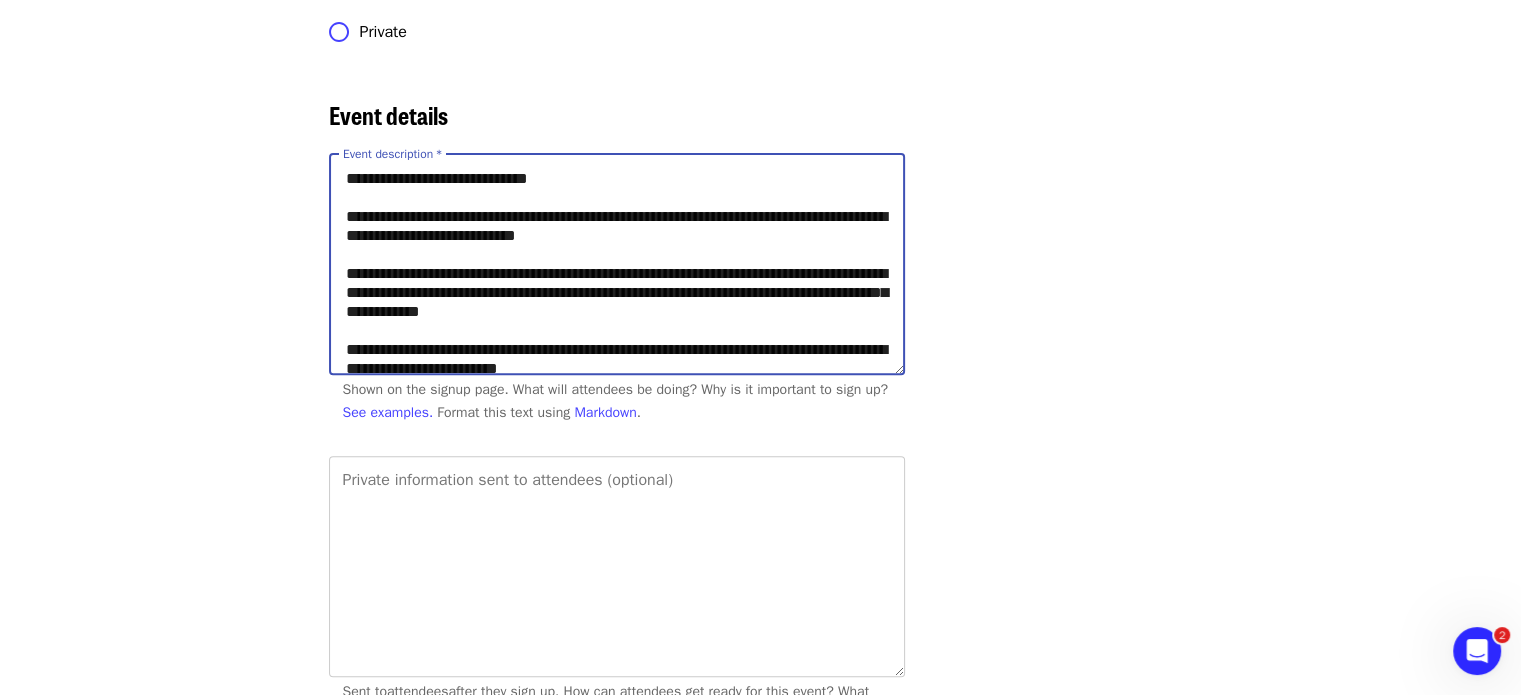 drag, startPoint x: 764, startPoint y: 253, endPoint x: 533, endPoint y: 251, distance: 231.00865 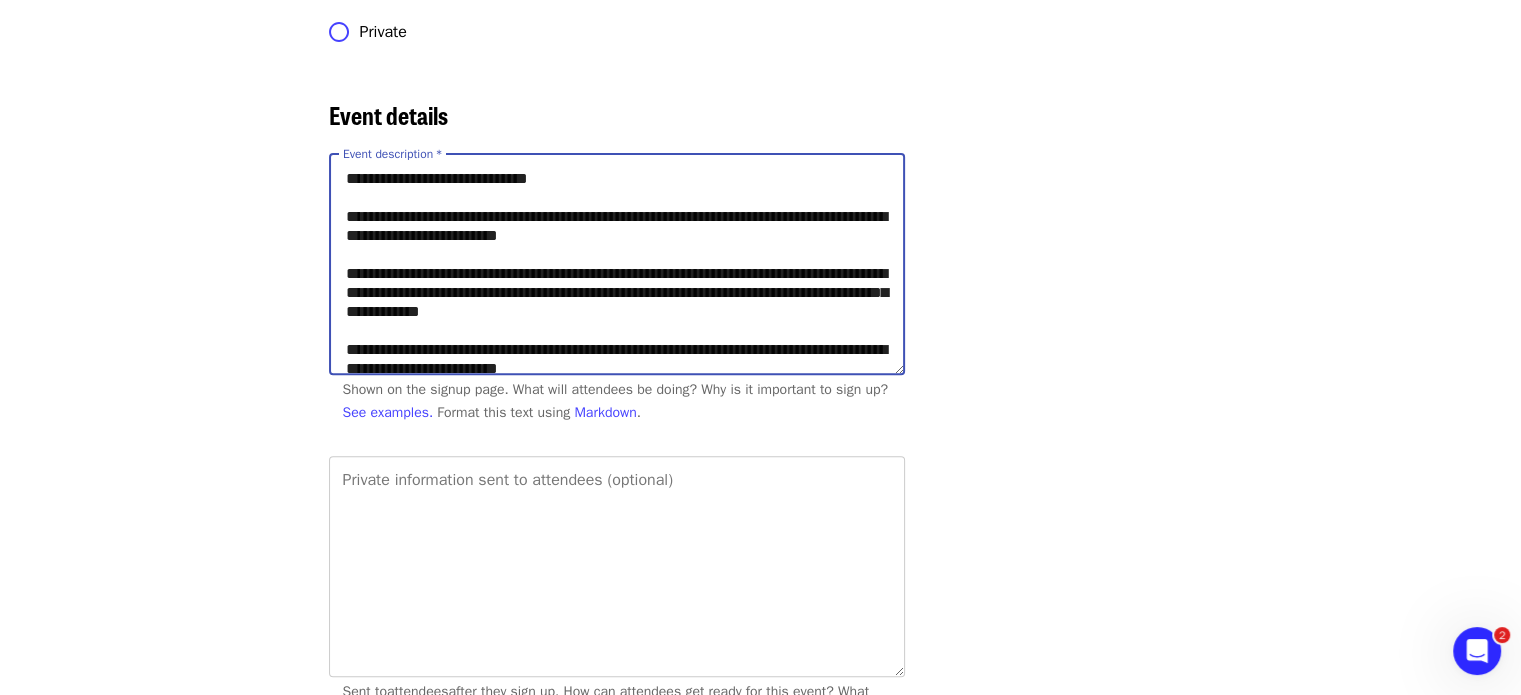 click on "**********" at bounding box center [617, 264] 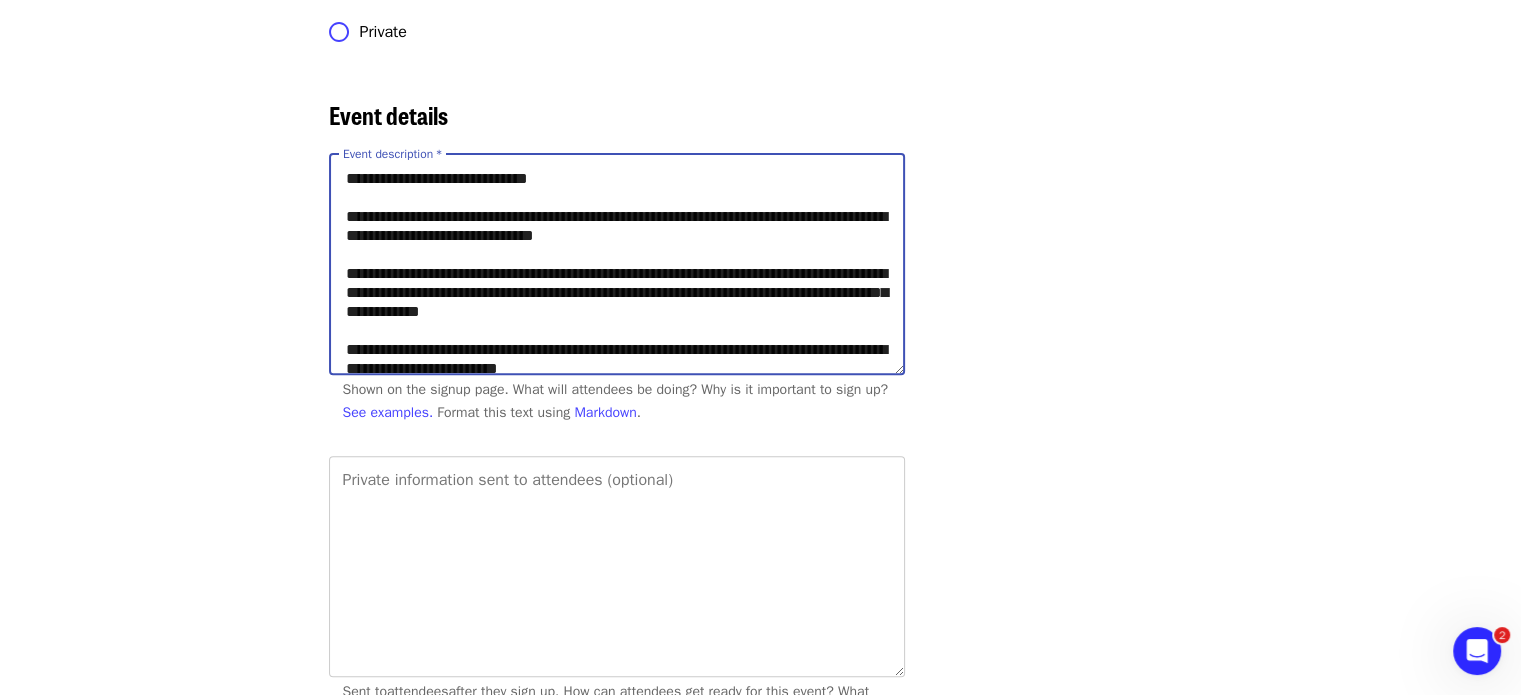 click on "**********" at bounding box center (617, 264) 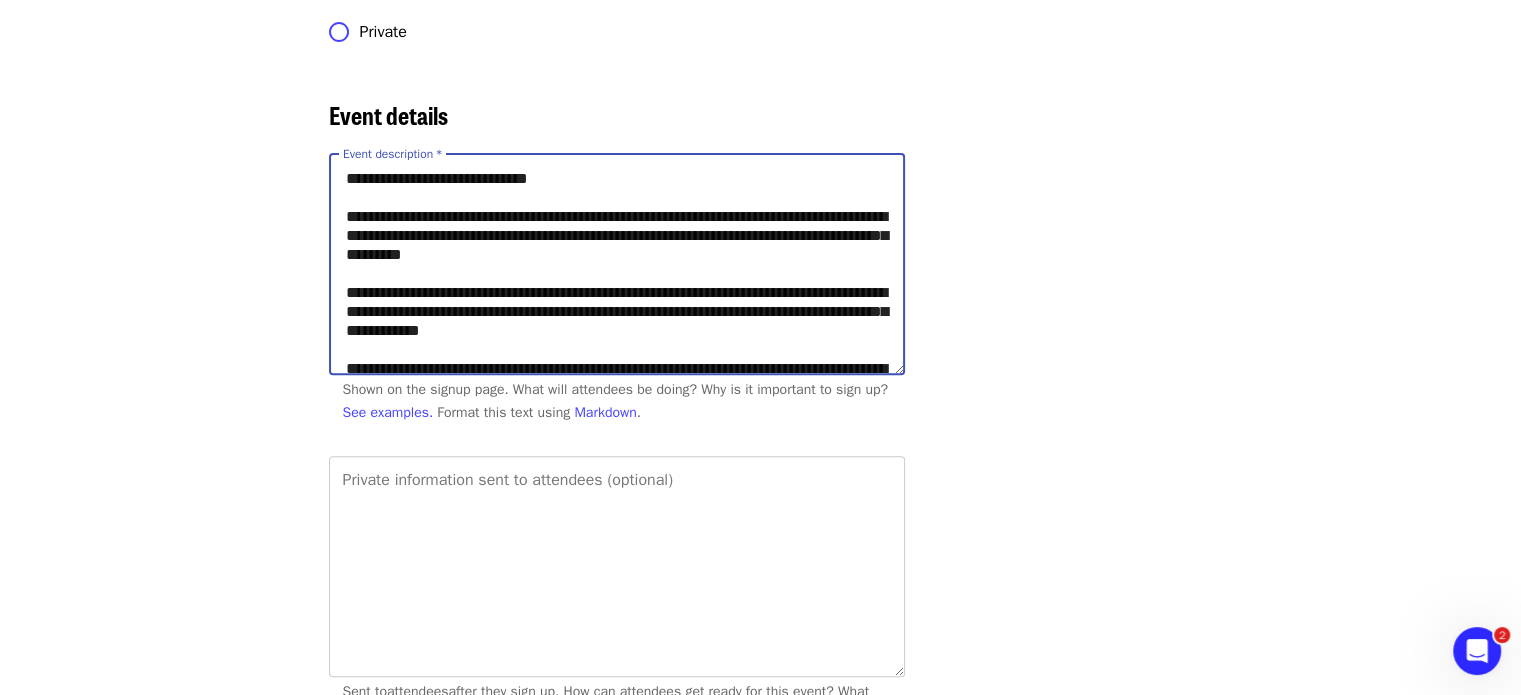 drag, startPoint x: 472, startPoint y: 271, endPoint x: 404, endPoint y: 273, distance: 68.0294 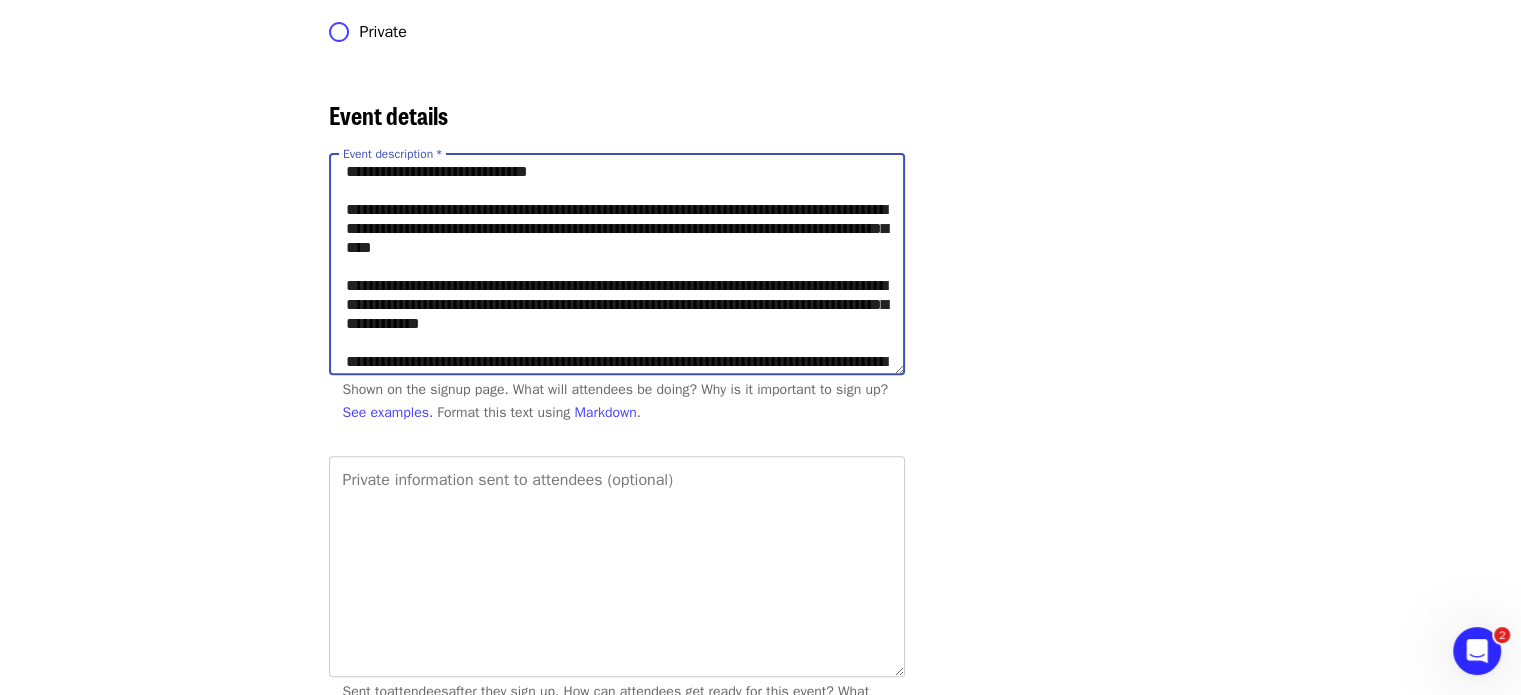 scroll, scrollTop: 52, scrollLeft: 0, axis: vertical 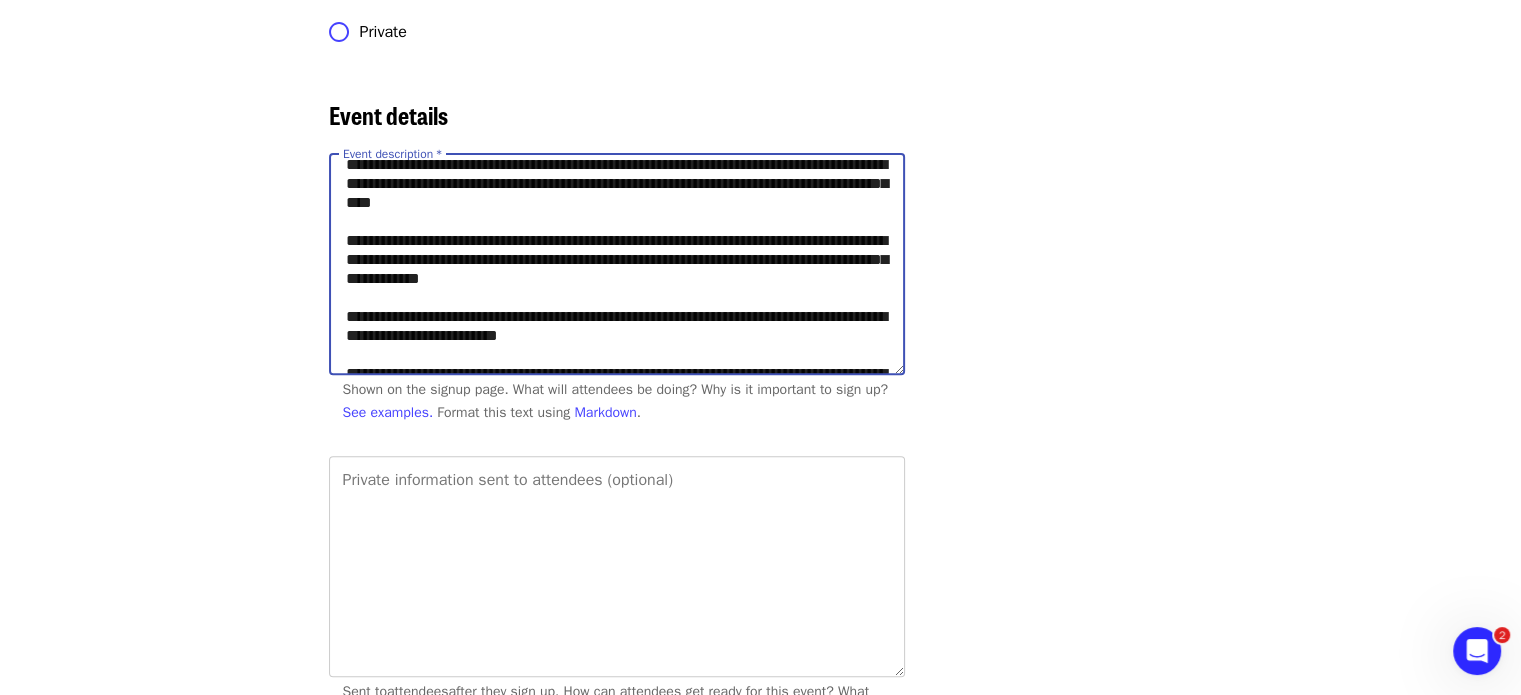 click on "**********" at bounding box center (617, 264) 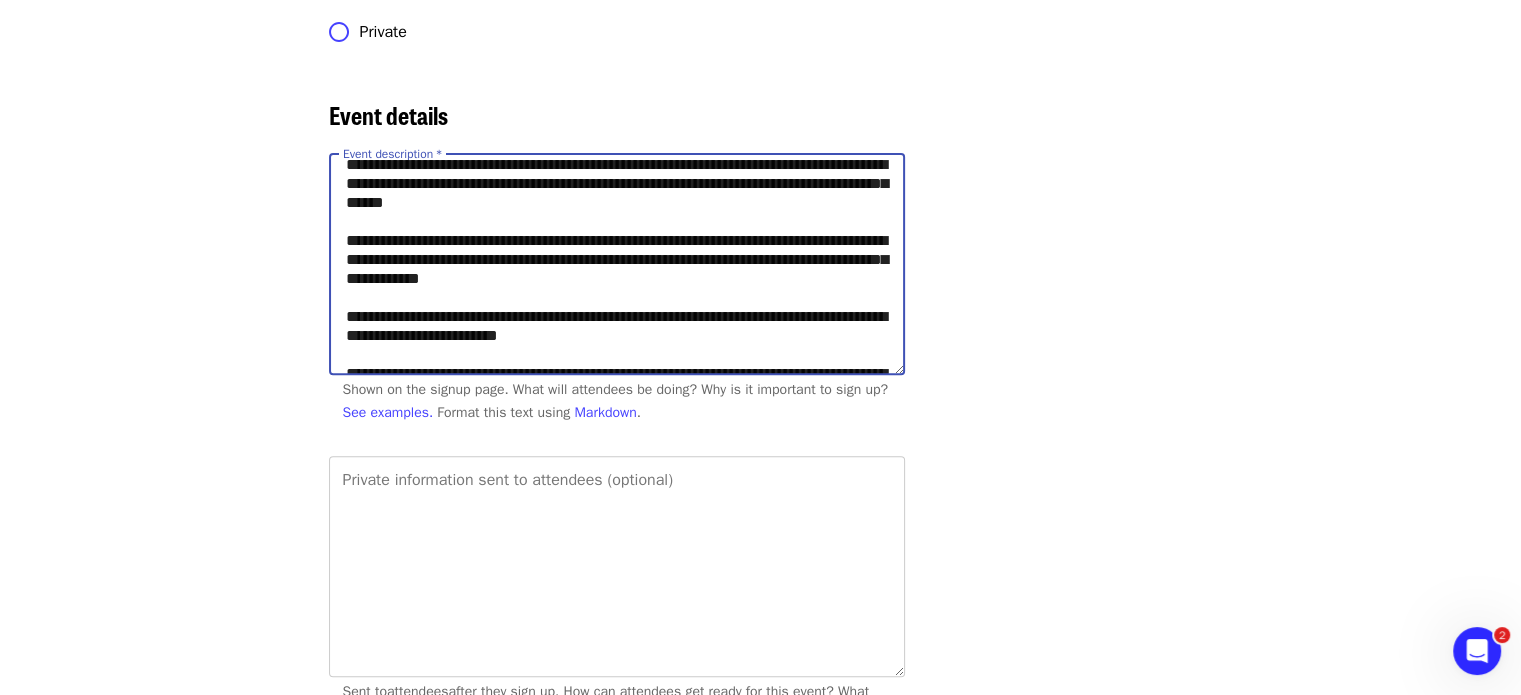 click on "**********" at bounding box center (617, 264) 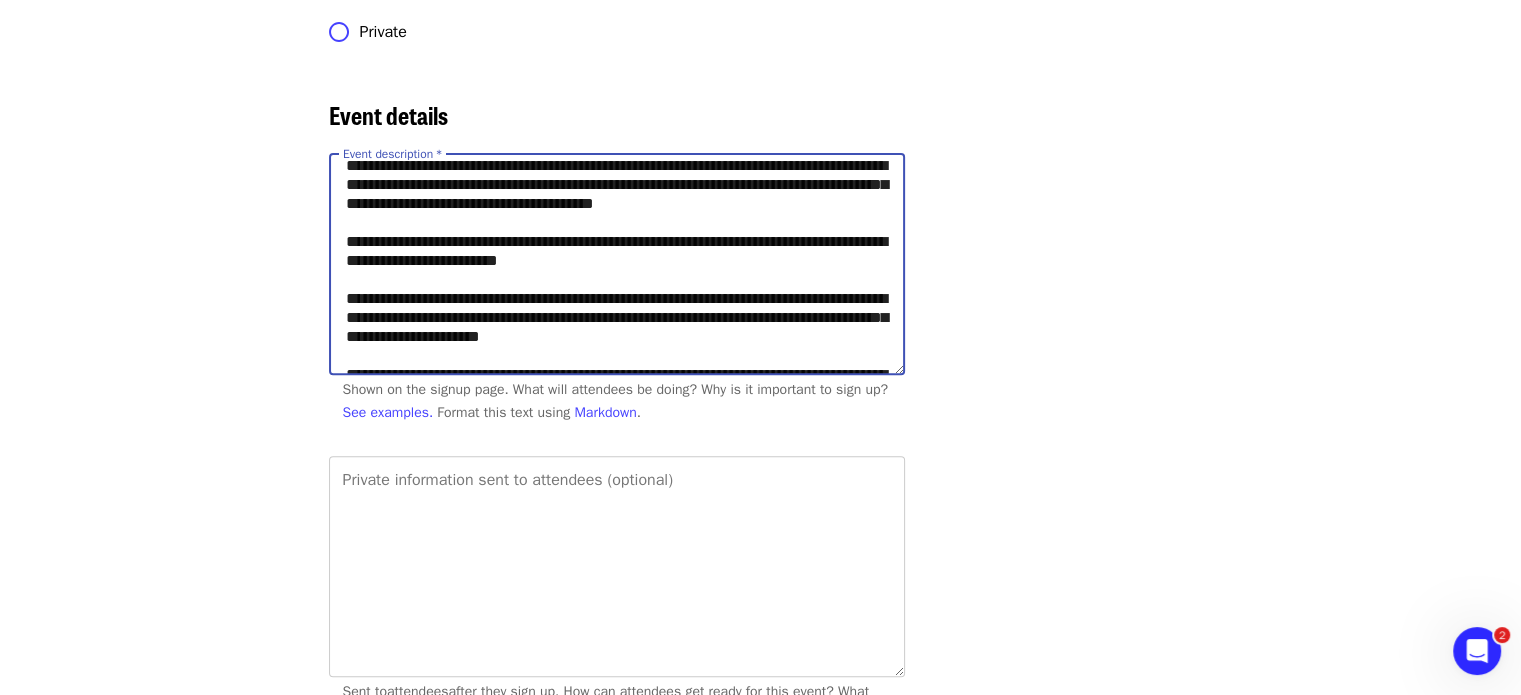 scroll, scrollTop: 130, scrollLeft: 0, axis: vertical 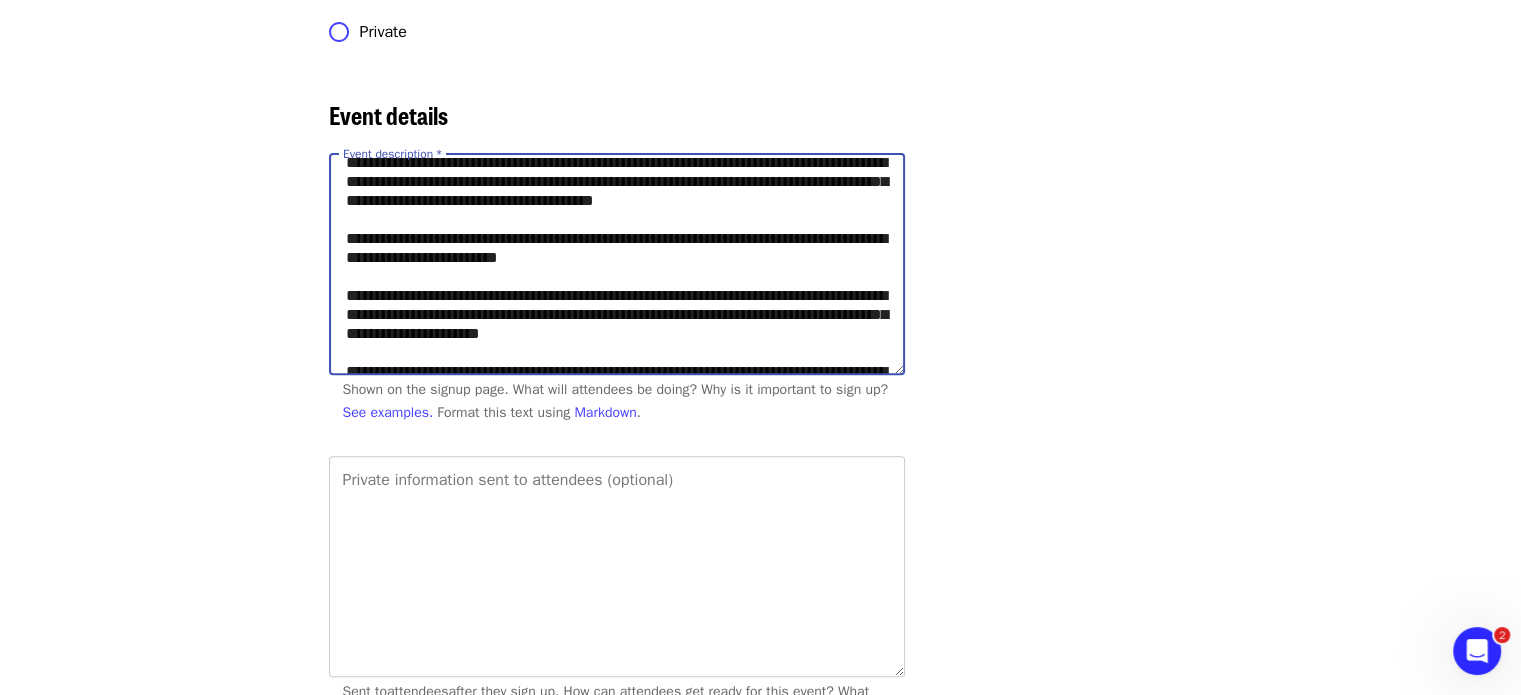drag, startPoint x: 813, startPoint y: 272, endPoint x: 634, endPoint y: 274, distance: 179.01117 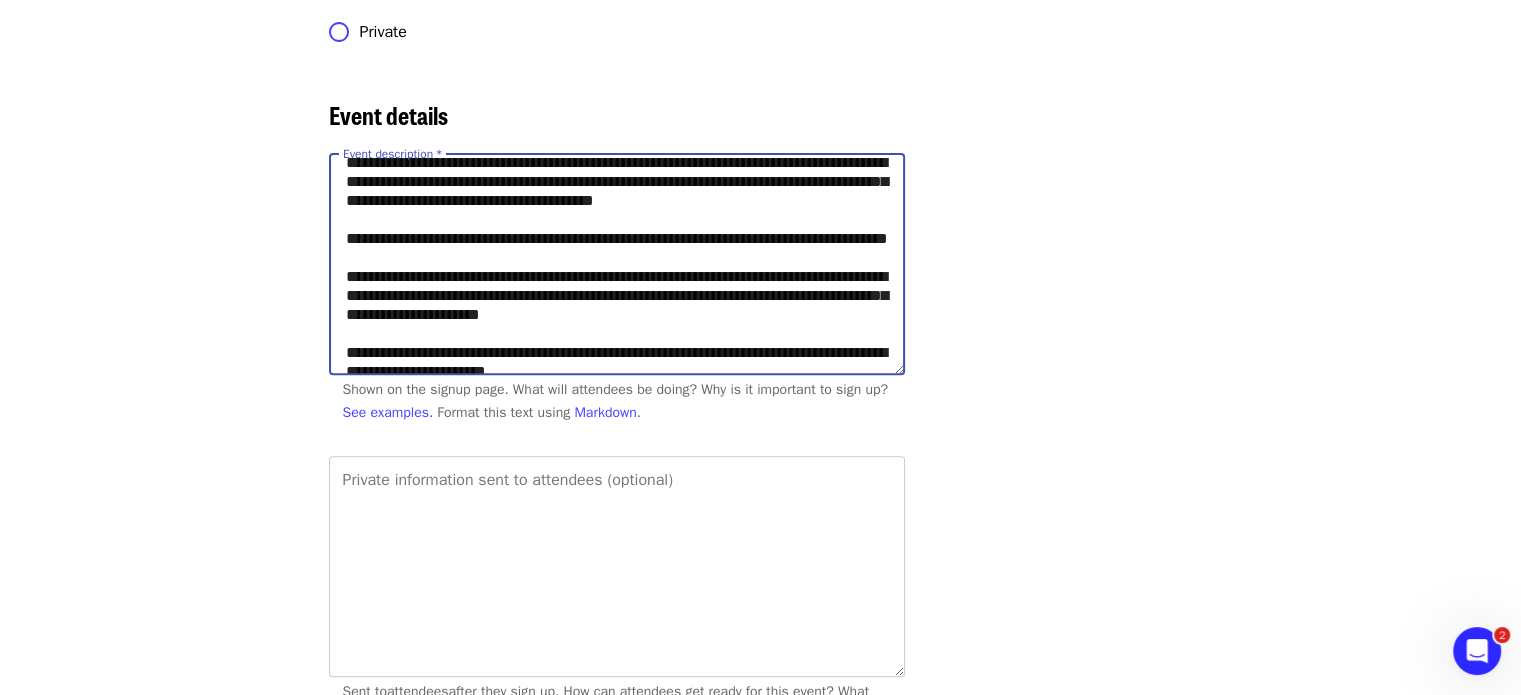 drag, startPoint x: 432, startPoint y: 299, endPoint x: 639, endPoint y: 276, distance: 208.27386 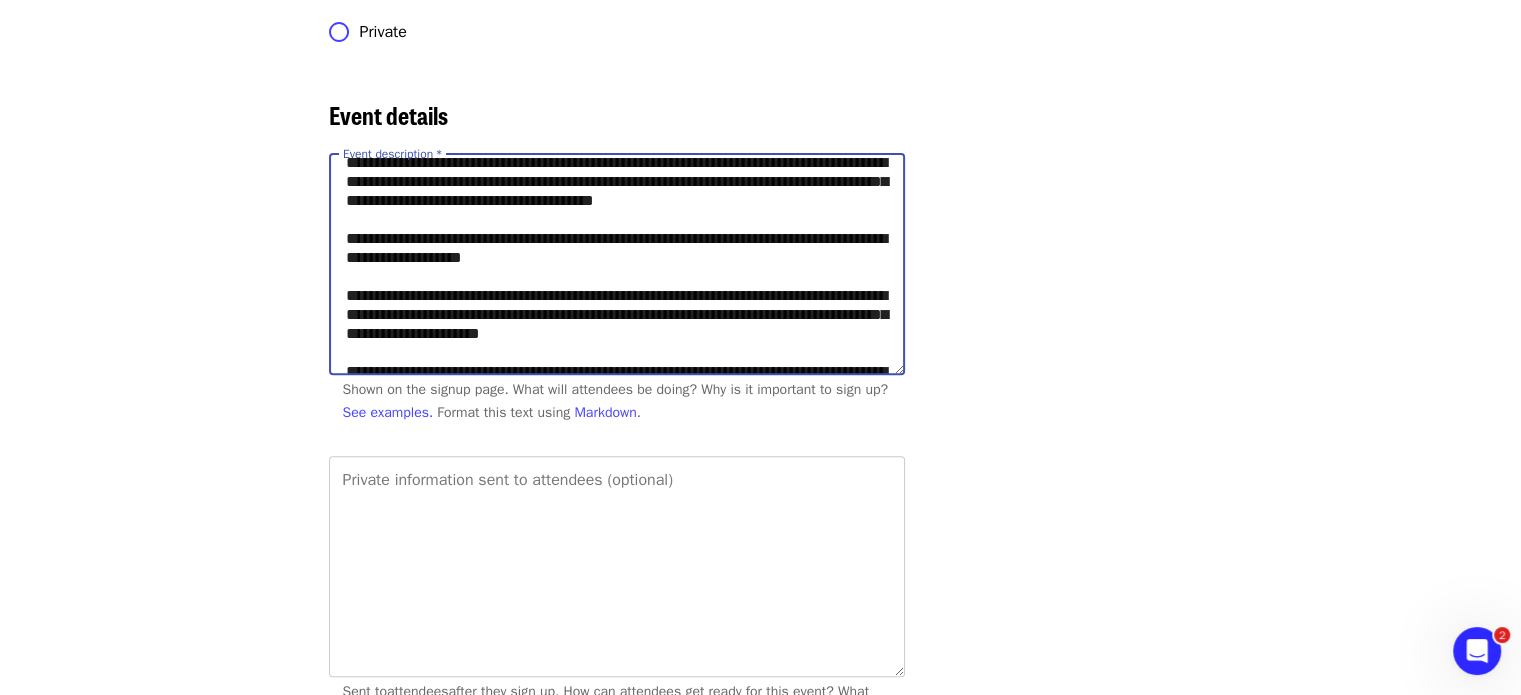 click on "**********" at bounding box center [617, 264] 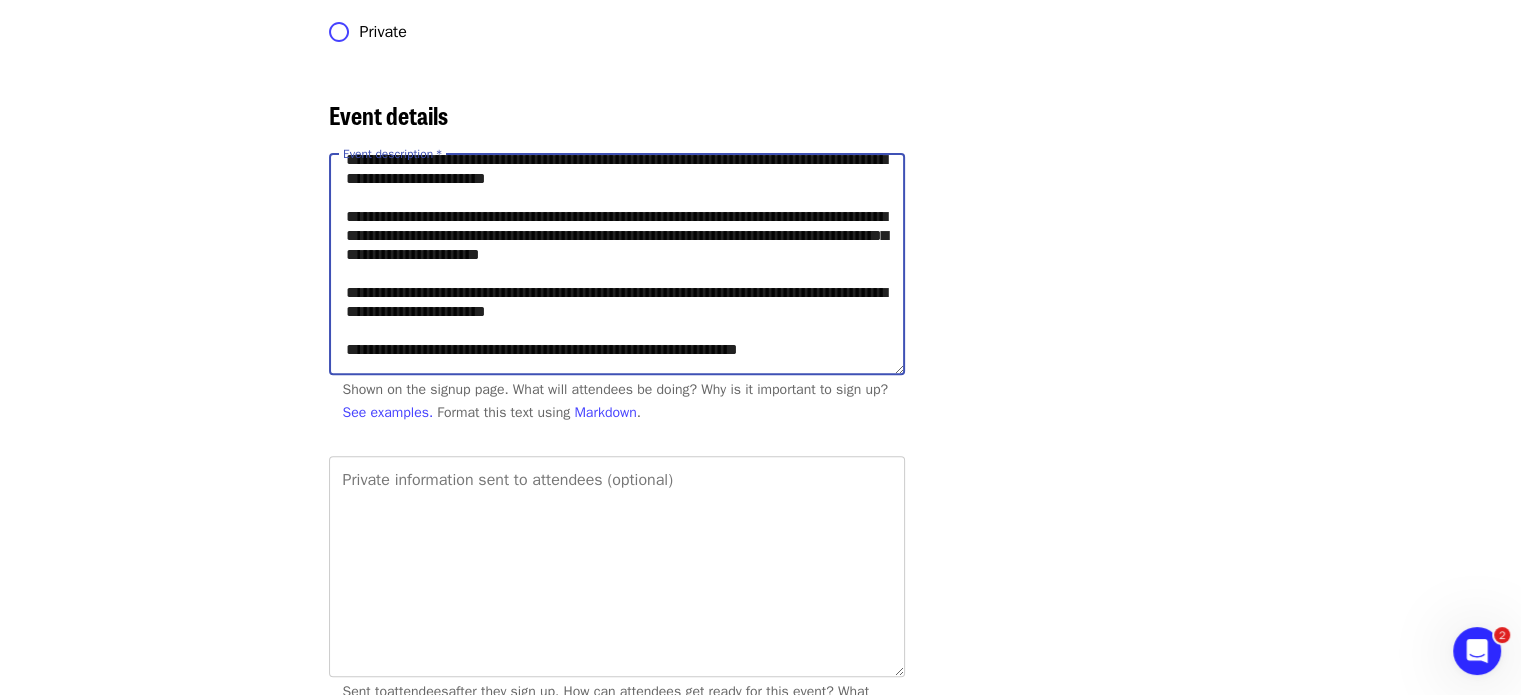 scroll, scrollTop: 0, scrollLeft: 0, axis: both 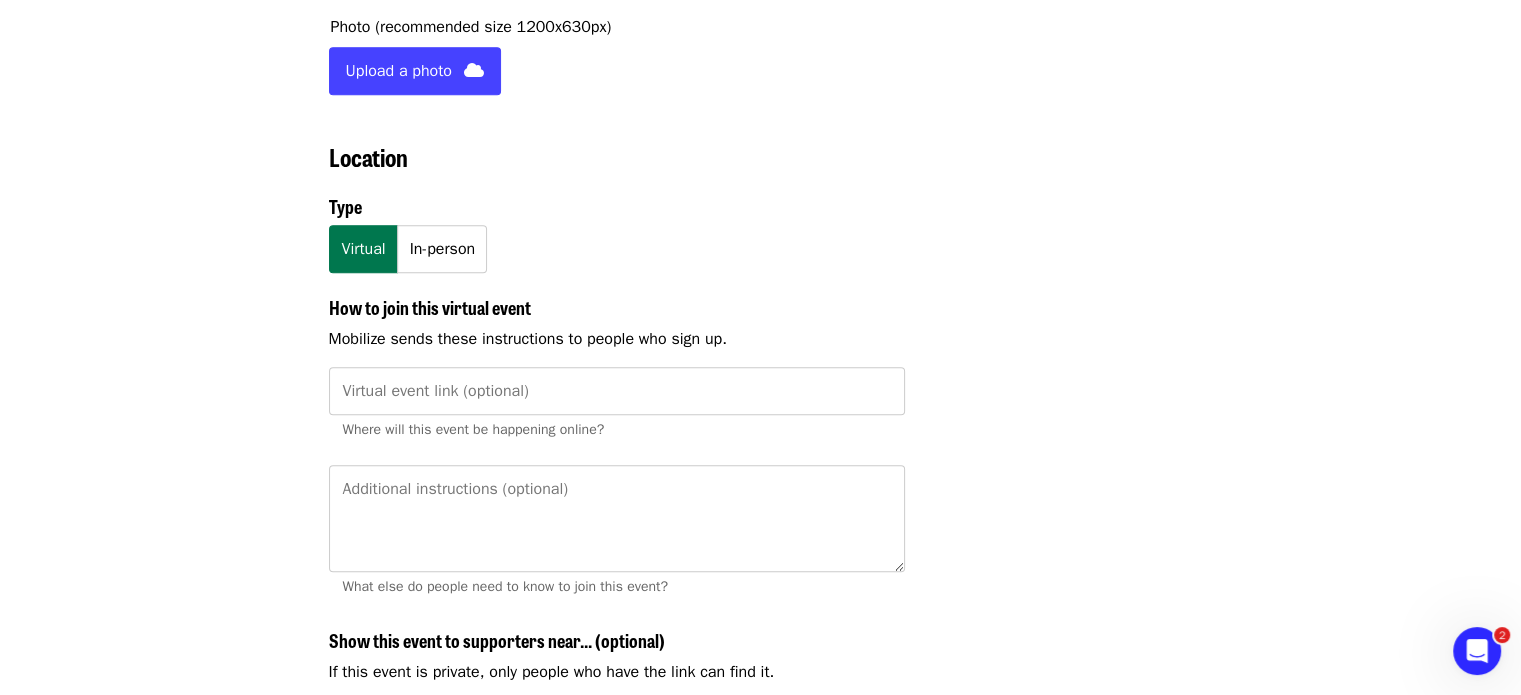 type on "**********" 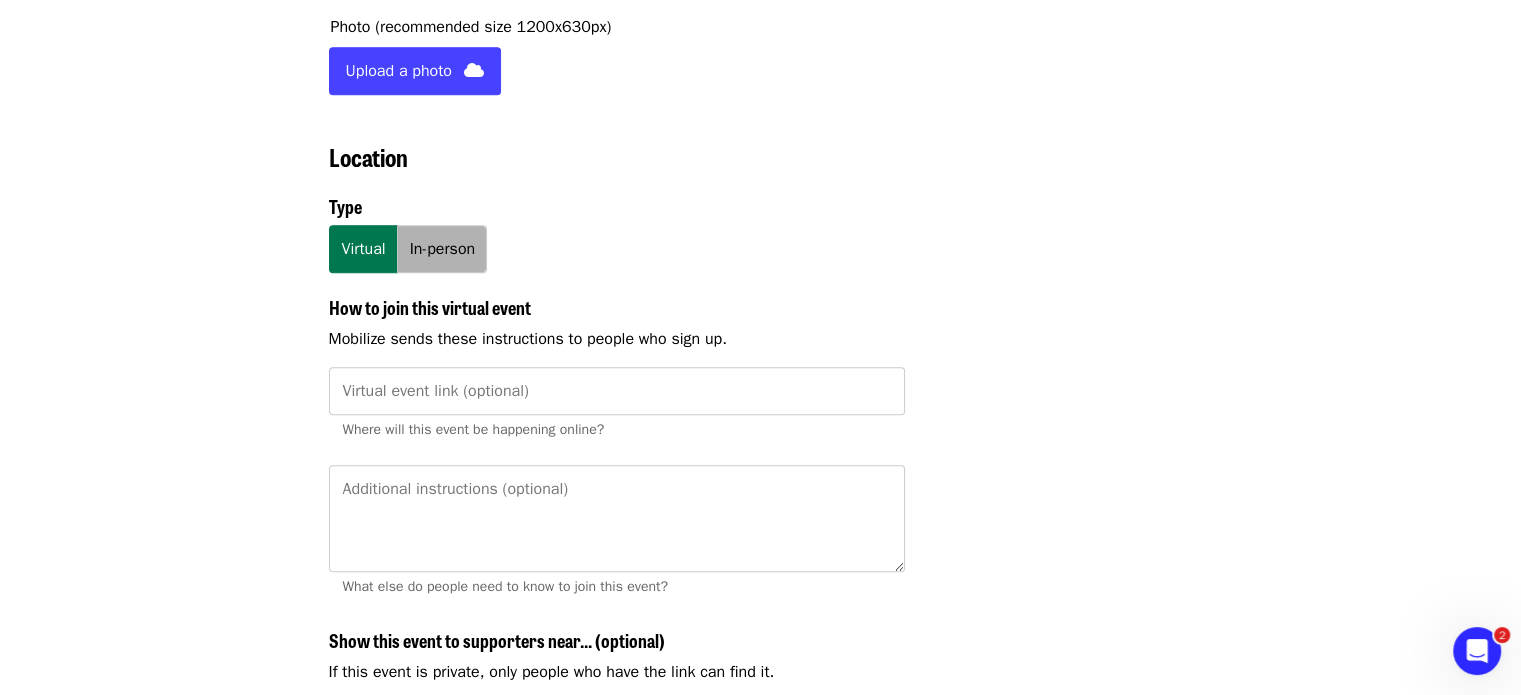 click on "In-person" at bounding box center [443, 249] 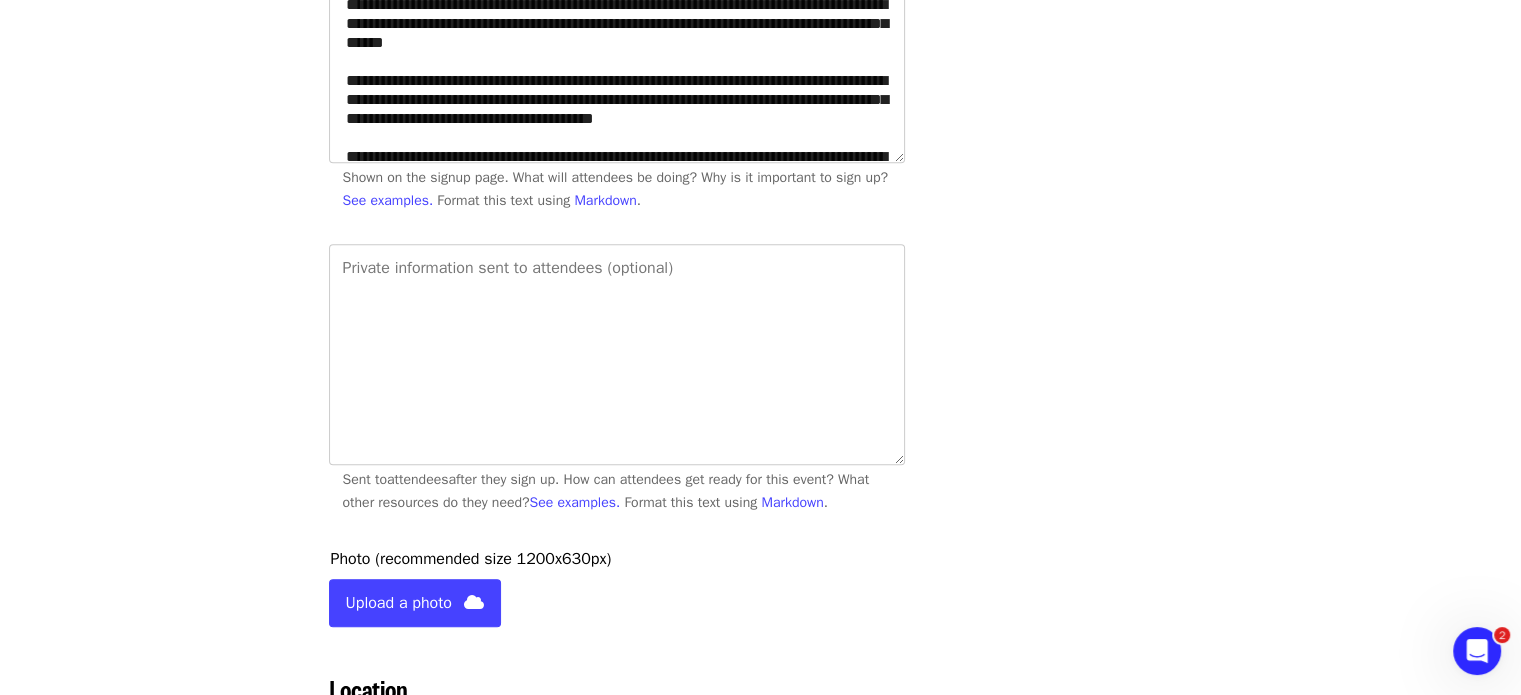 scroll, scrollTop: 796, scrollLeft: 0, axis: vertical 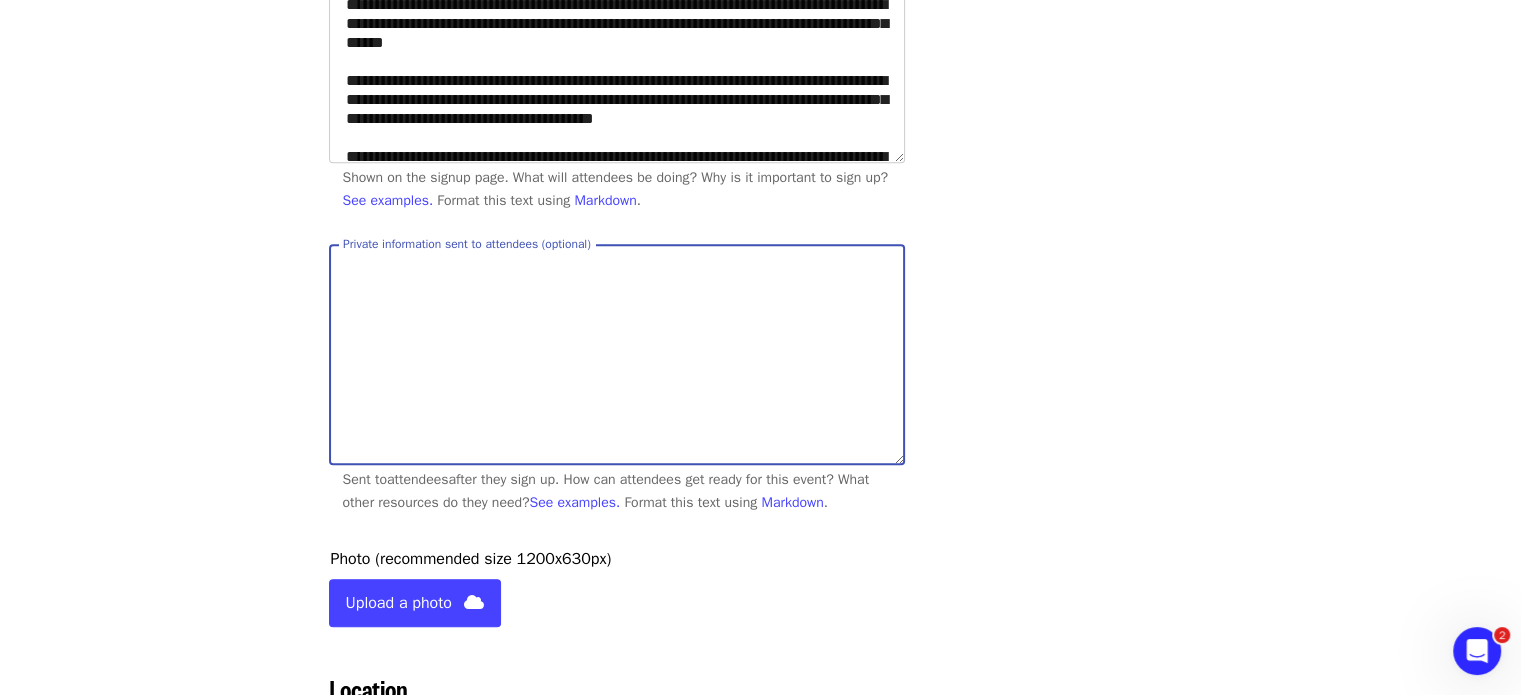click on "Private information sent to attendees (optional)" at bounding box center (617, 354) 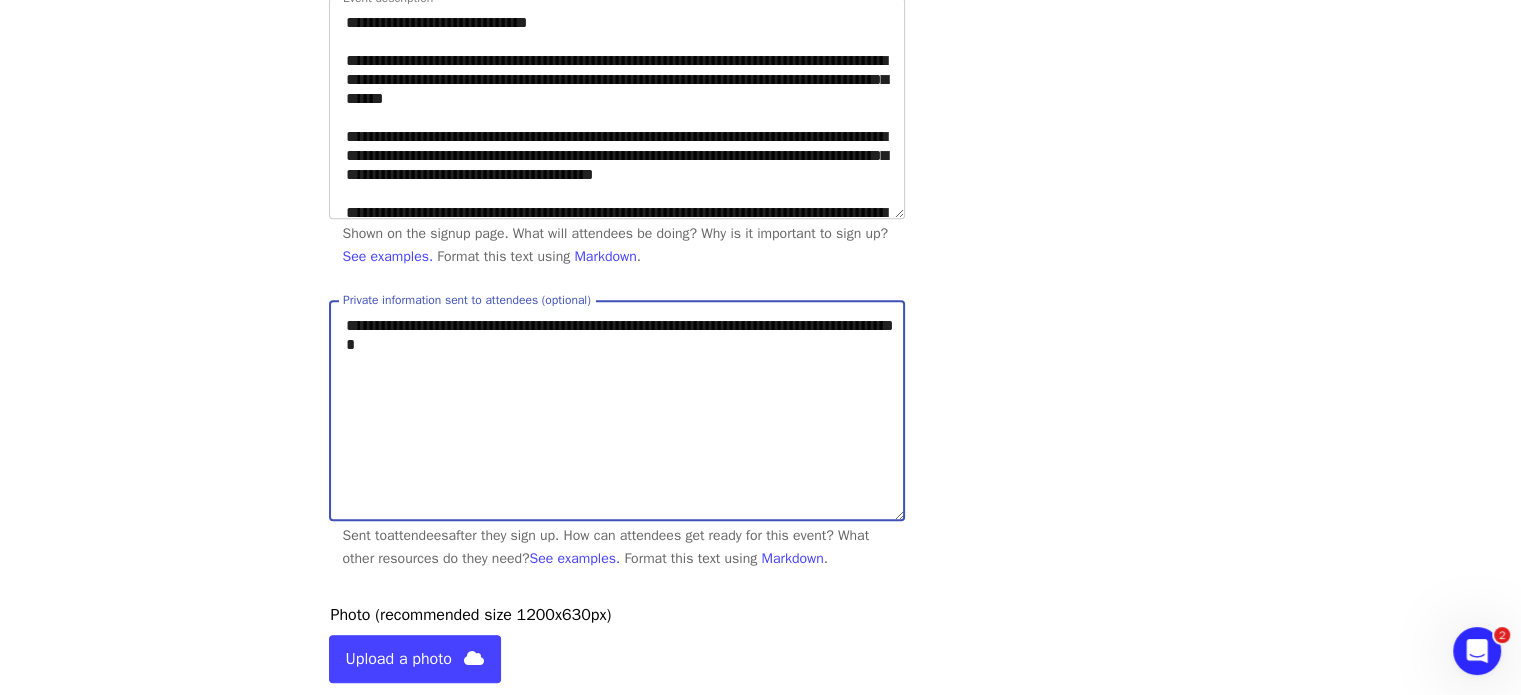 scroll, scrollTop: 752, scrollLeft: 0, axis: vertical 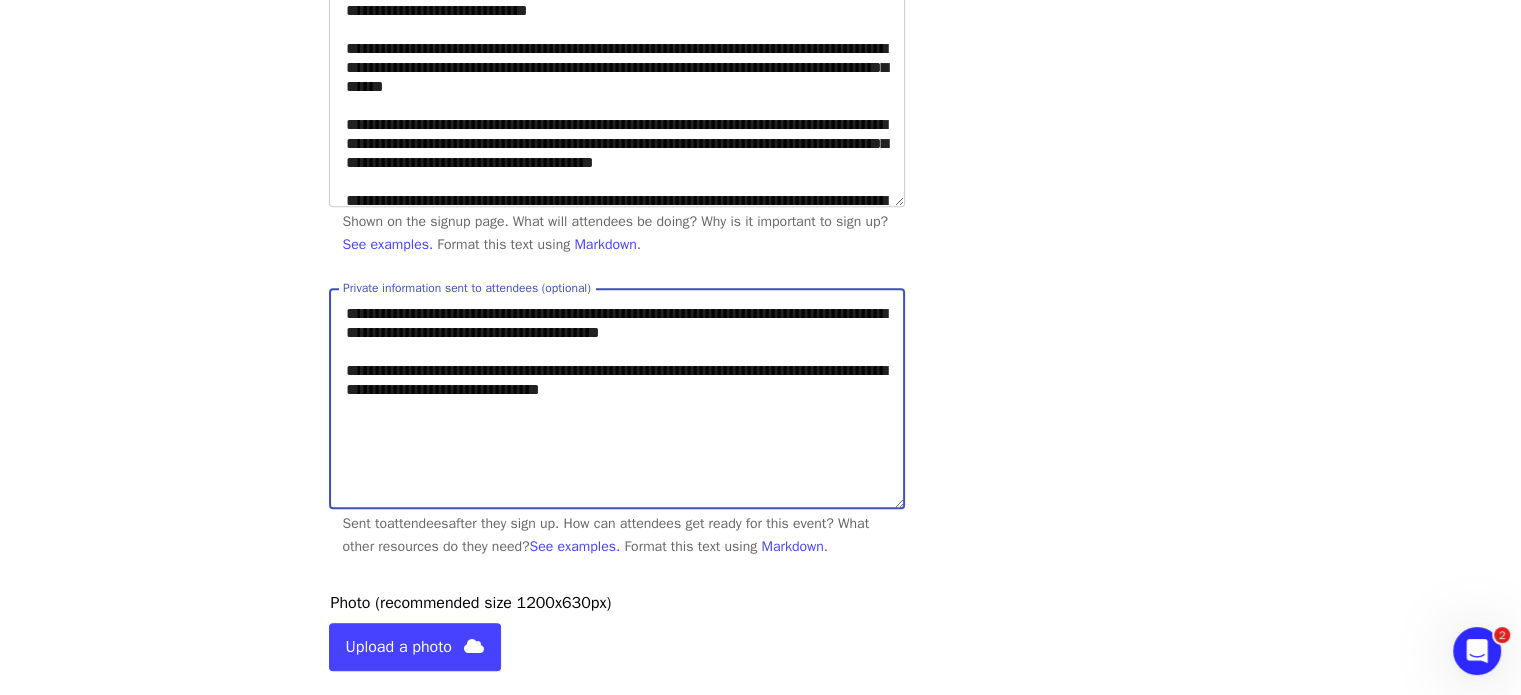 click on "**********" at bounding box center [617, 398] 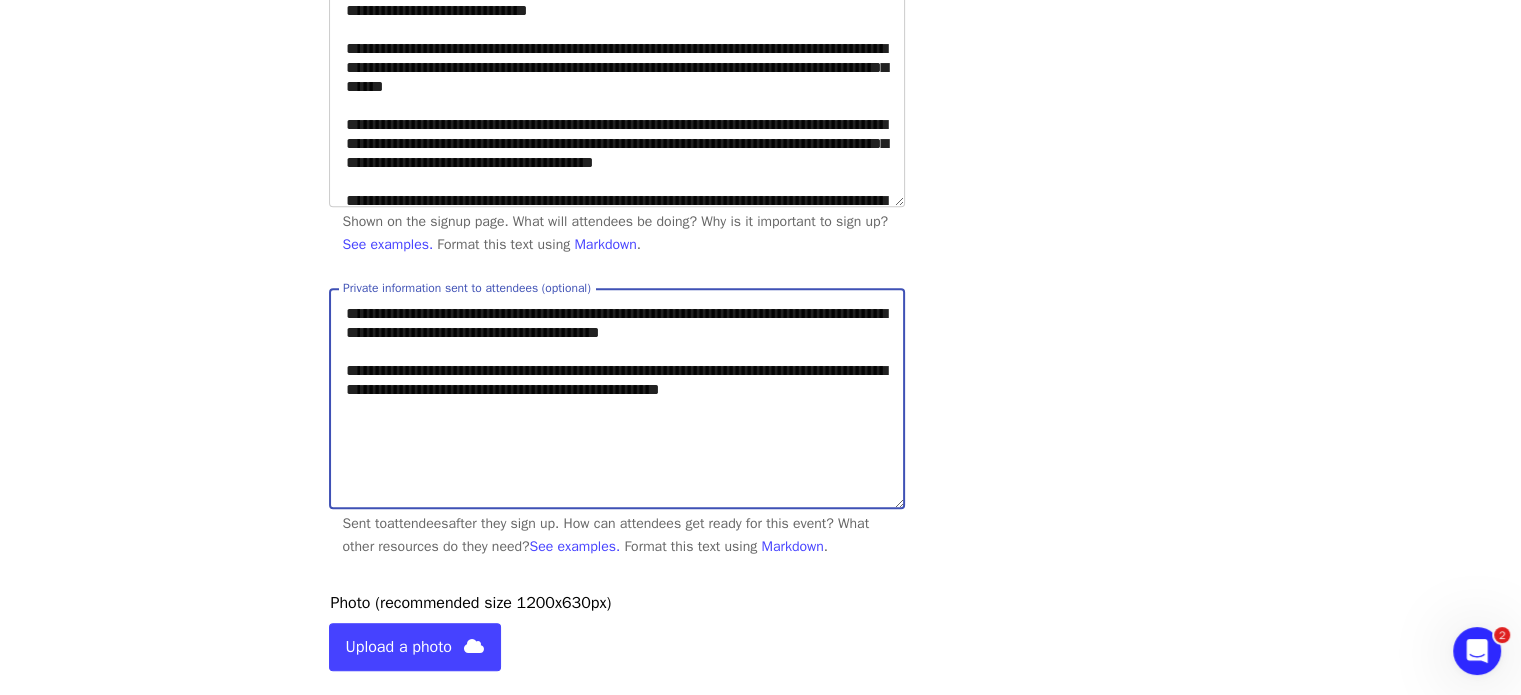 click on "**********" at bounding box center [617, 398] 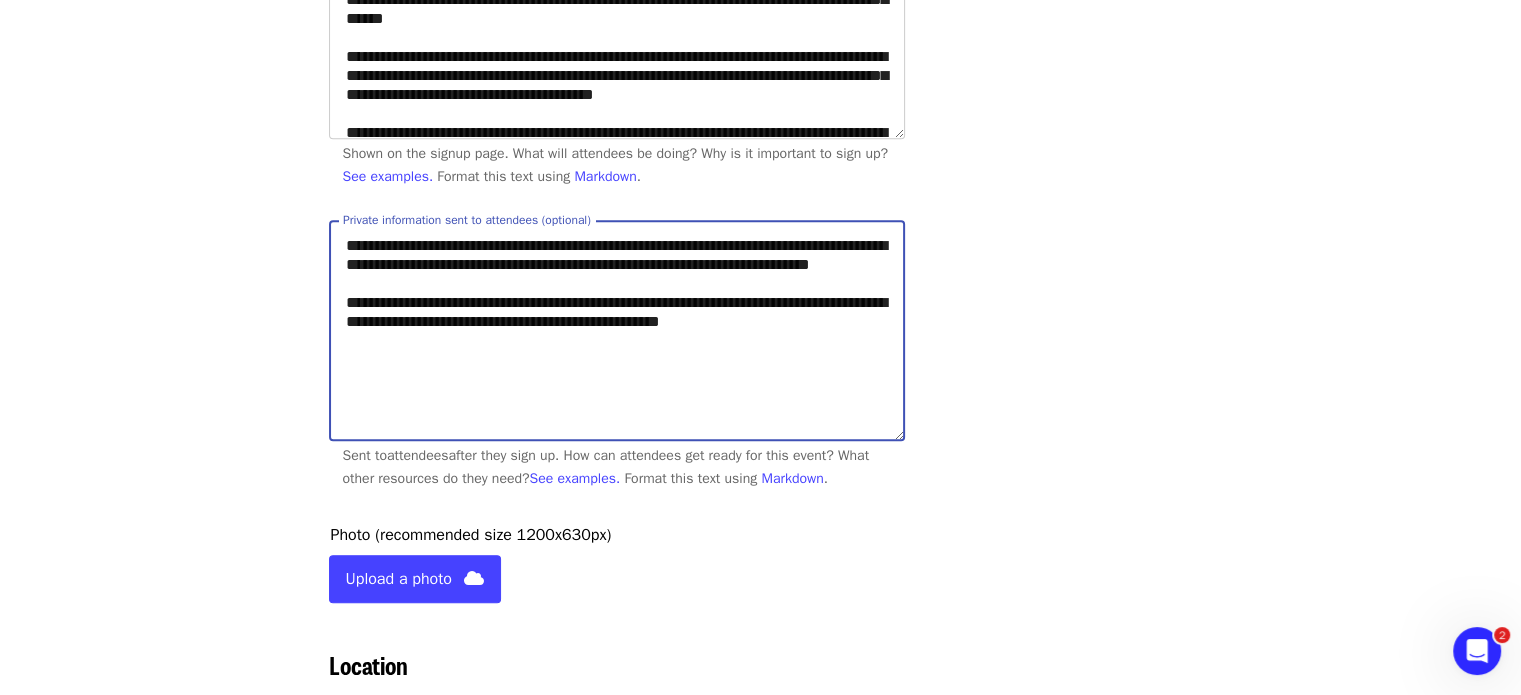 scroll, scrollTop: 822, scrollLeft: 0, axis: vertical 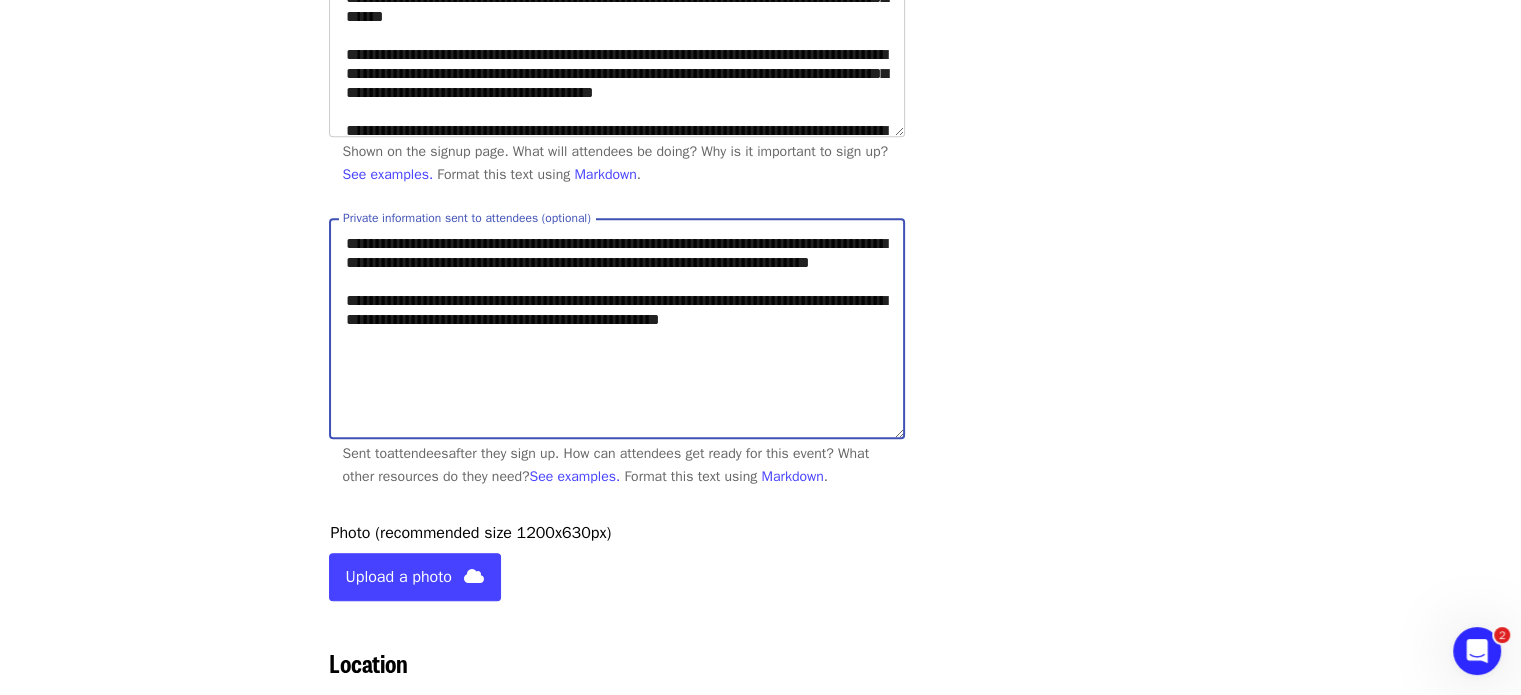click on "**********" at bounding box center [617, 328] 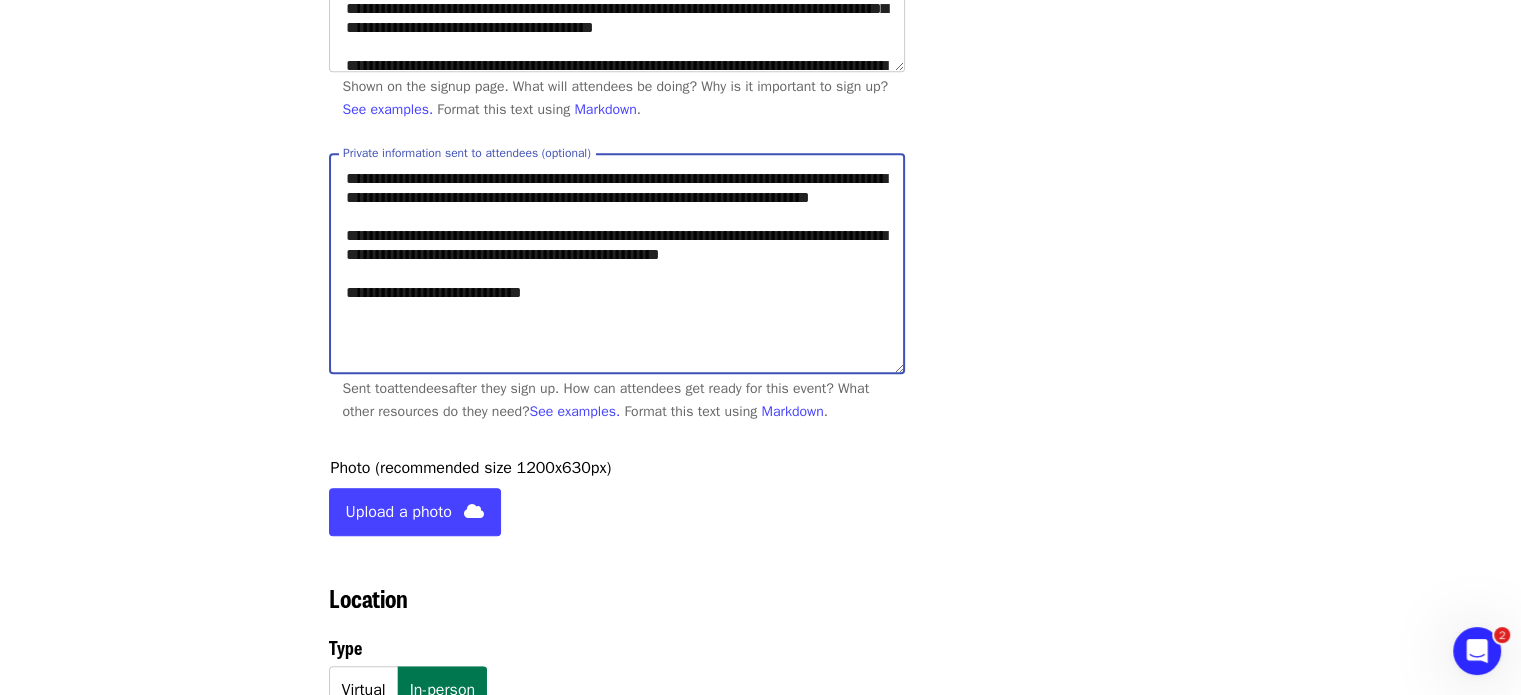 scroll, scrollTop: 899, scrollLeft: 0, axis: vertical 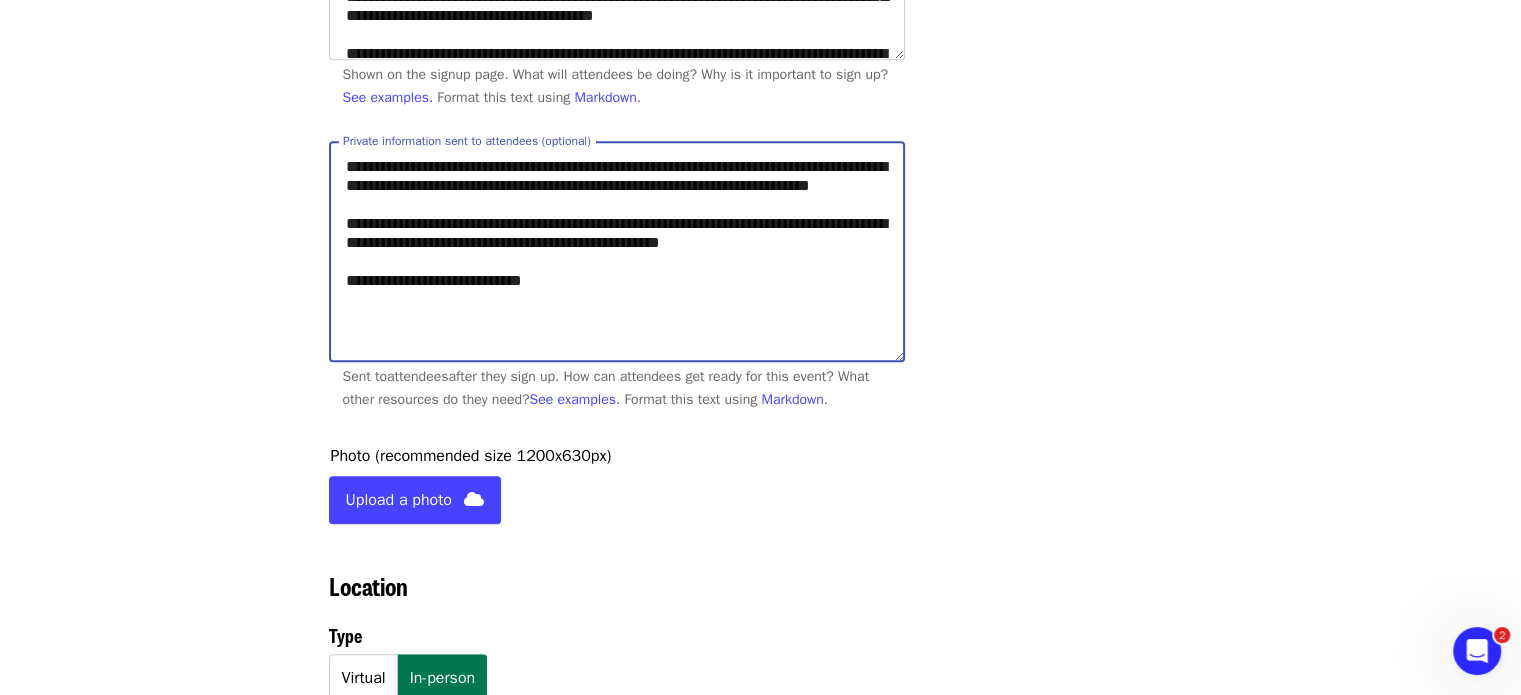 paste on "**********" 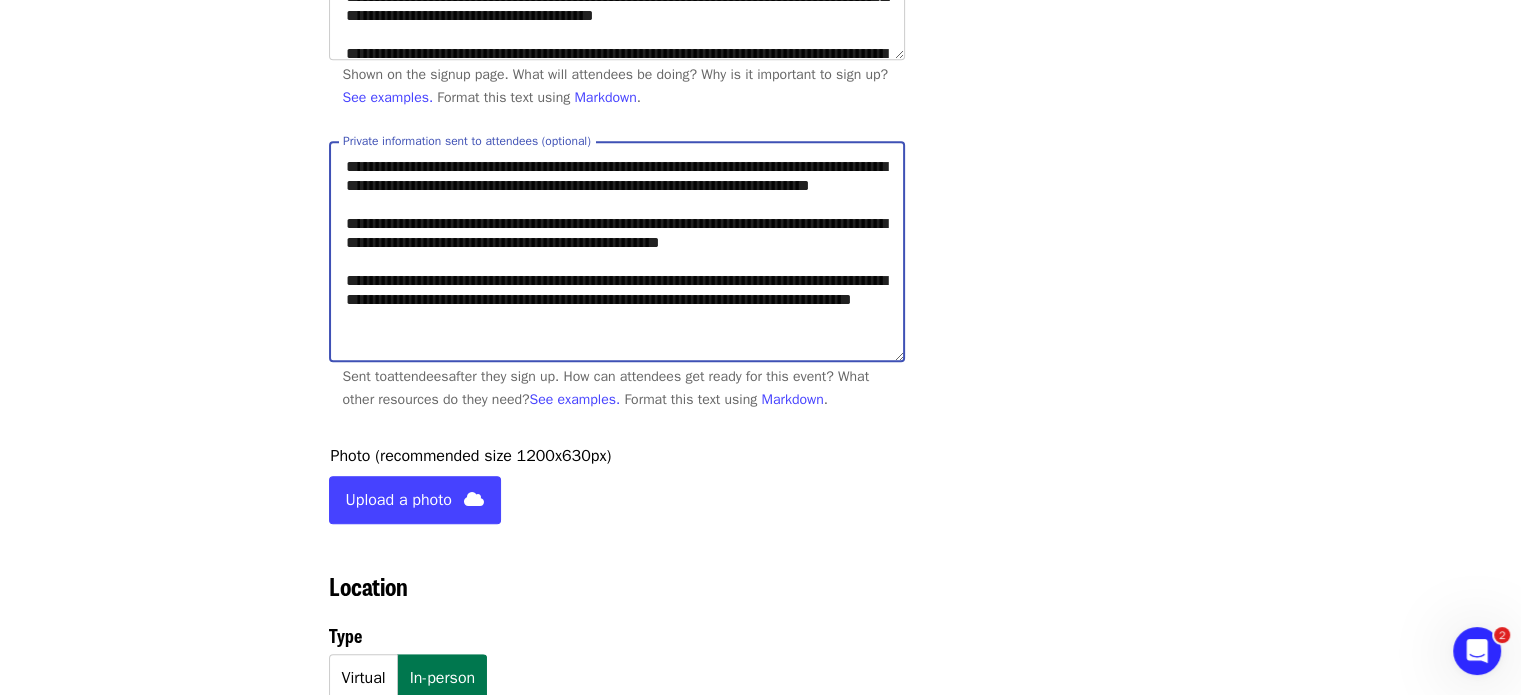 drag, startPoint x: 759, startPoint y: 315, endPoint x: 860, endPoint y: 319, distance: 101.07918 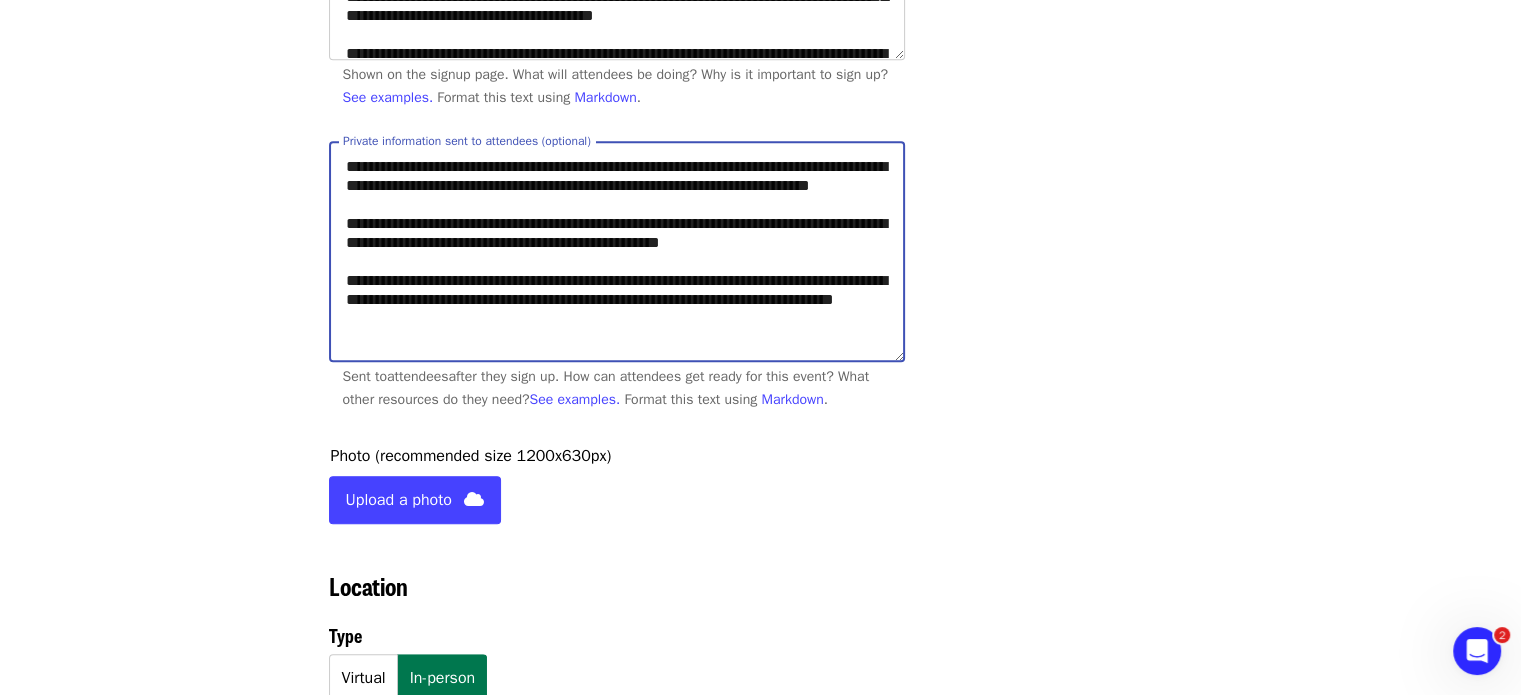 click on "**********" at bounding box center [617, 251] 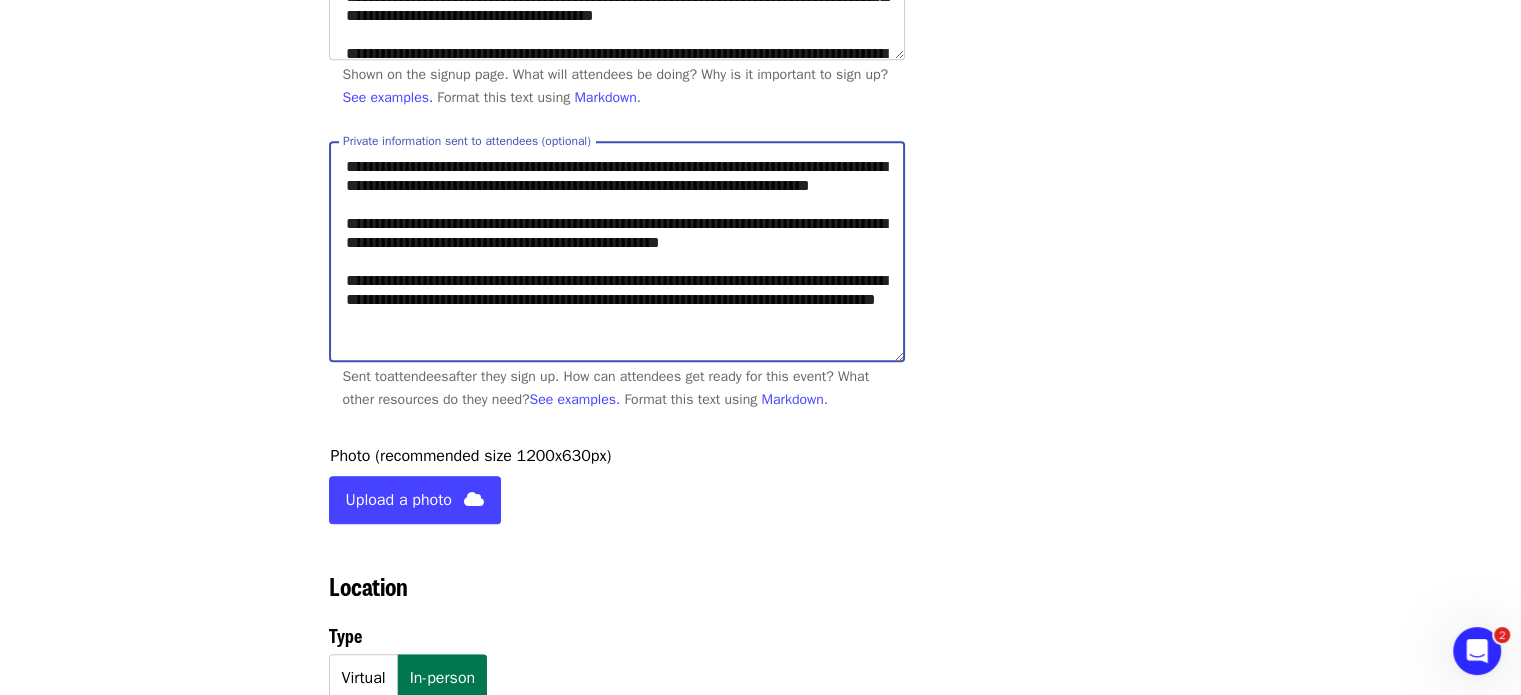 click on "**********" at bounding box center [617, 251] 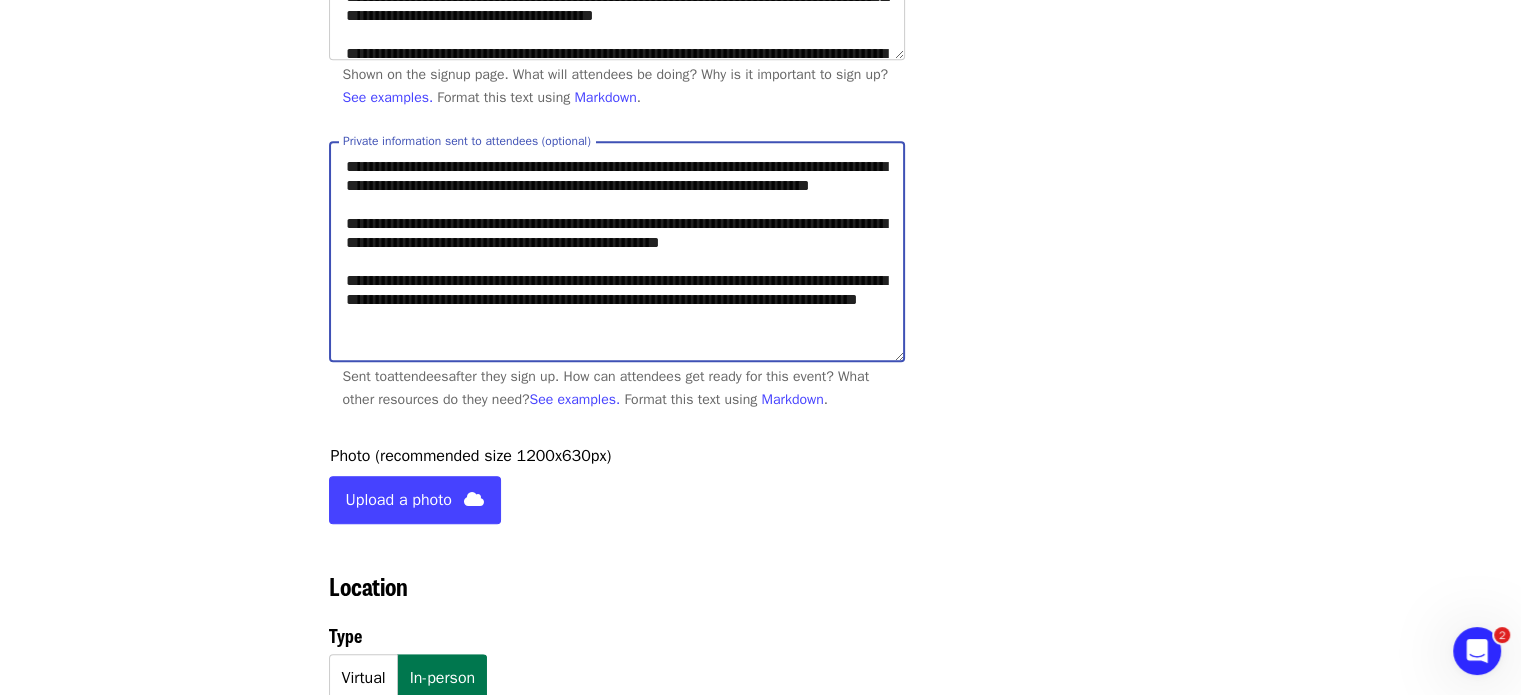 click on "**********" at bounding box center [617, 251] 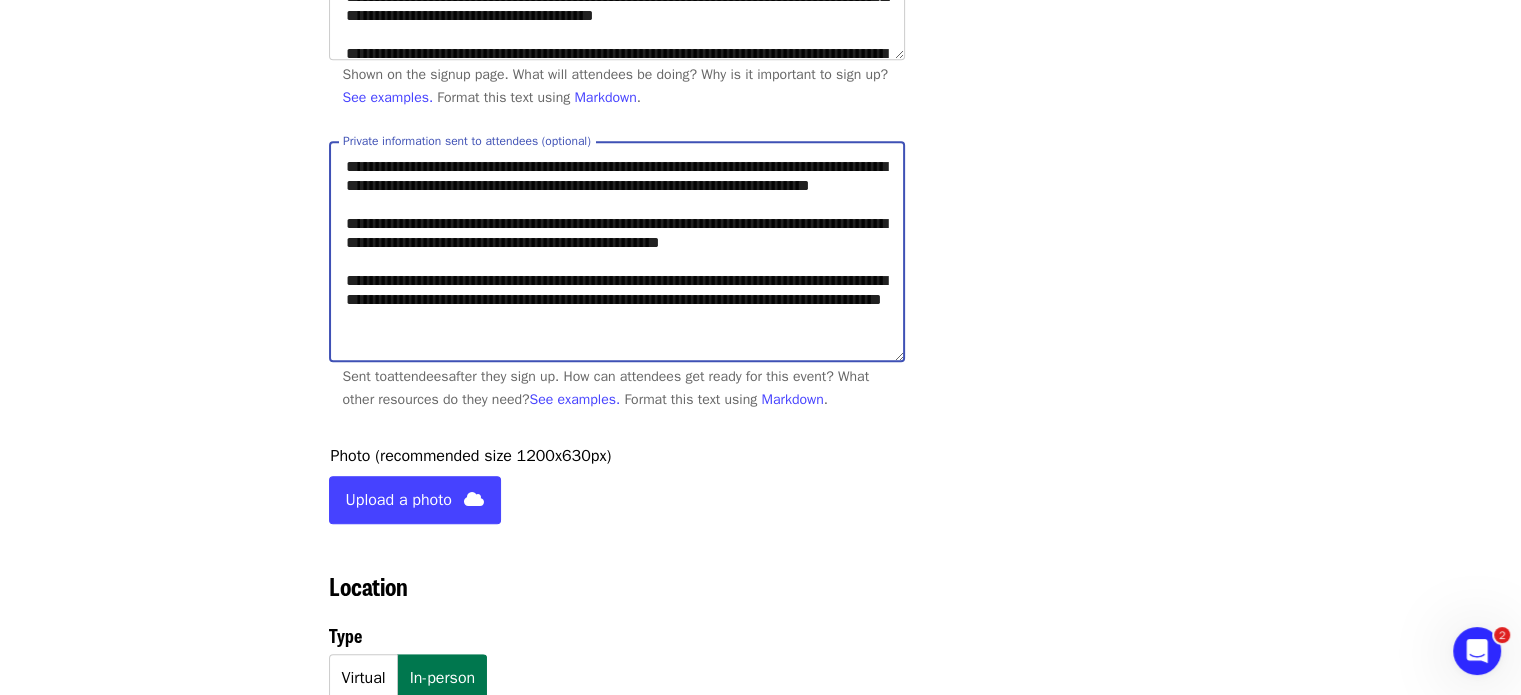 click on "**********" at bounding box center [617, 251] 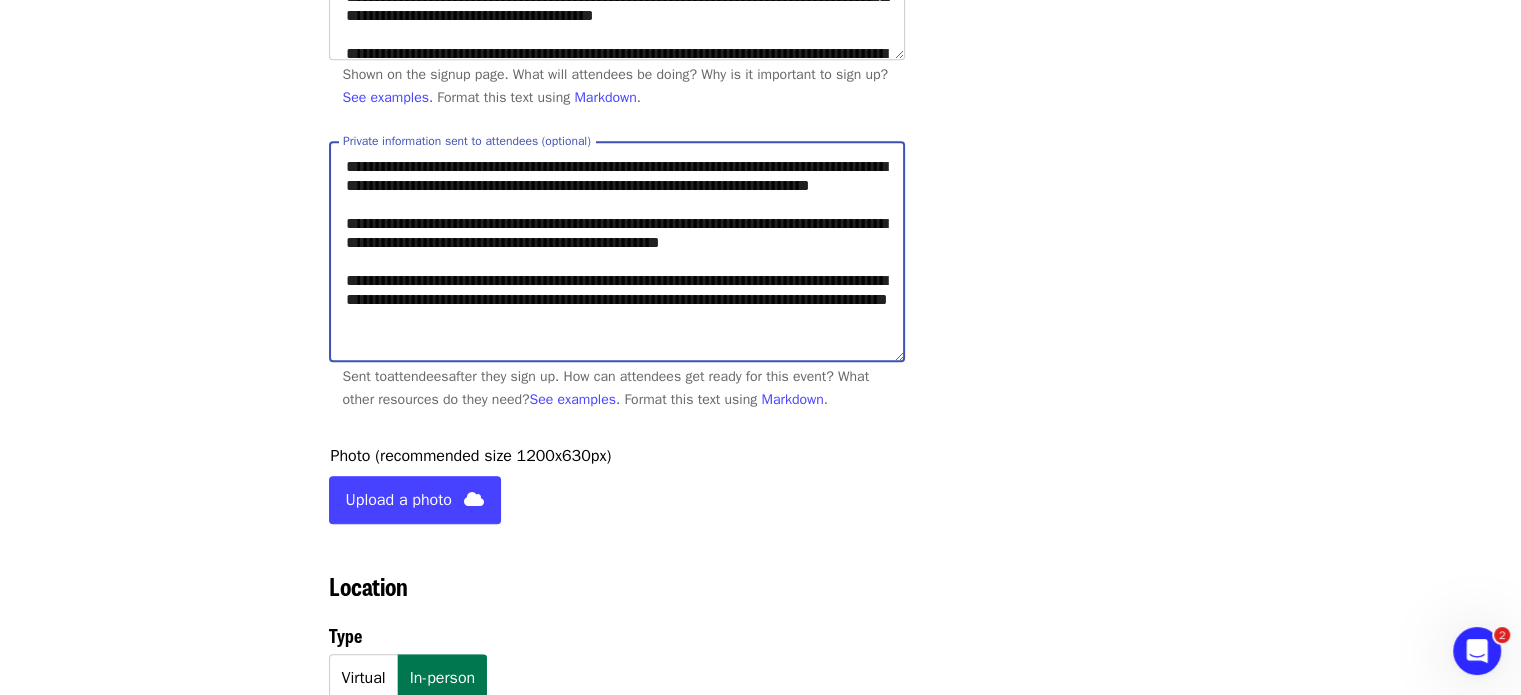 scroll, scrollTop: 24, scrollLeft: 0, axis: vertical 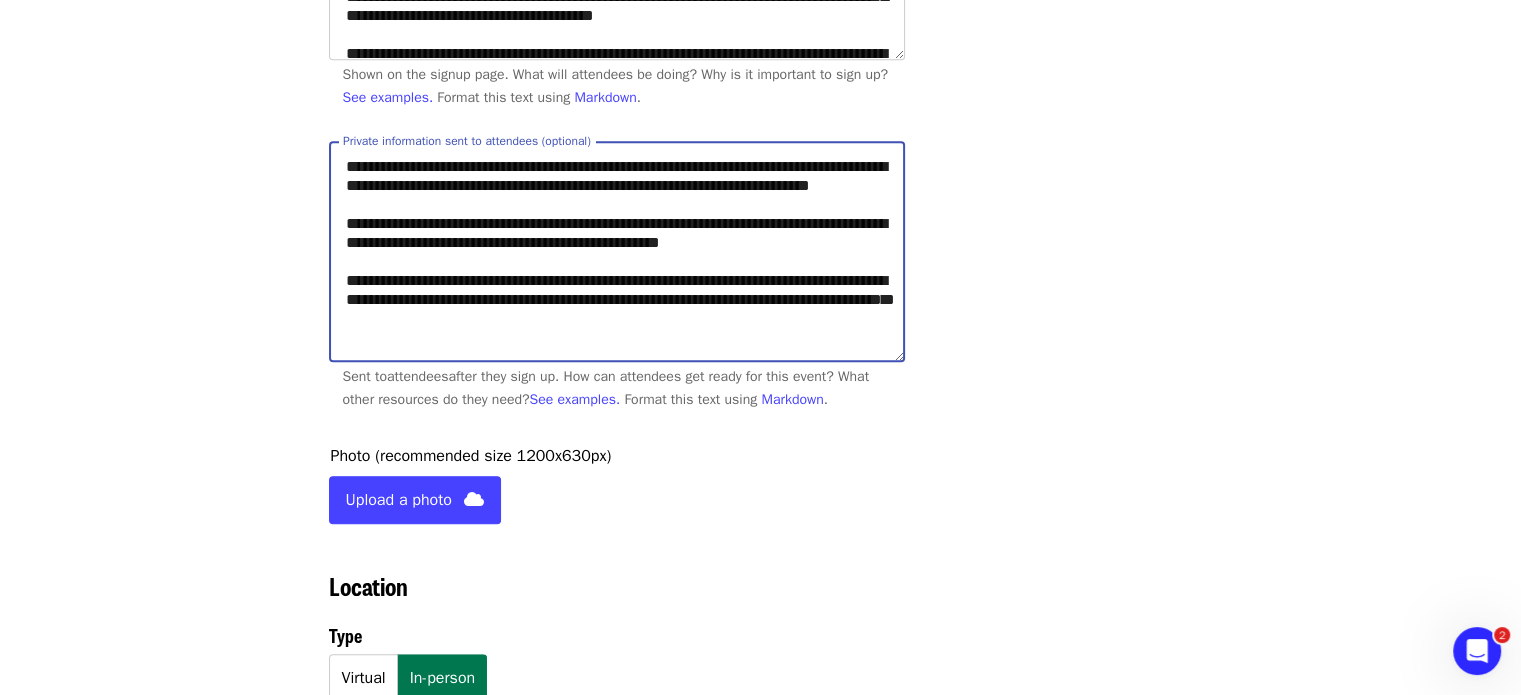 paste on "**********" 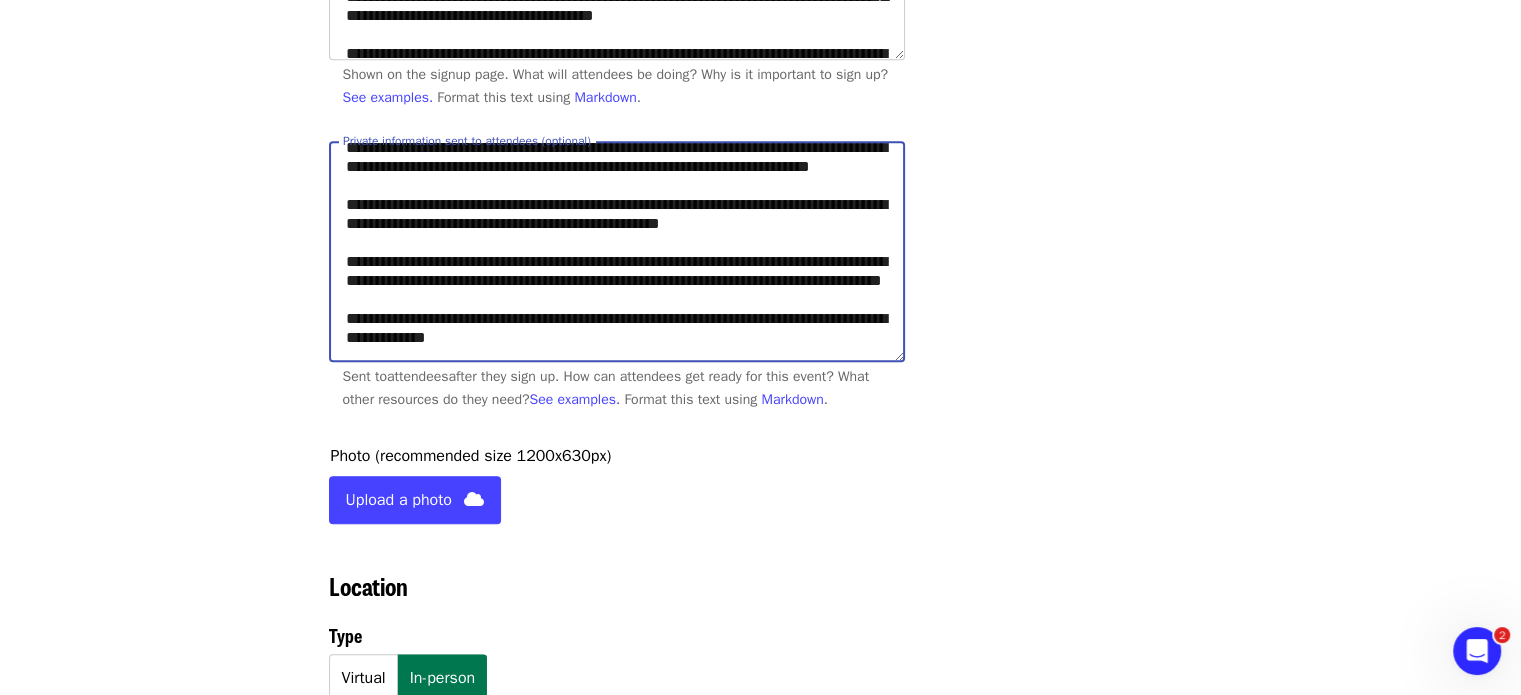 scroll, scrollTop: 83, scrollLeft: 0, axis: vertical 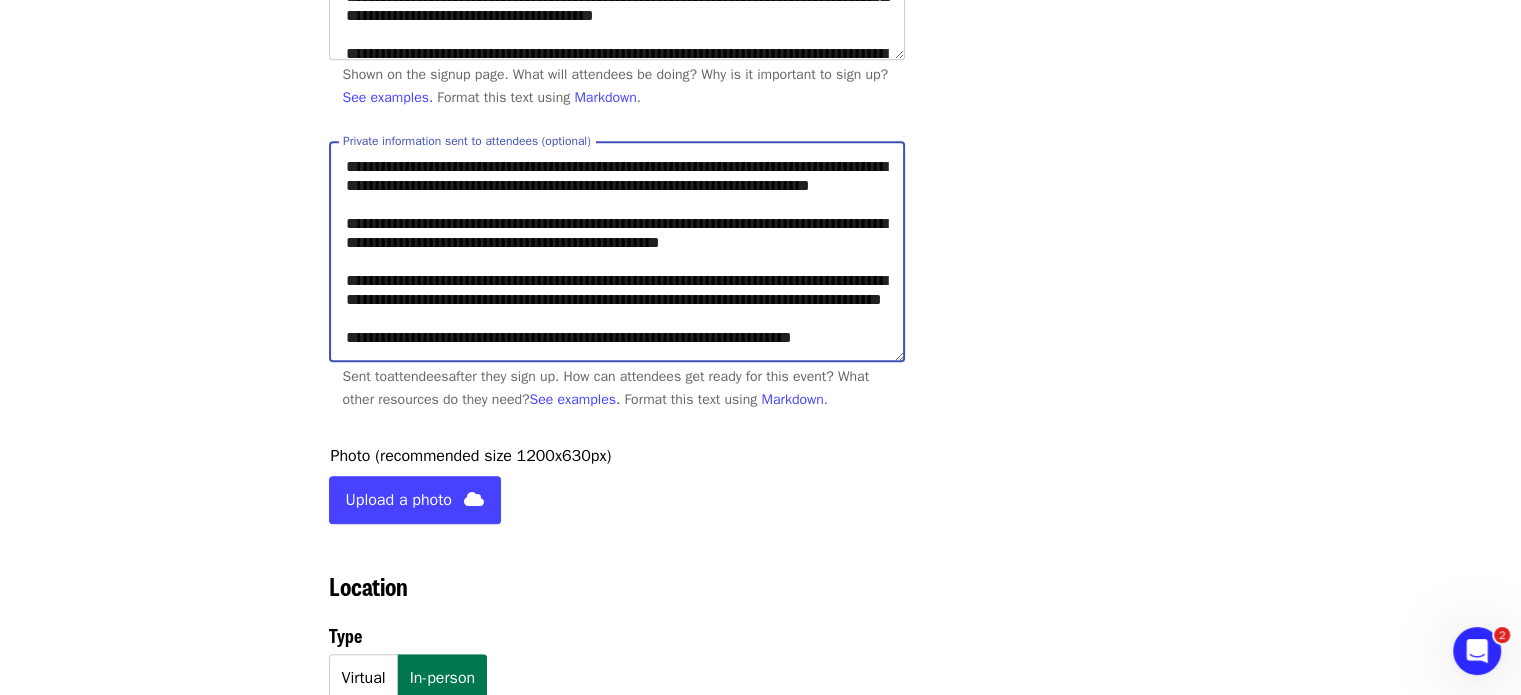 click on "**********" at bounding box center (617, 251) 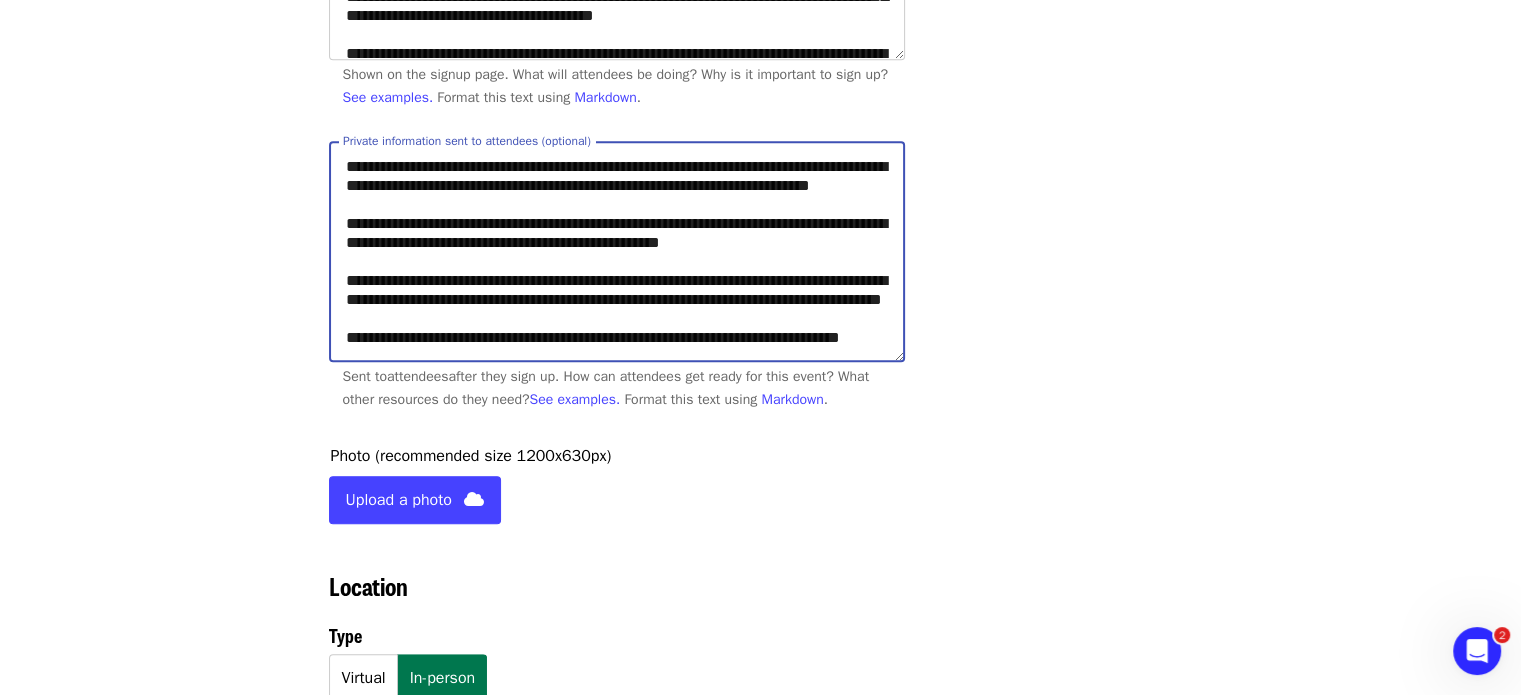 scroll, scrollTop: 28, scrollLeft: 0, axis: vertical 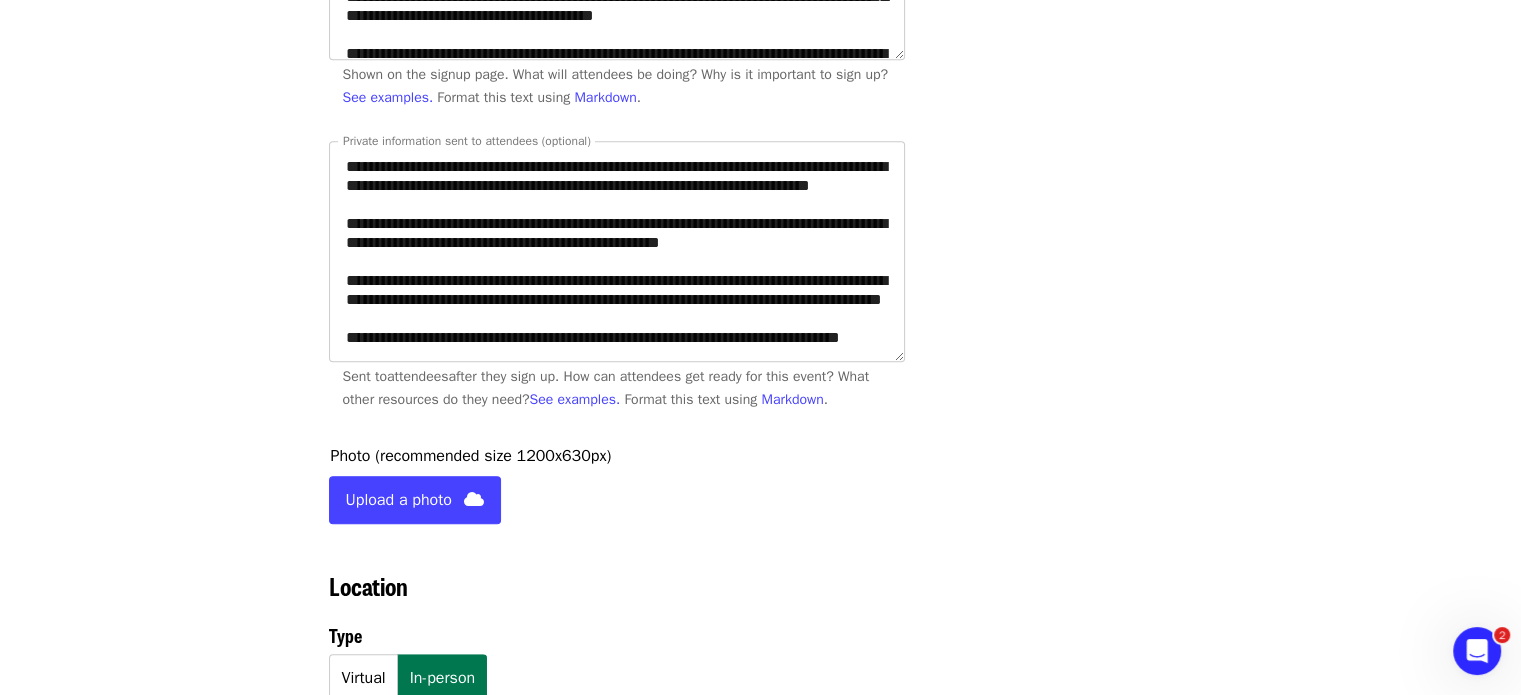 click on "Events Users Supporters Stats What's new Help center Feedback New Public feed Organize for Society of St. Andrew" at bounding box center [185, 1941] 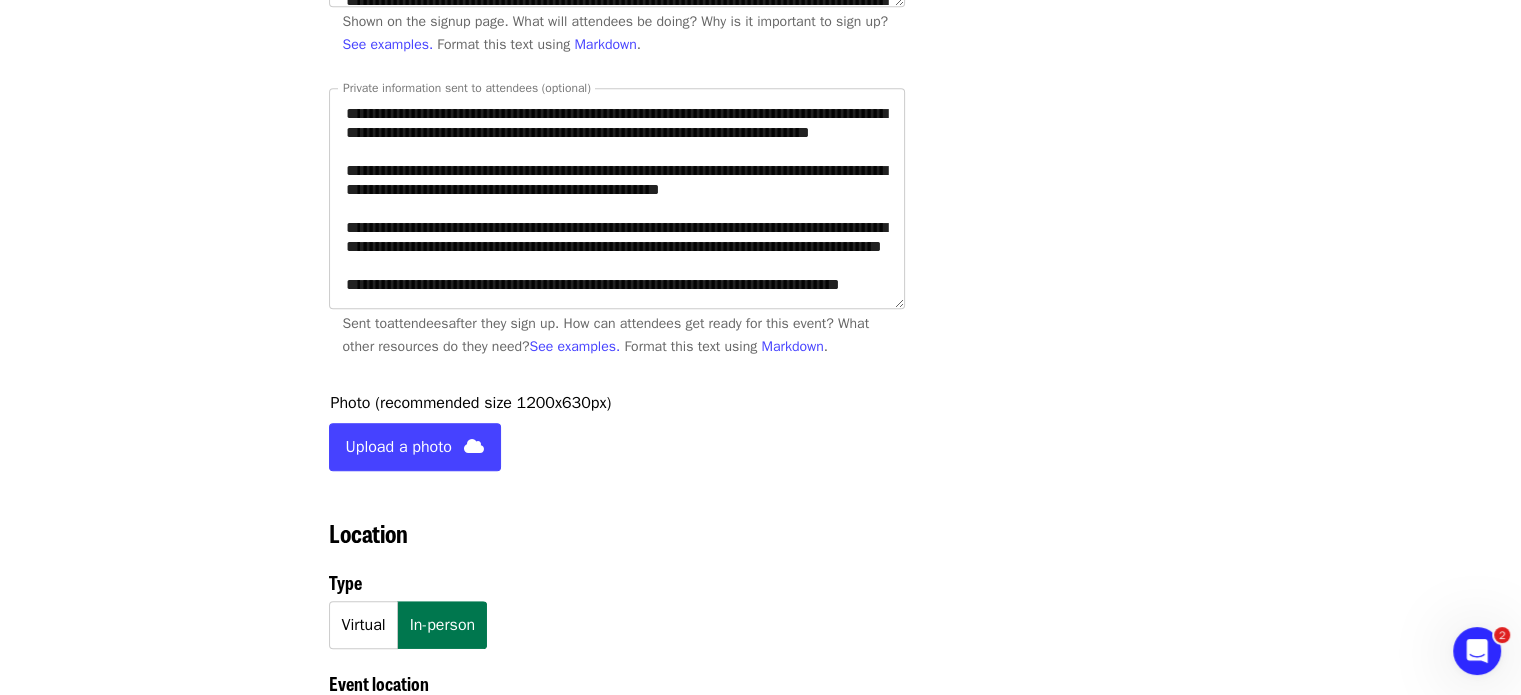 scroll, scrollTop: 910, scrollLeft: 0, axis: vertical 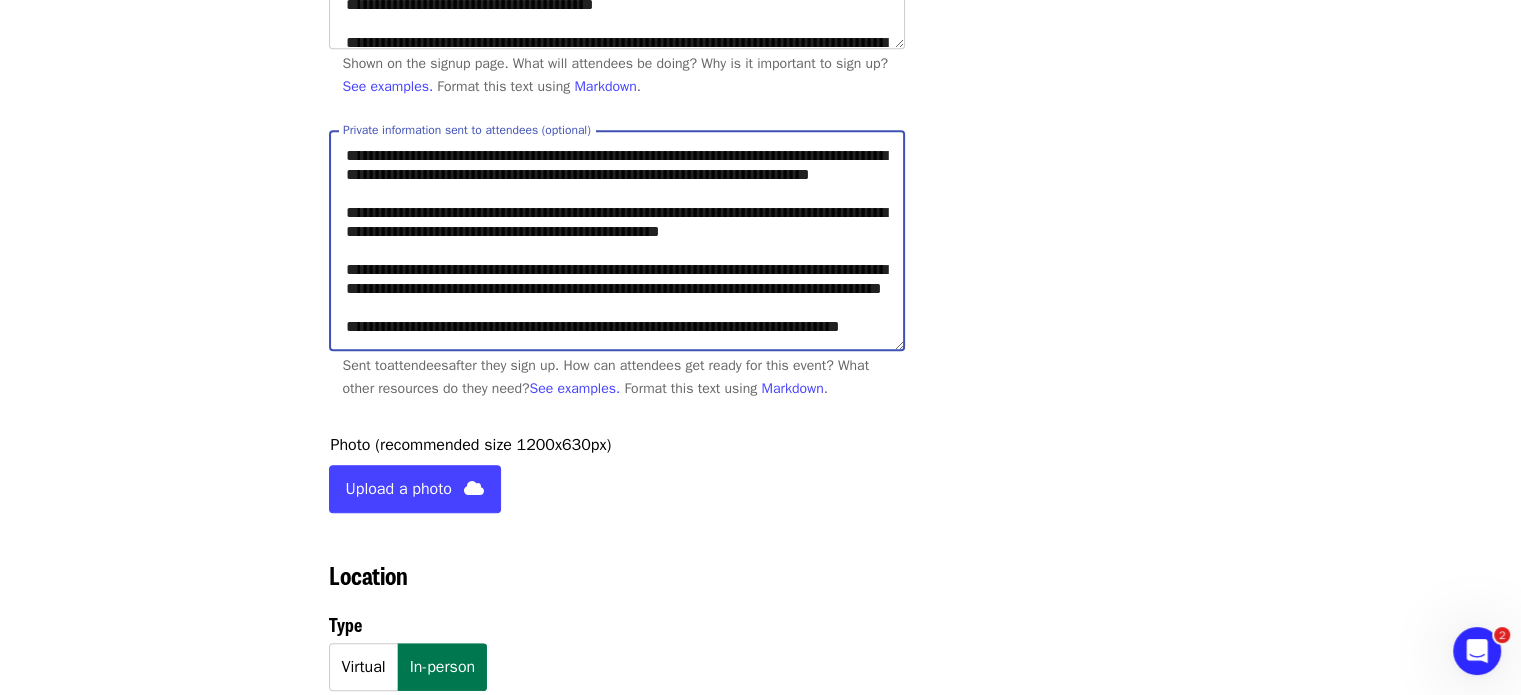click on "**********" at bounding box center [617, 240] 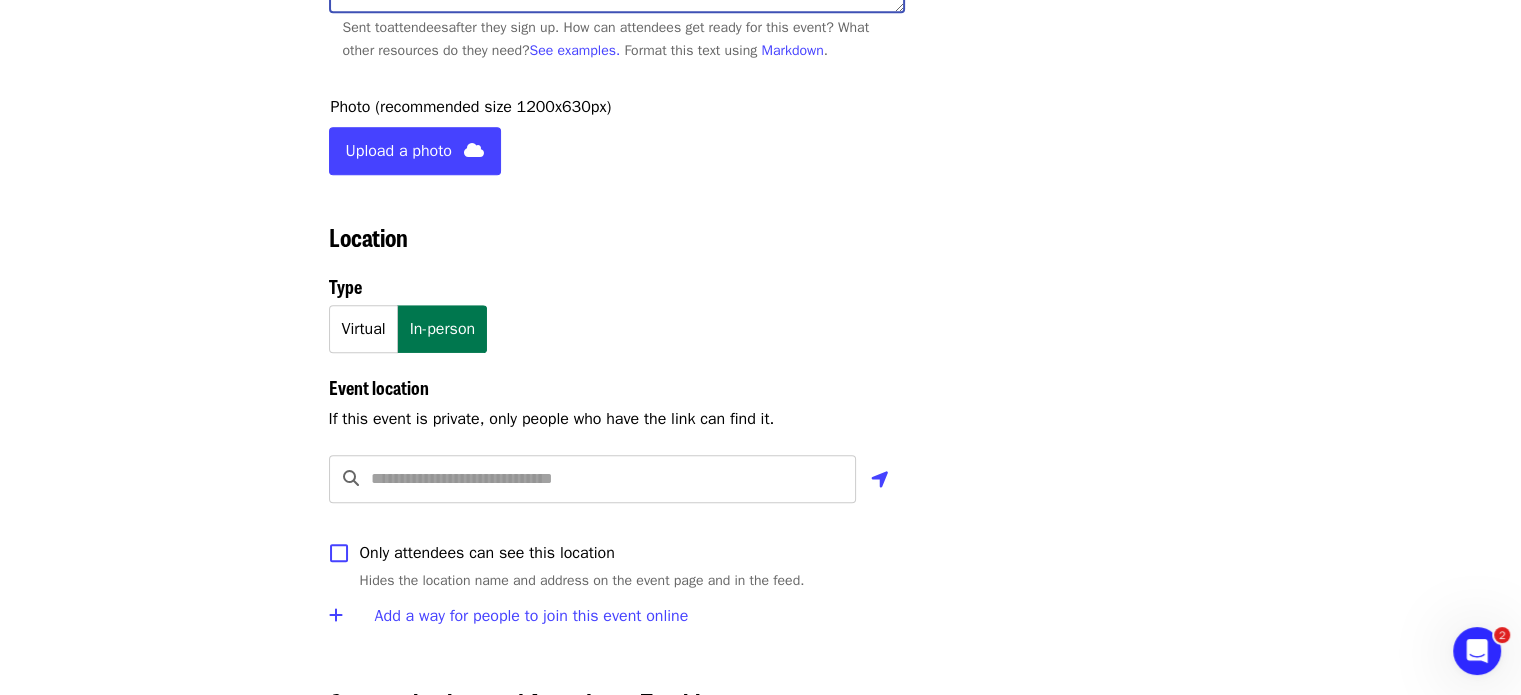 scroll, scrollTop: 1250, scrollLeft: 0, axis: vertical 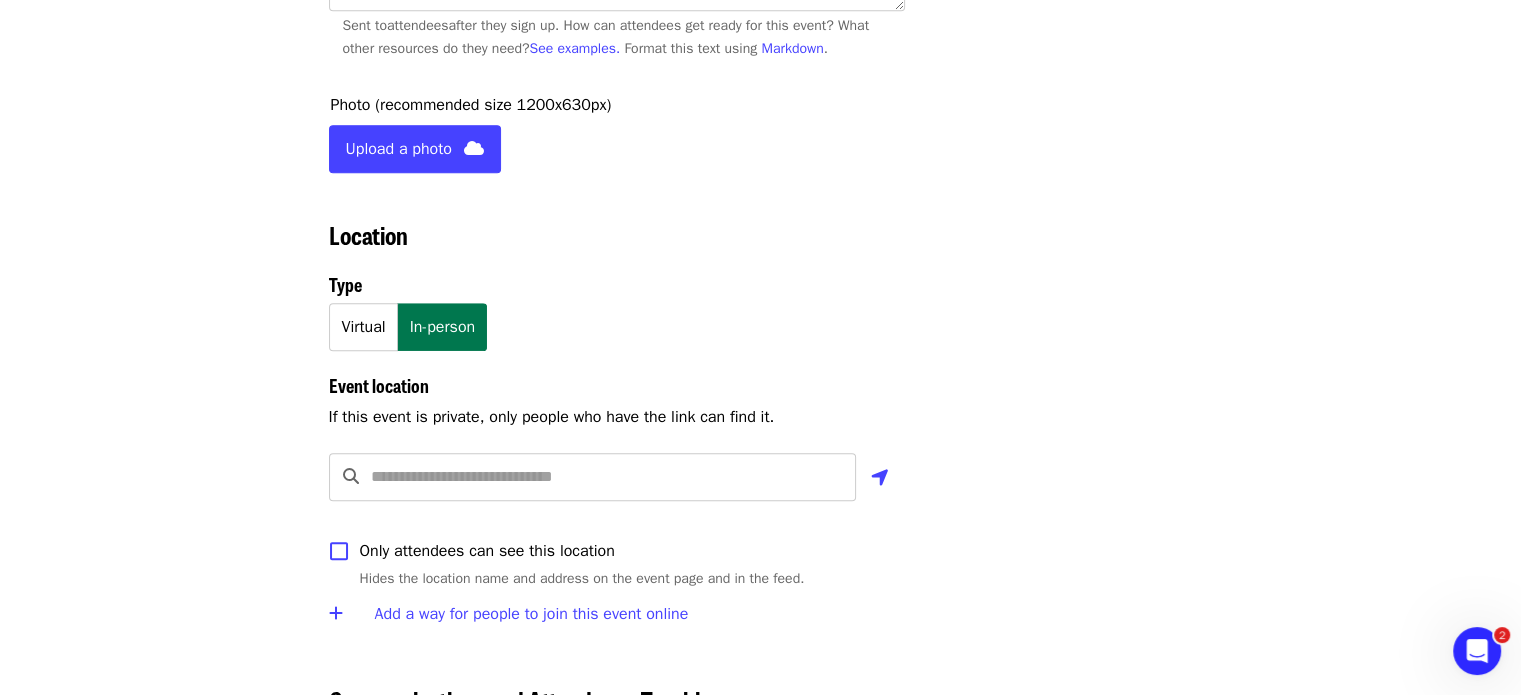 drag, startPoint x: 428, startPoint y: 187, endPoint x: 437, endPoint y: 173, distance: 16.643316 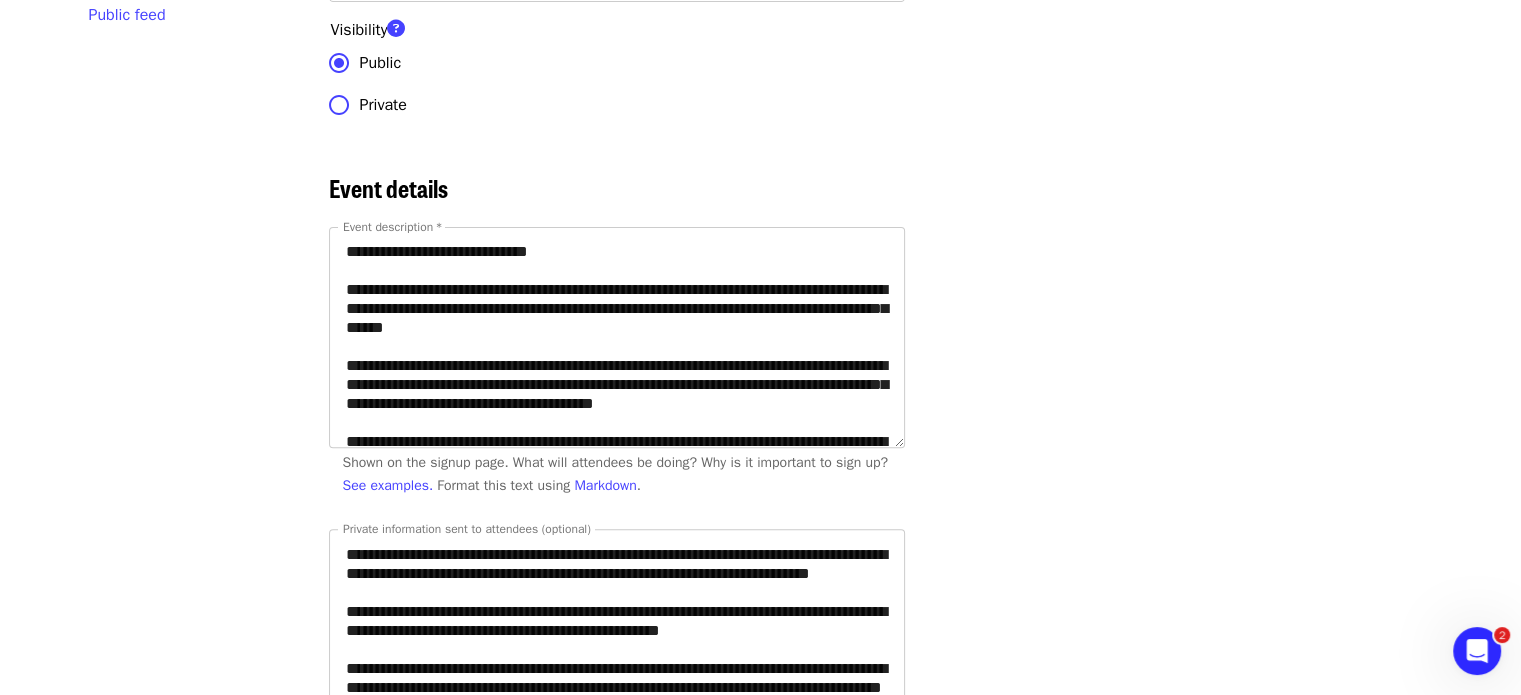 scroll, scrollTop: 520, scrollLeft: 0, axis: vertical 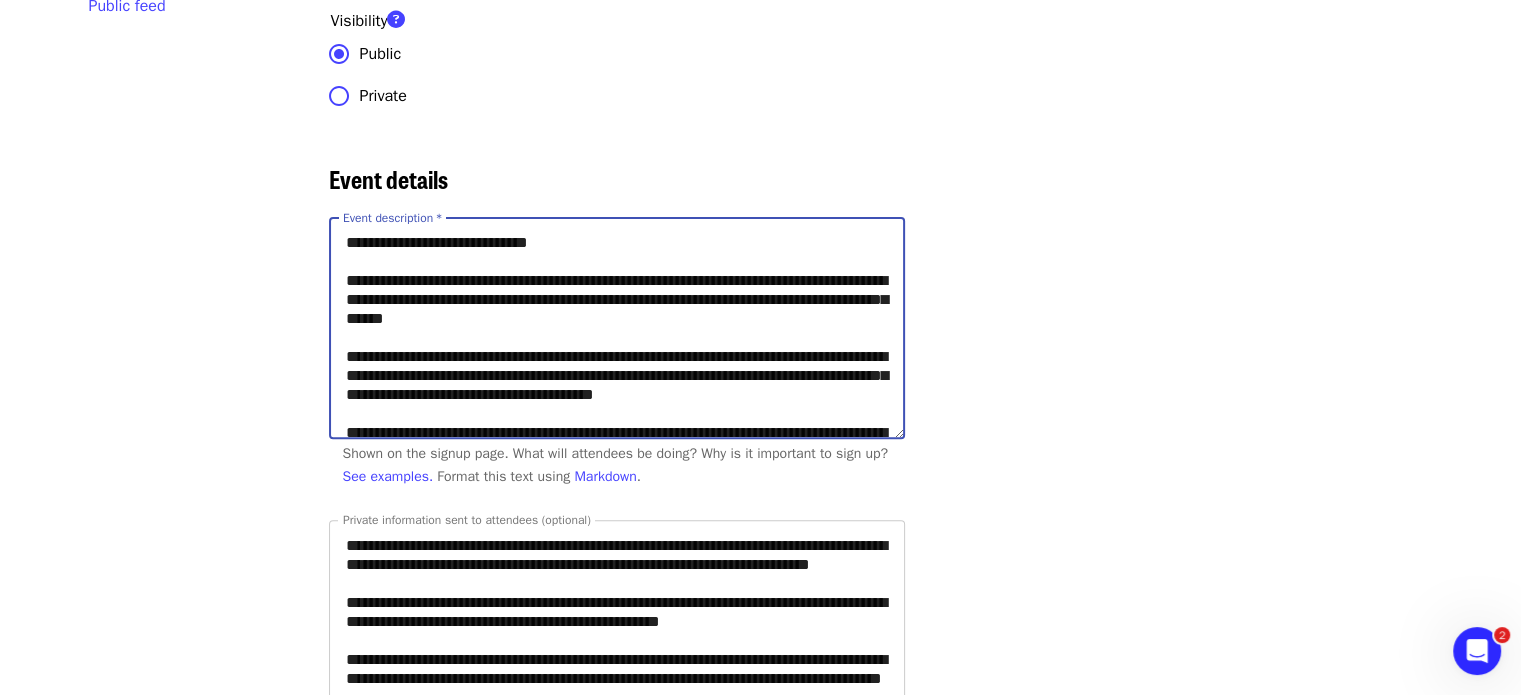 click on "**********" at bounding box center [617, 328] 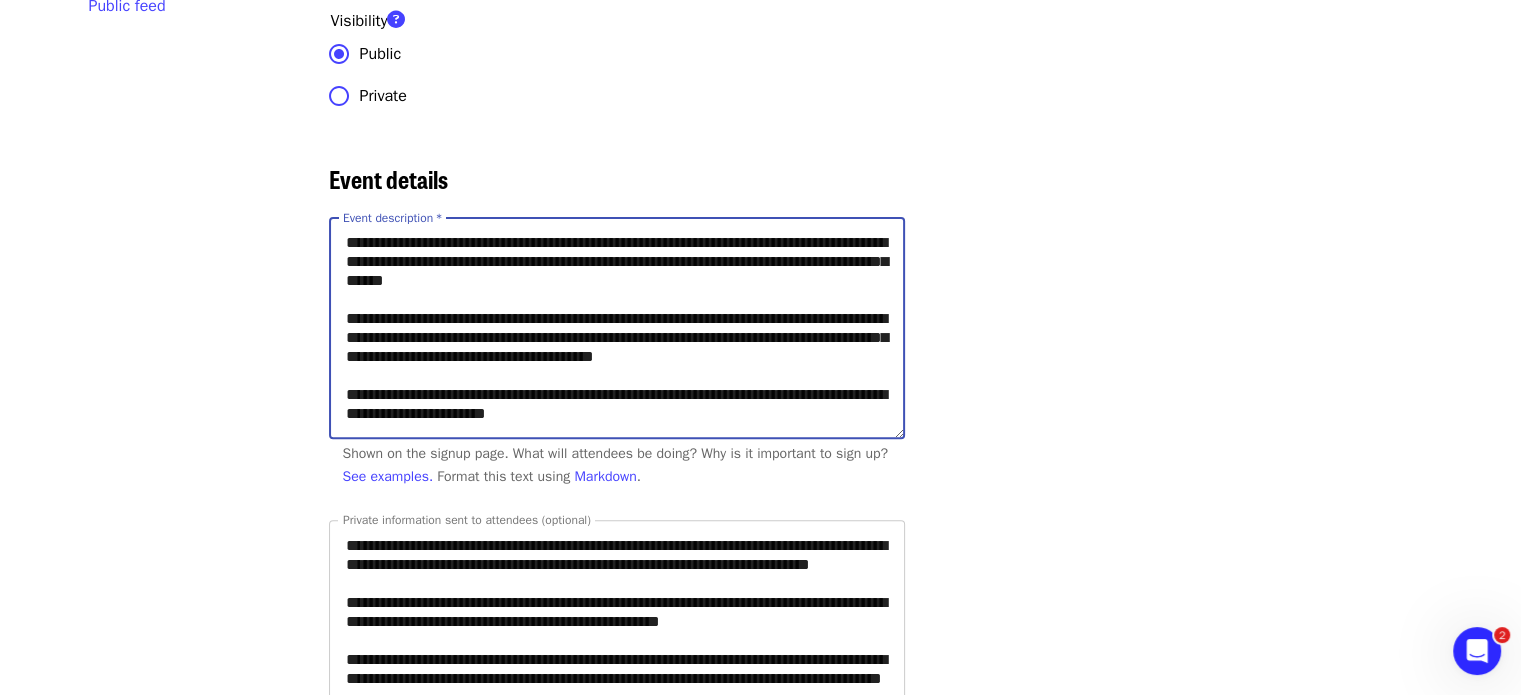 click on "**********" at bounding box center [617, 328] 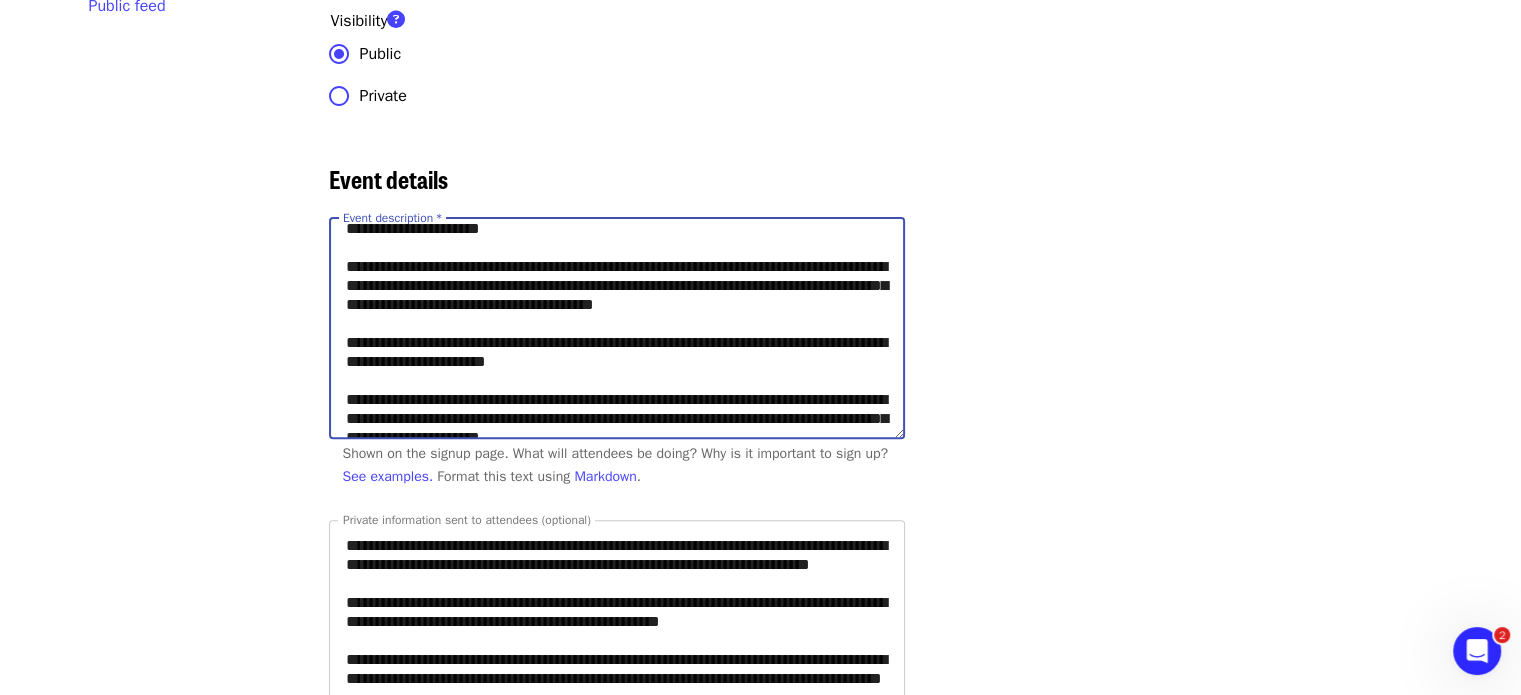scroll, scrollTop: 52, scrollLeft: 0, axis: vertical 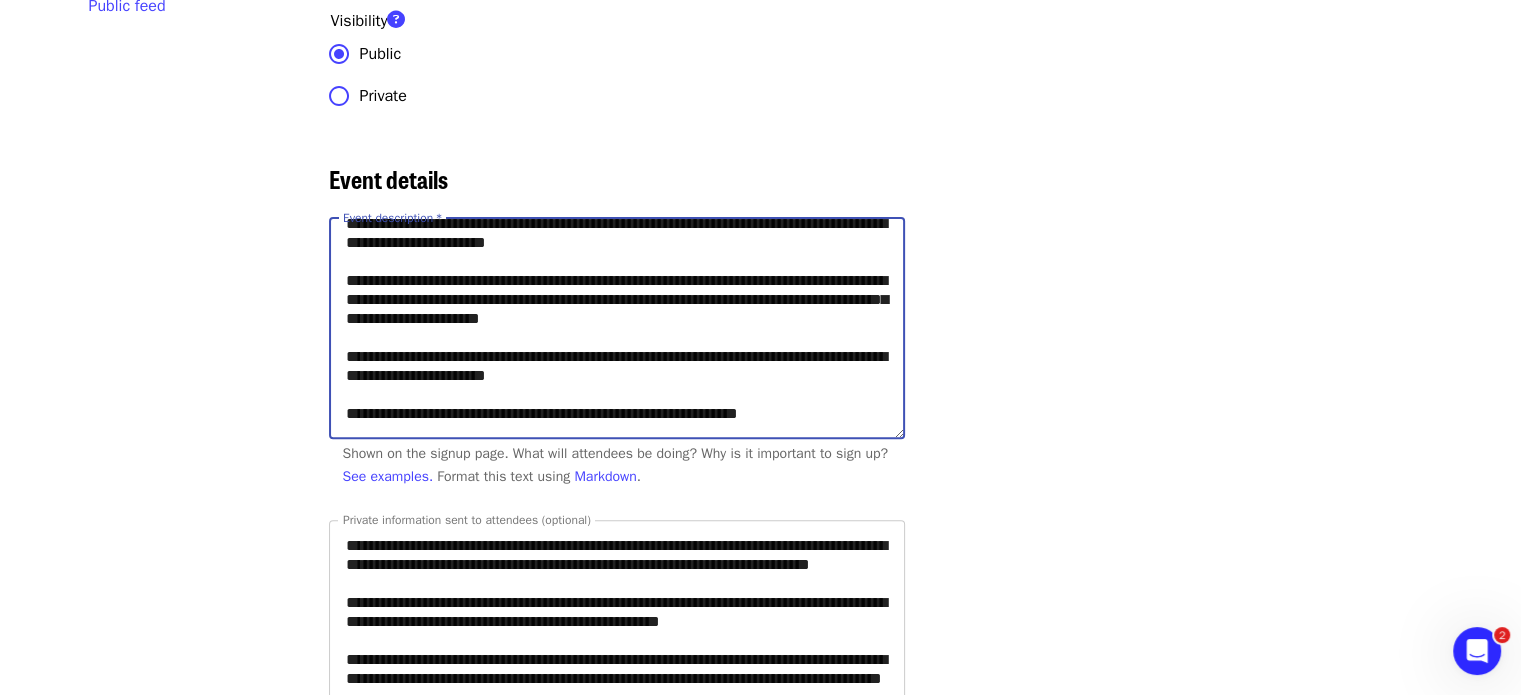 click on "**********" at bounding box center [617, 328] 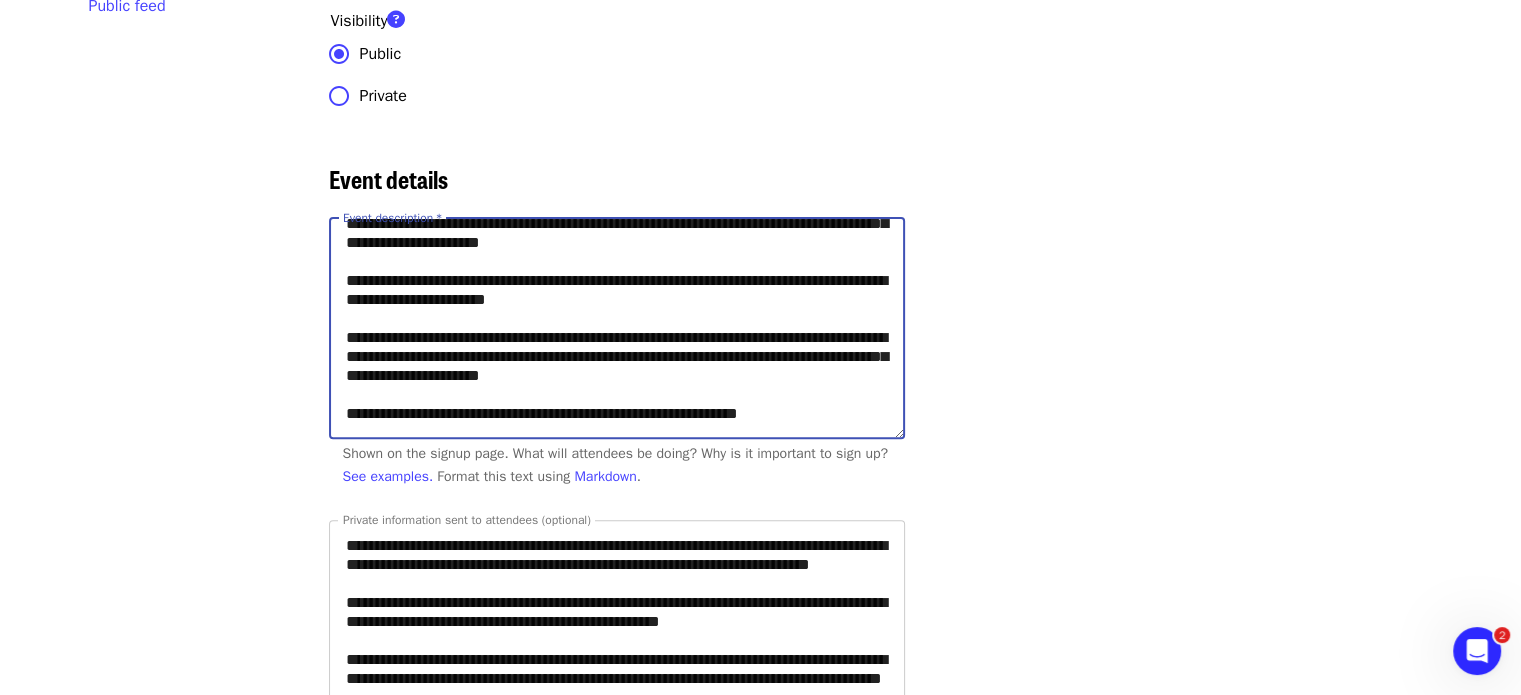 scroll, scrollTop: 37, scrollLeft: 0, axis: vertical 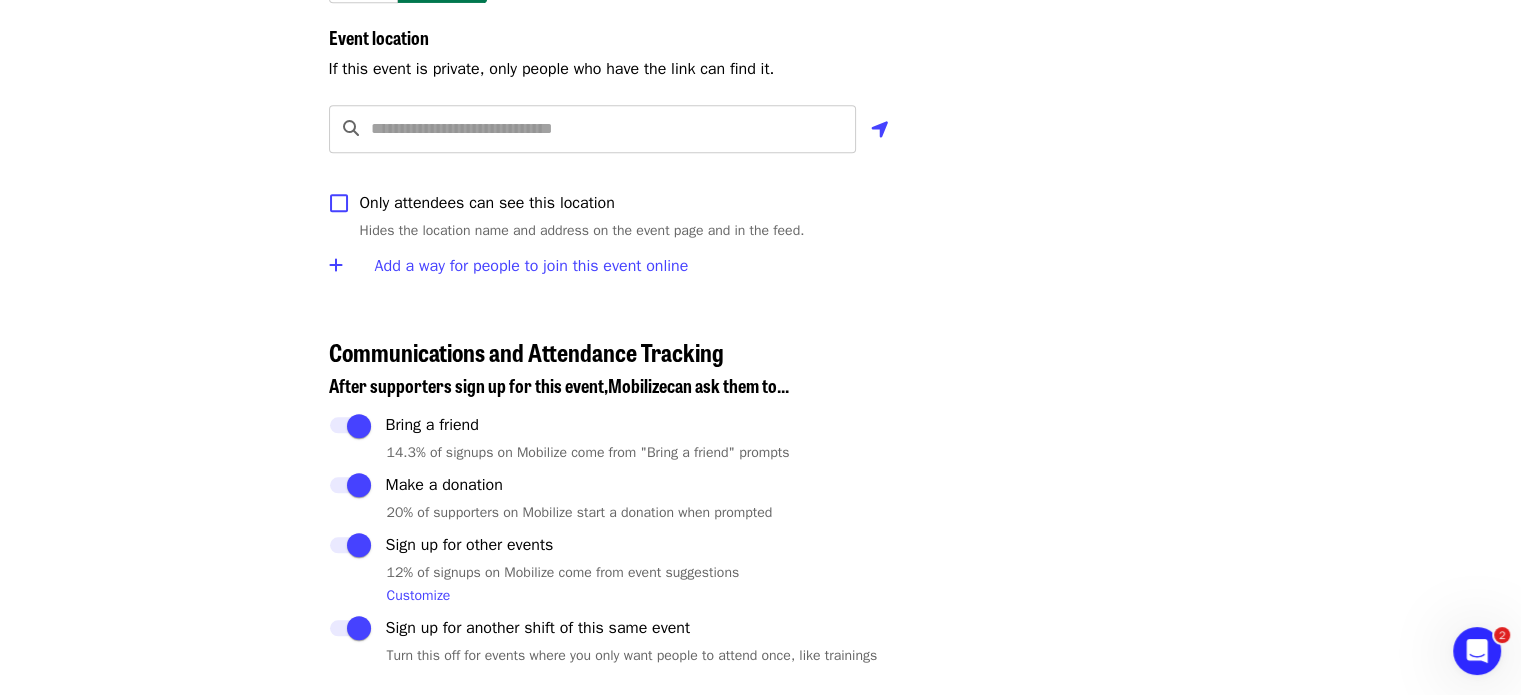 type on "**********" 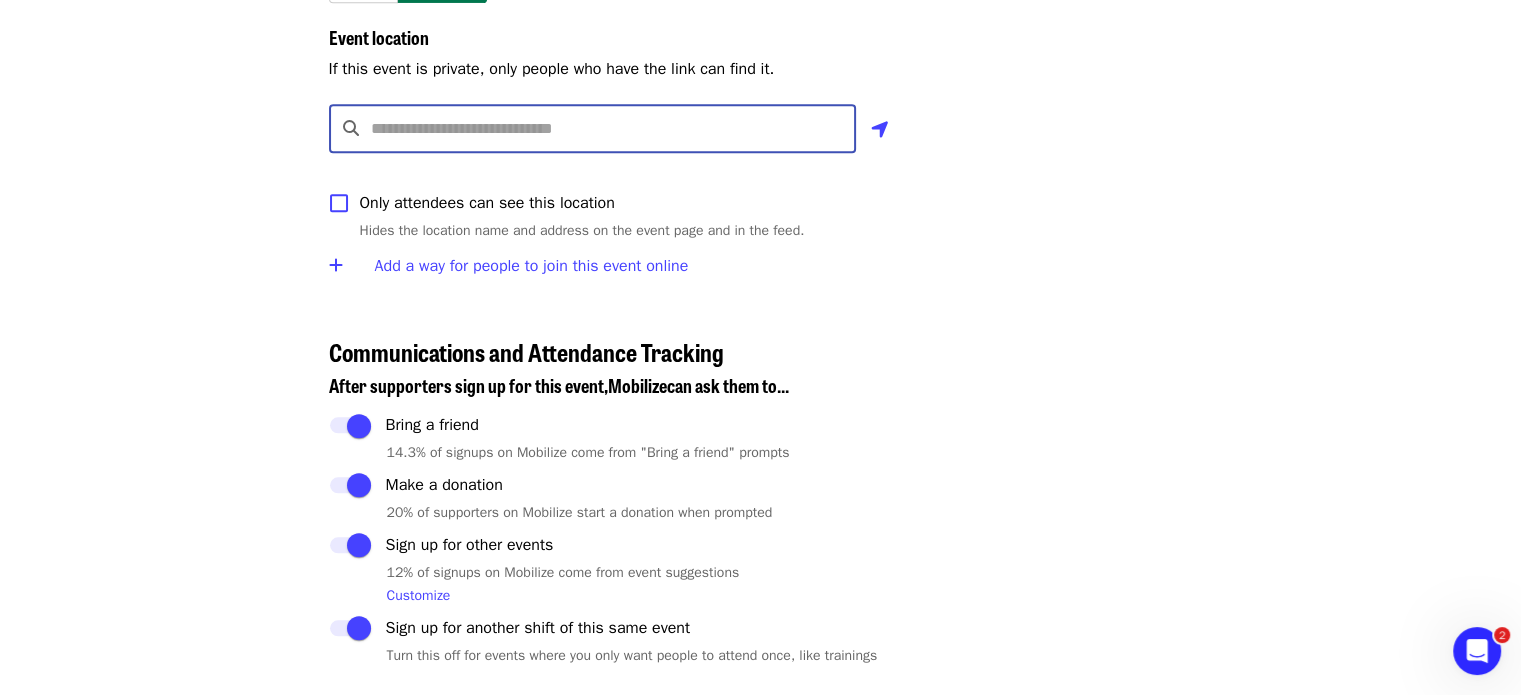 click at bounding box center (614, 129) 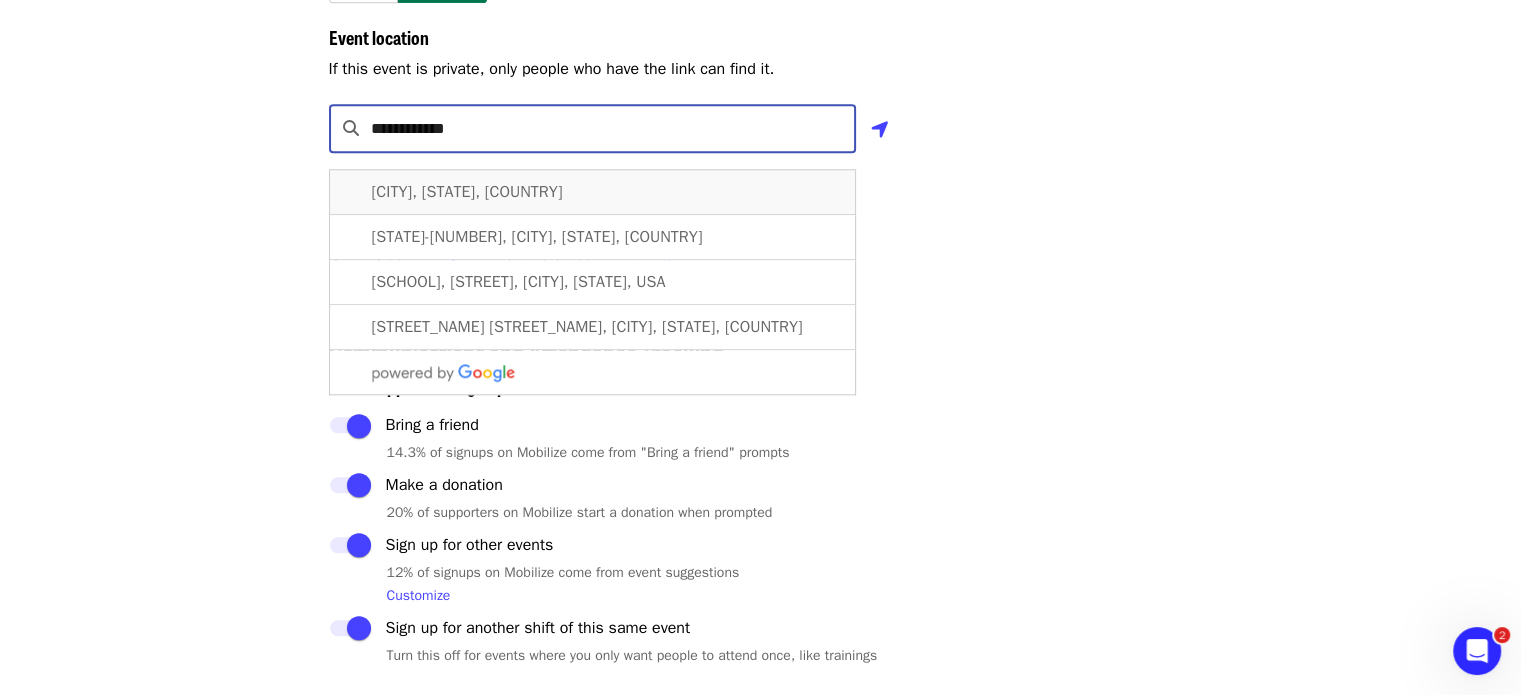 click on "[CITY], [STATE], [COUNTRY]" at bounding box center [467, 192] 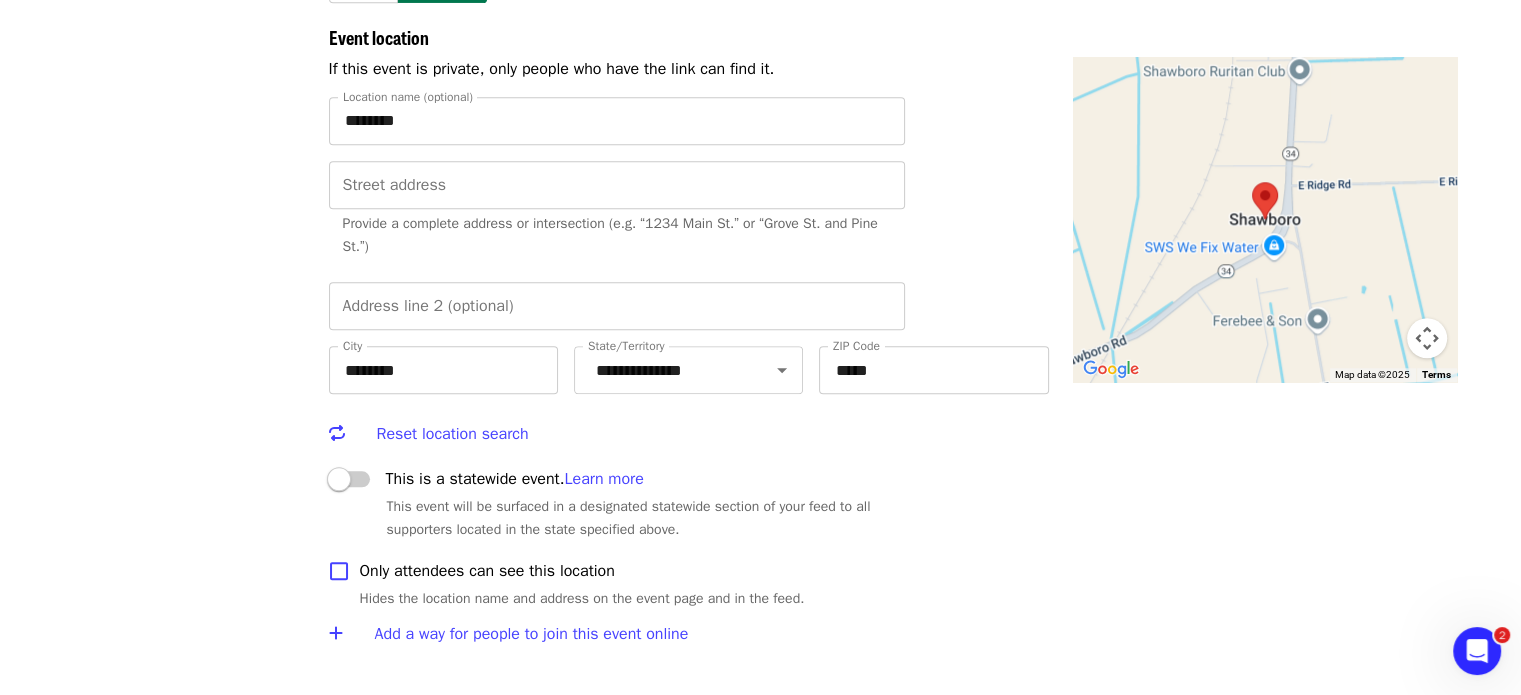 click on "********" at bounding box center [617, 121] 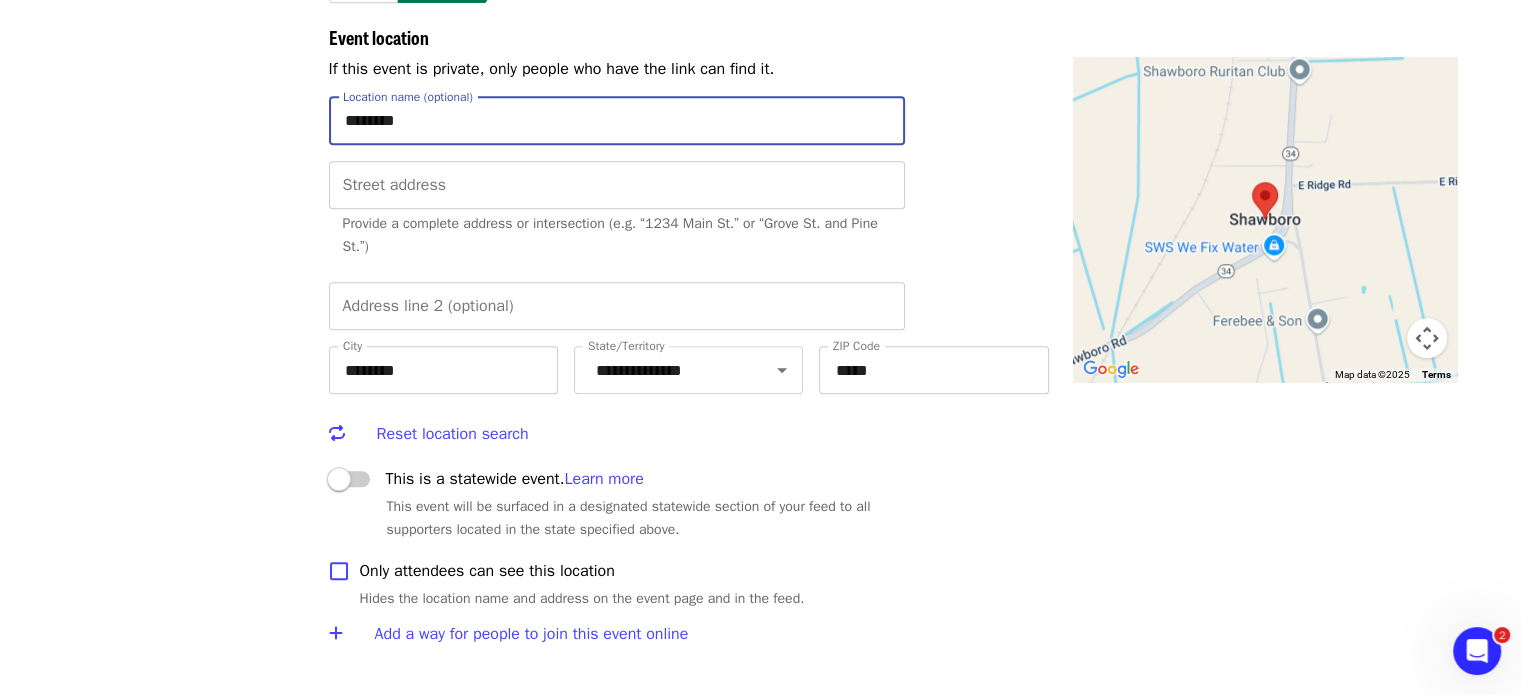 click on "********" at bounding box center [617, 121] 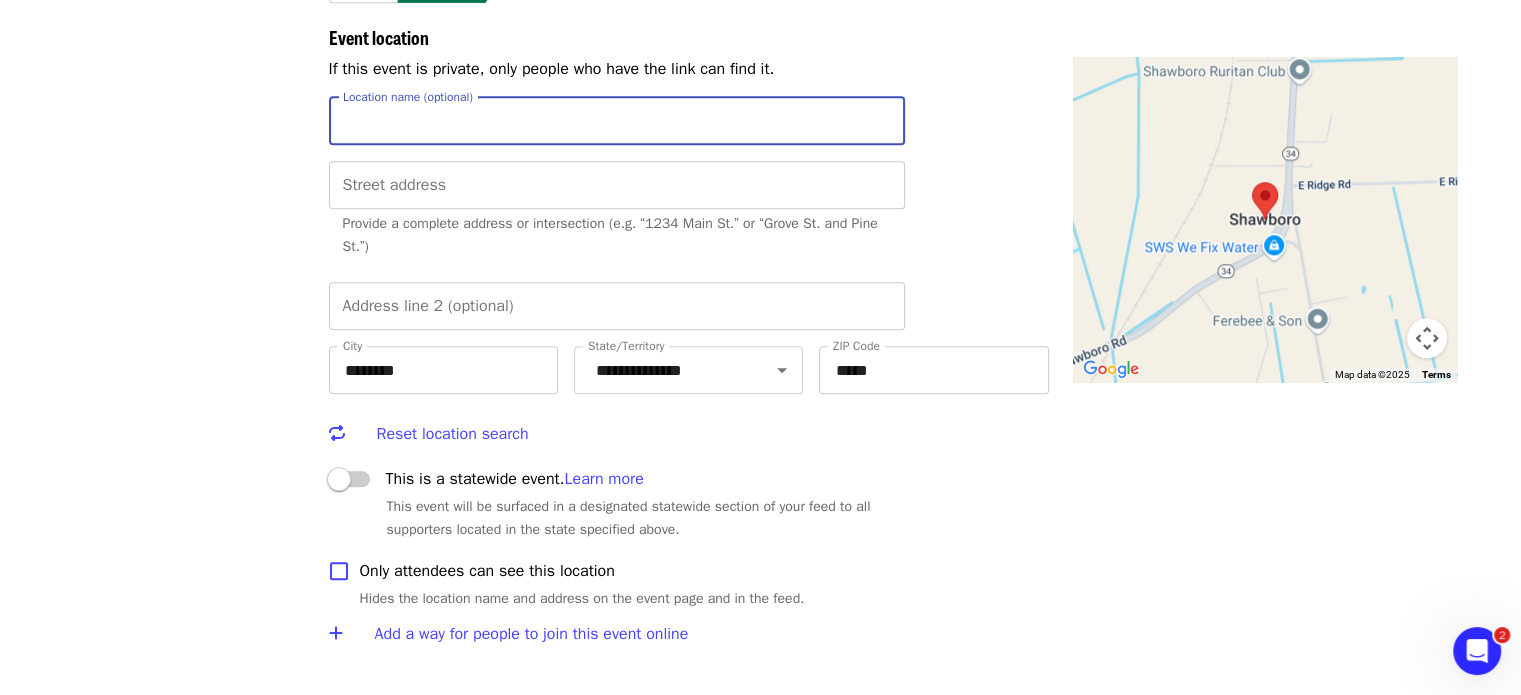 type 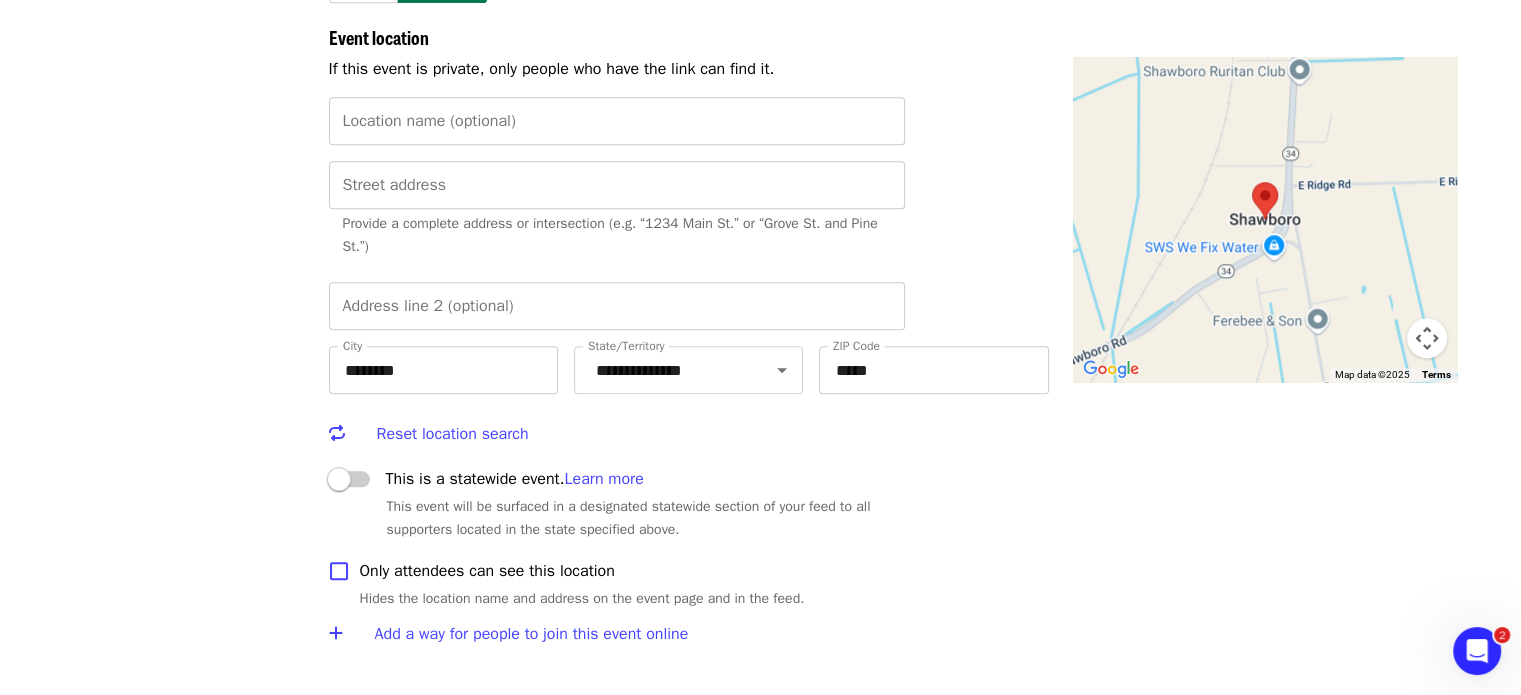 click on "Events Users Supporters Stats What's new Help center Feedback New Public feed Organize for Society of St. Andrew" at bounding box center [185, 1261] 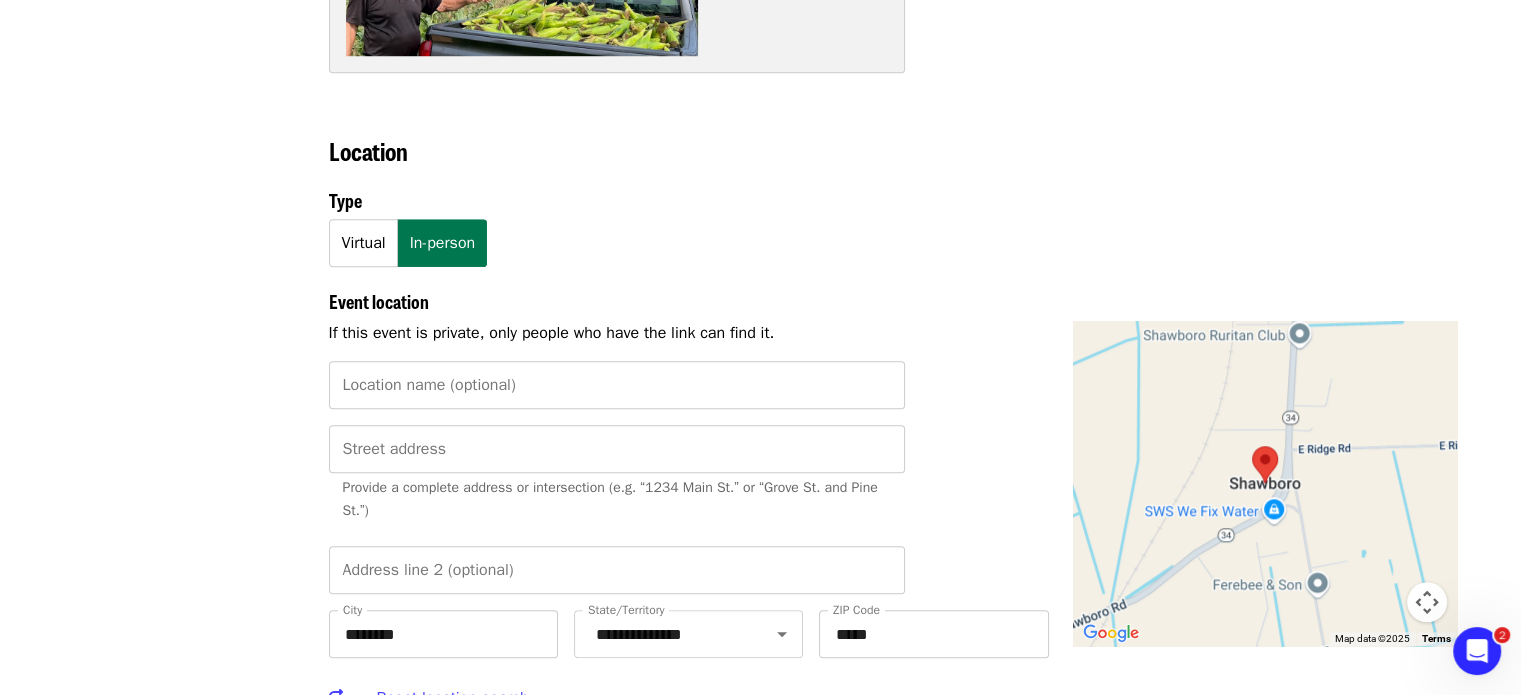 scroll, scrollTop: 1664, scrollLeft: 0, axis: vertical 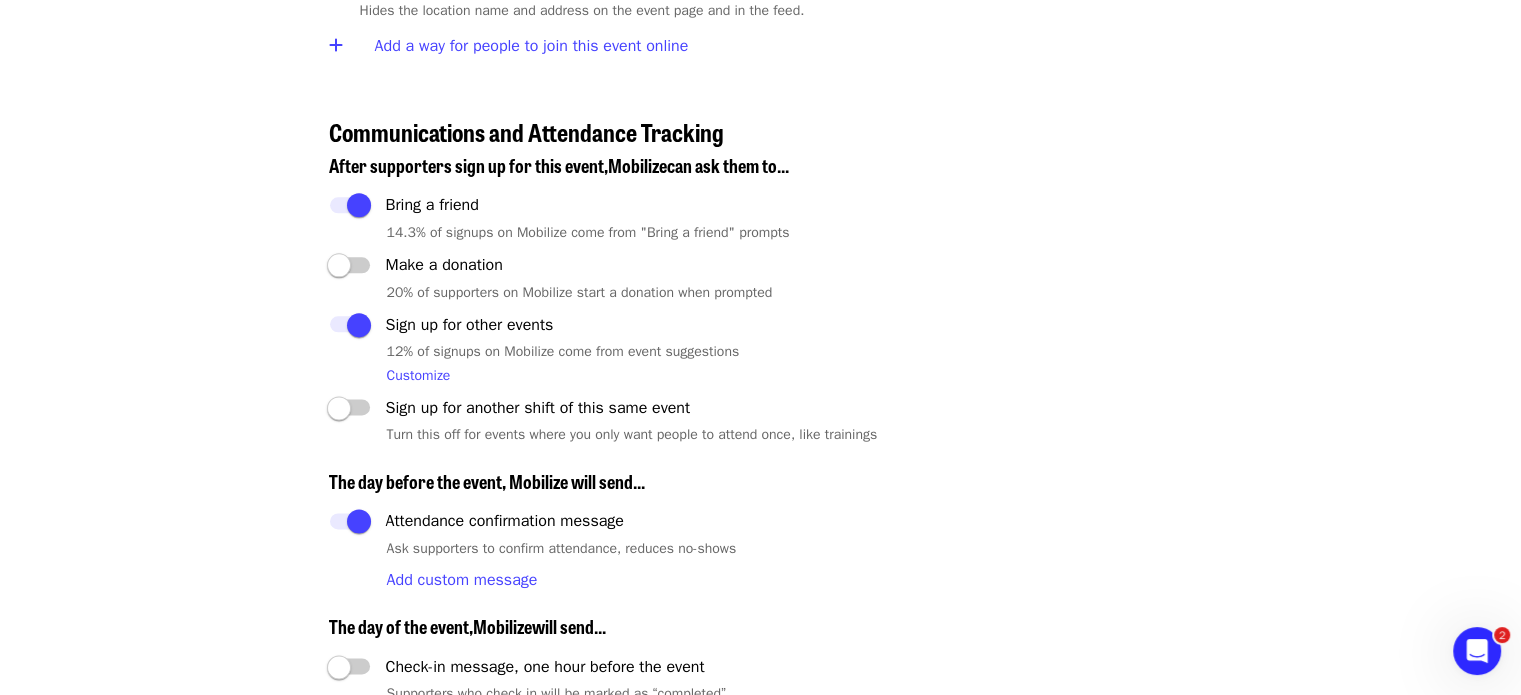 click on "Events Users Supporters Stats What's new Help center Feedback New Public feed Organize for Society of St. Andrew" at bounding box center (185, 673) 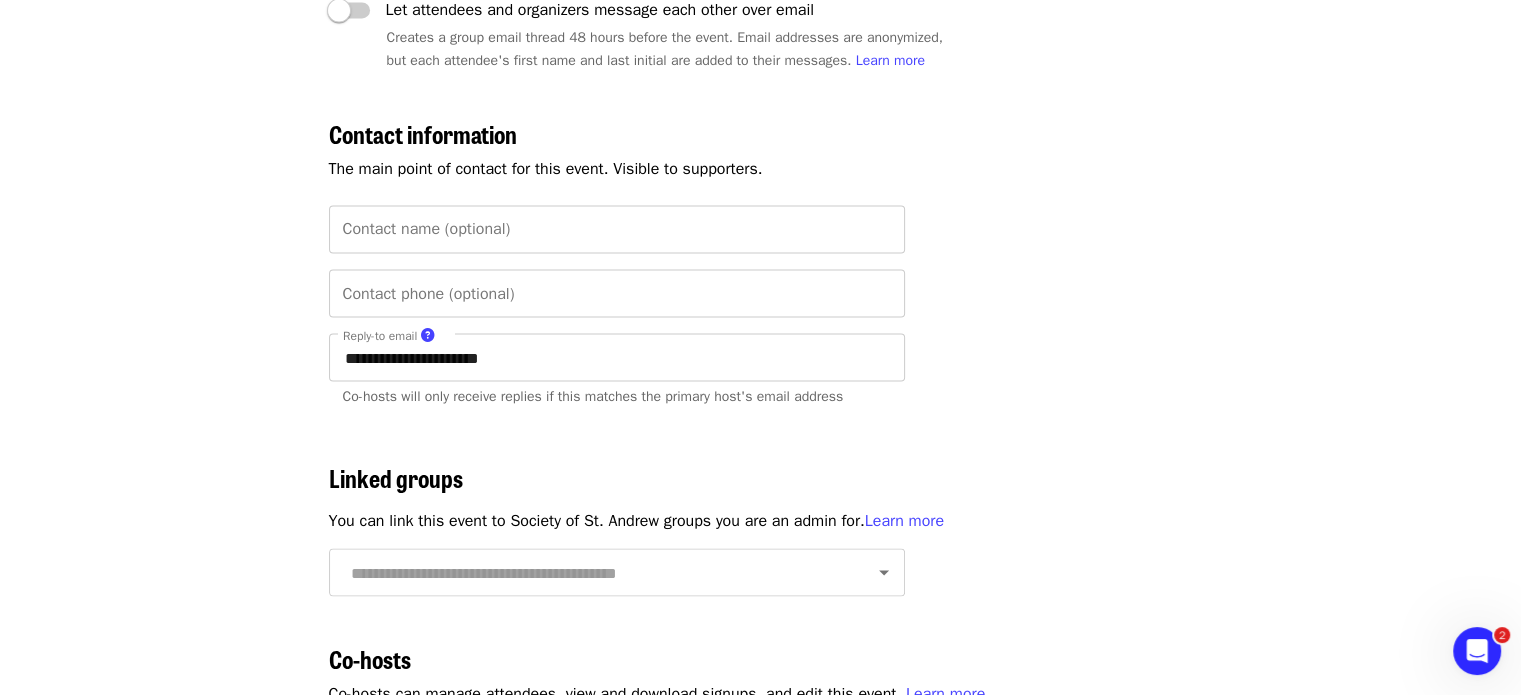 scroll, scrollTop: 3511, scrollLeft: 0, axis: vertical 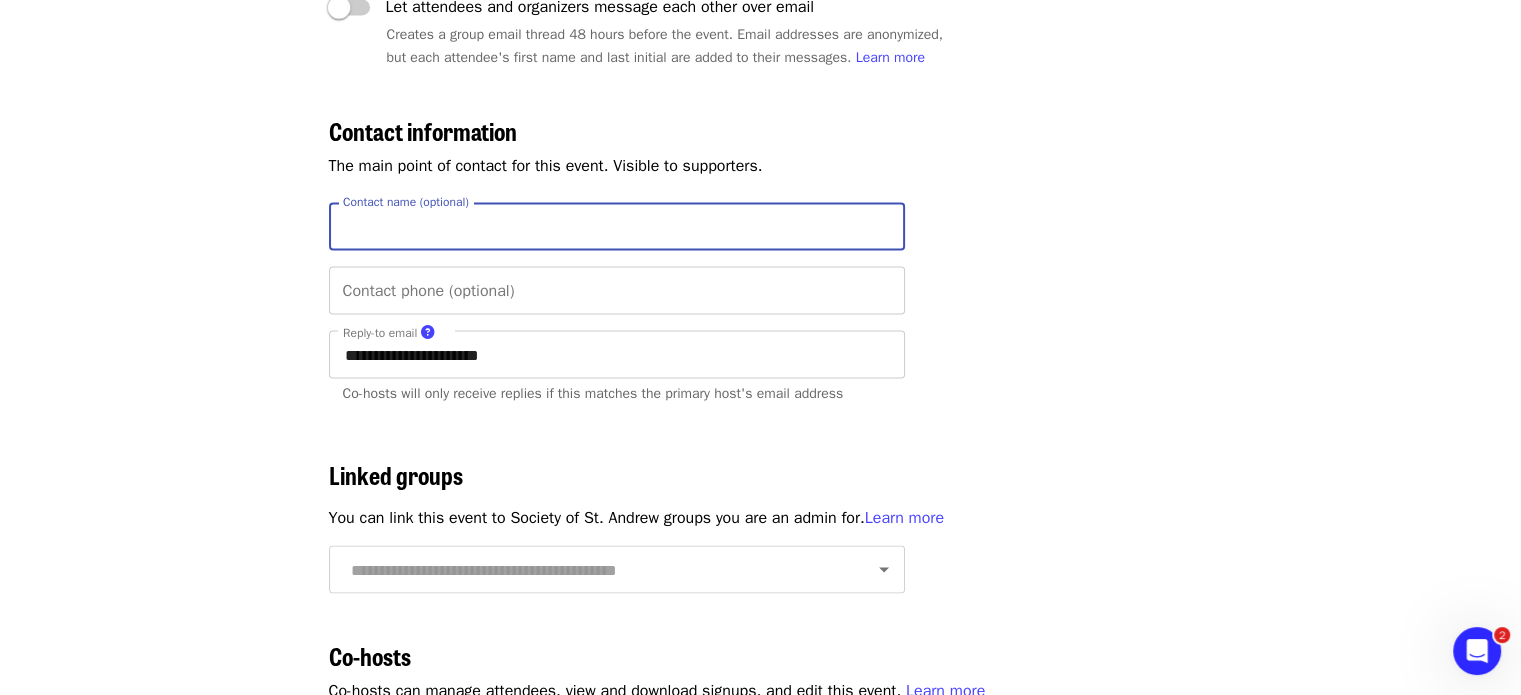 drag, startPoint x: 420, startPoint y: 236, endPoint x: 420, endPoint y: 290, distance: 54 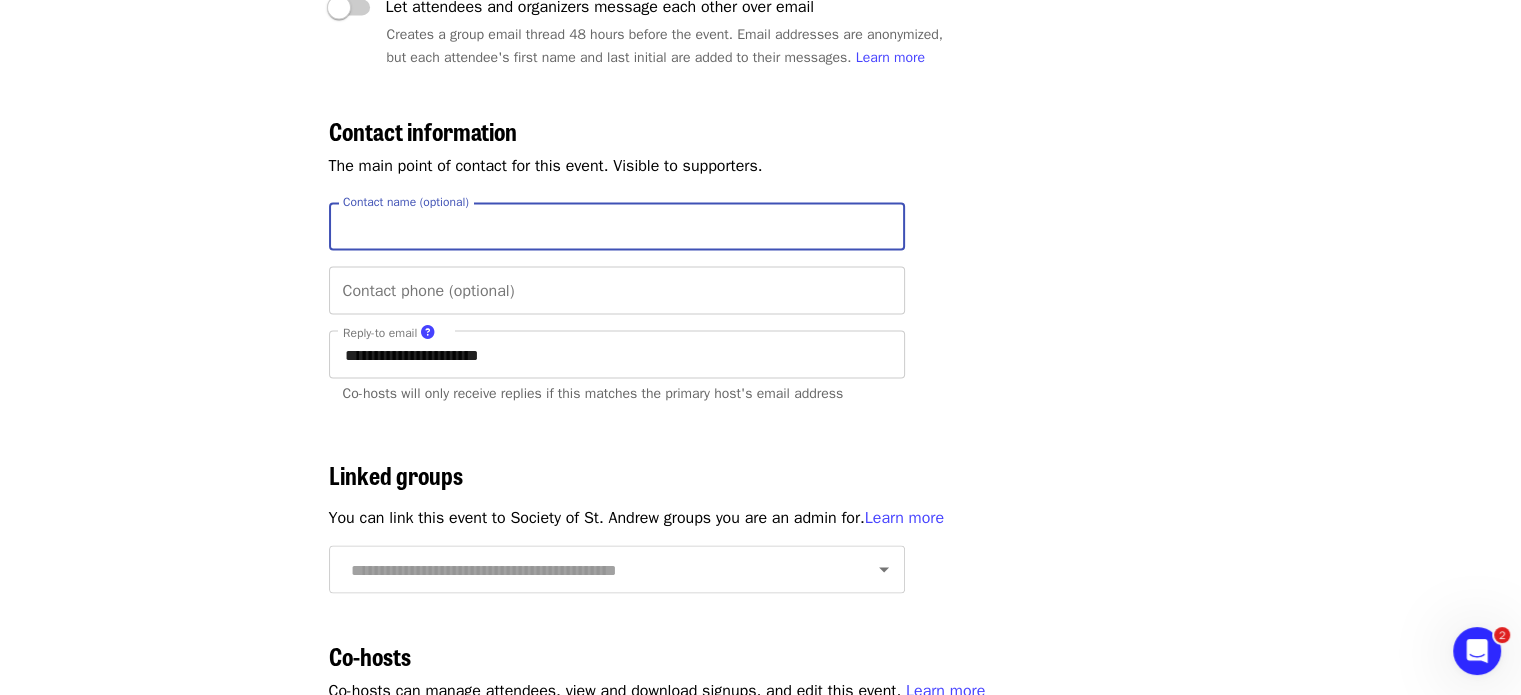 click on "**********" at bounding box center (893, 264) 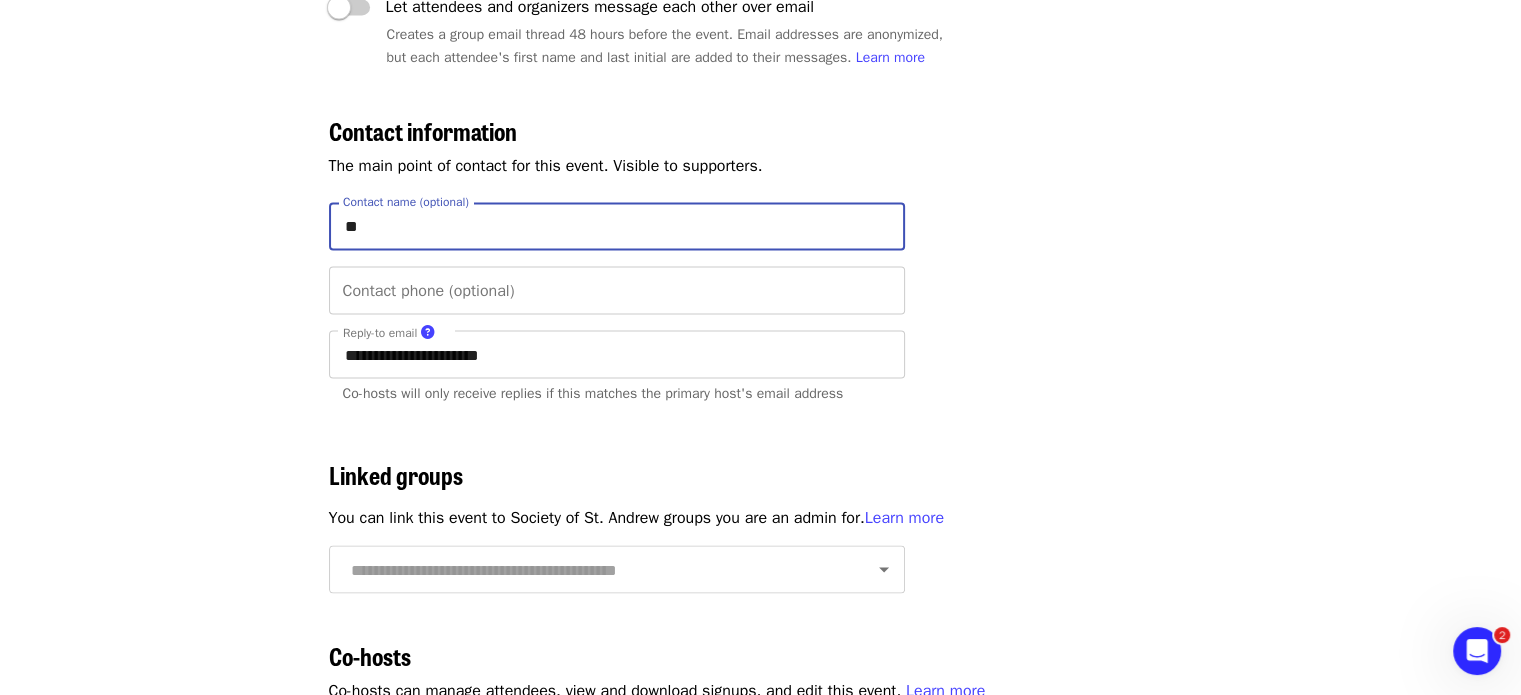 type on "*" 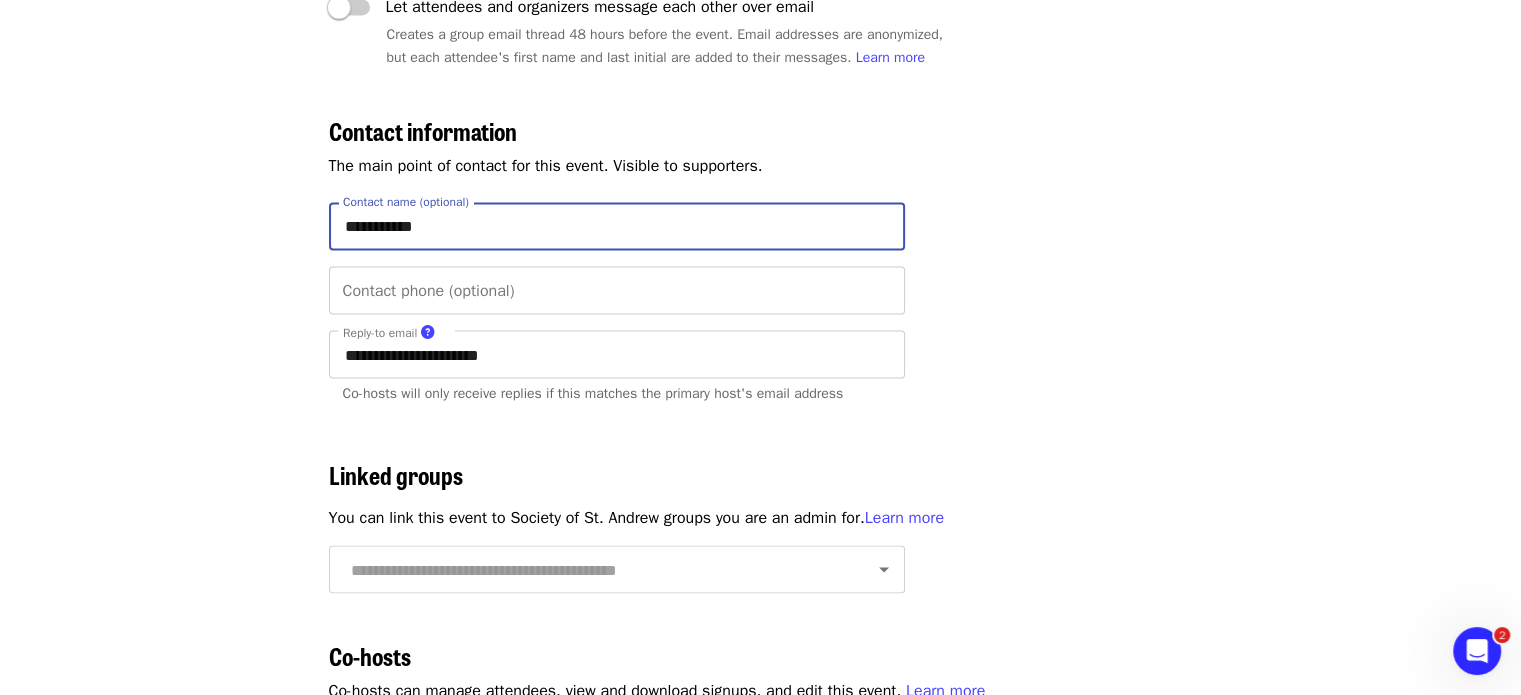 type on "**********" 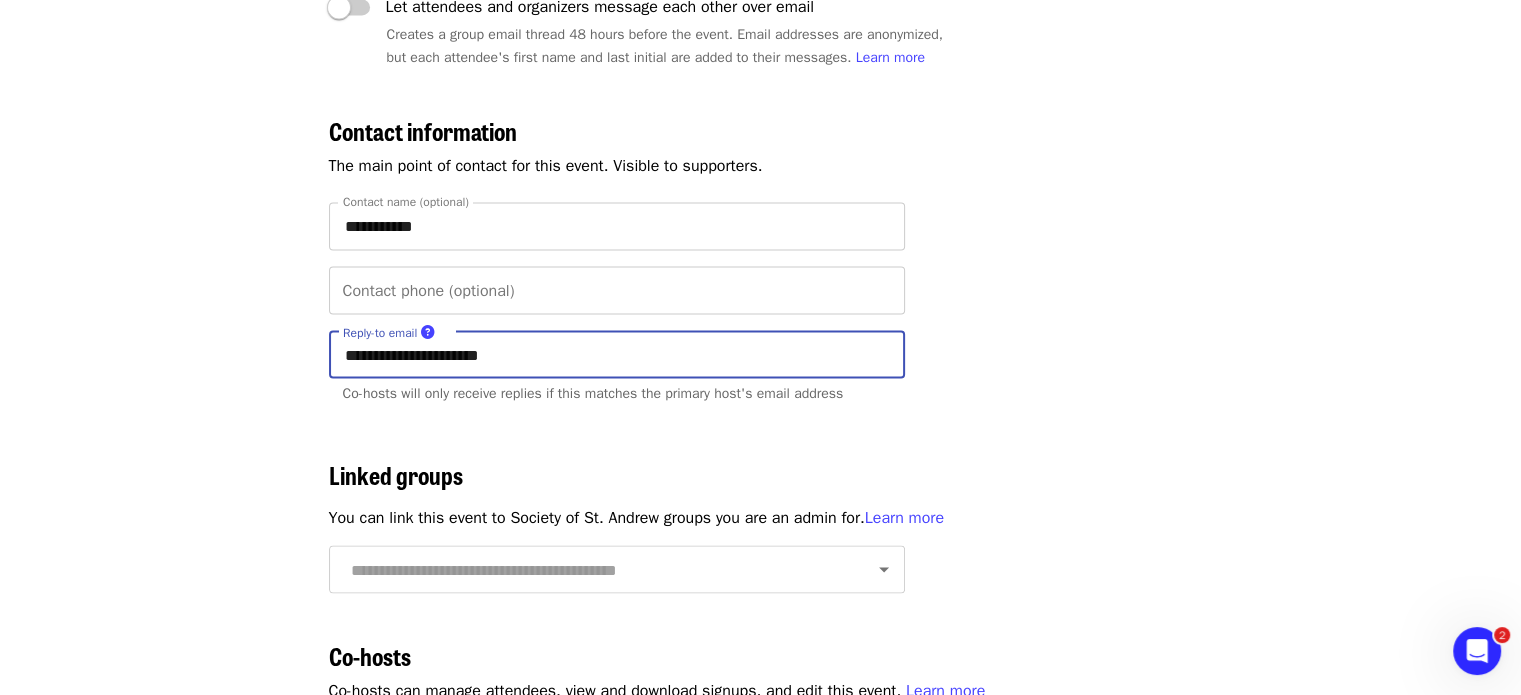type on "**********" 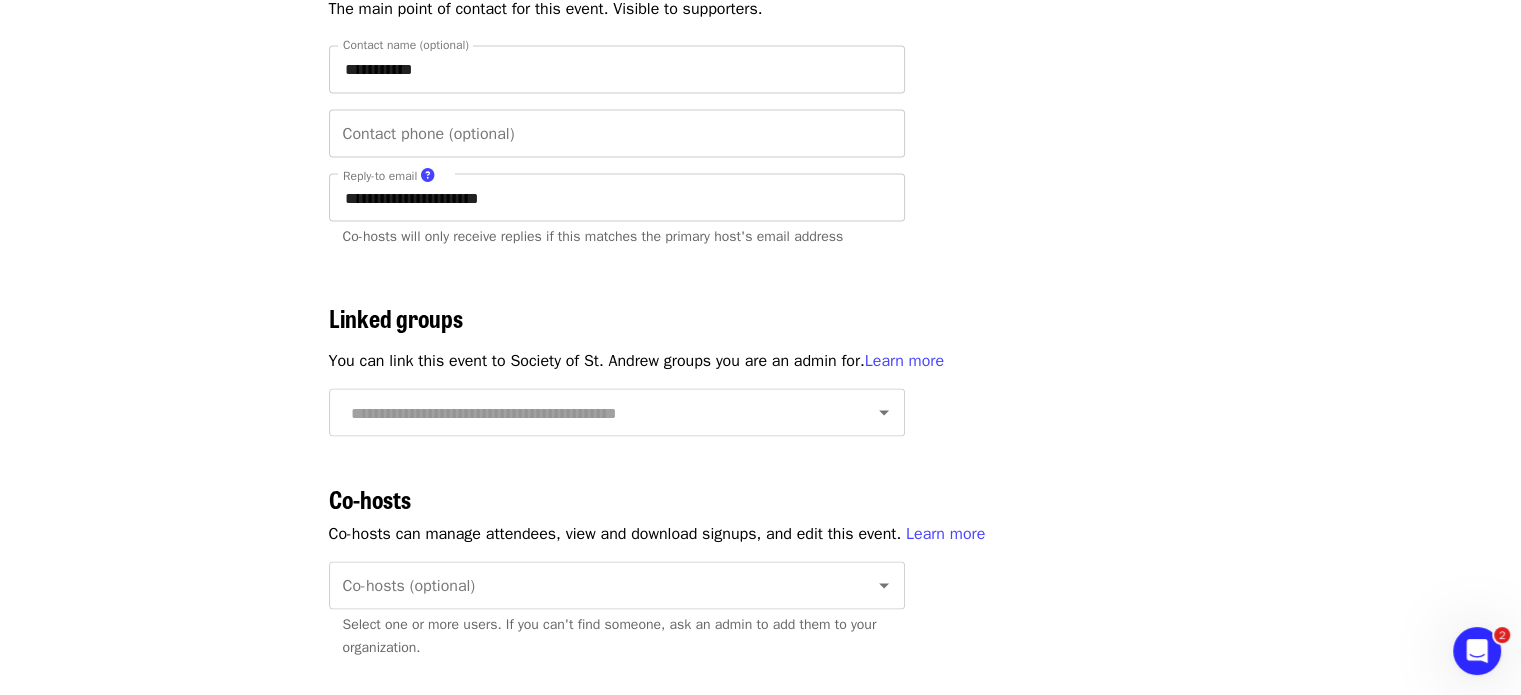 scroll, scrollTop: 3686, scrollLeft: 0, axis: vertical 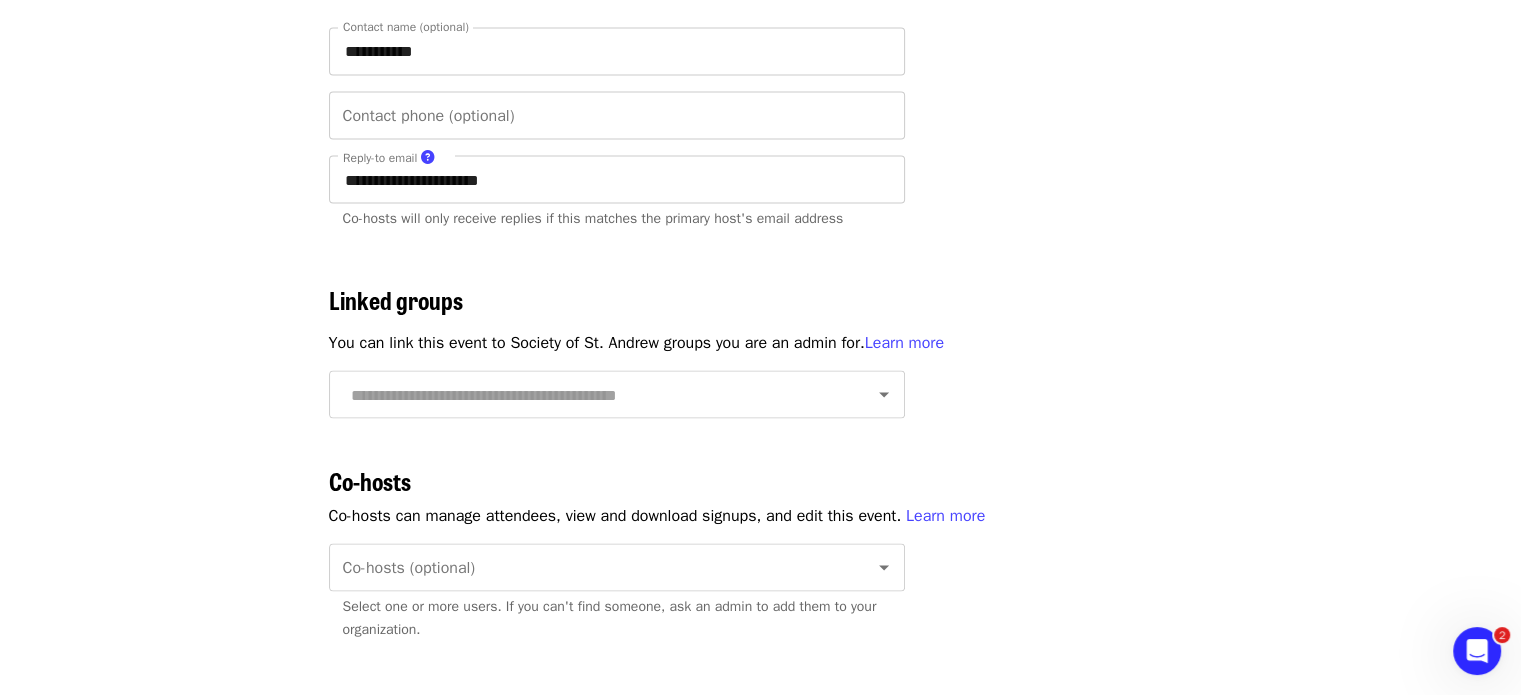click on "**********" at bounding box center [617, 179] 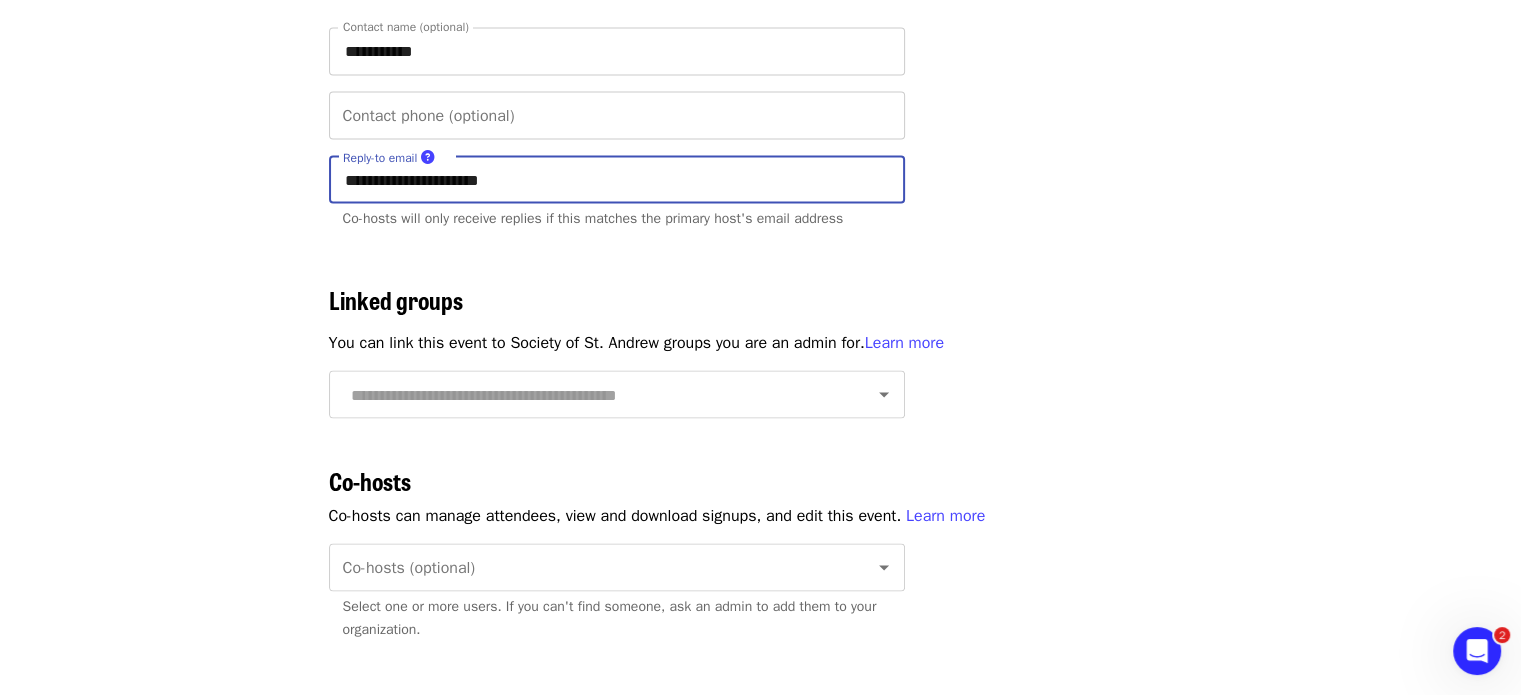 click on "**********" at bounding box center [617, 179] 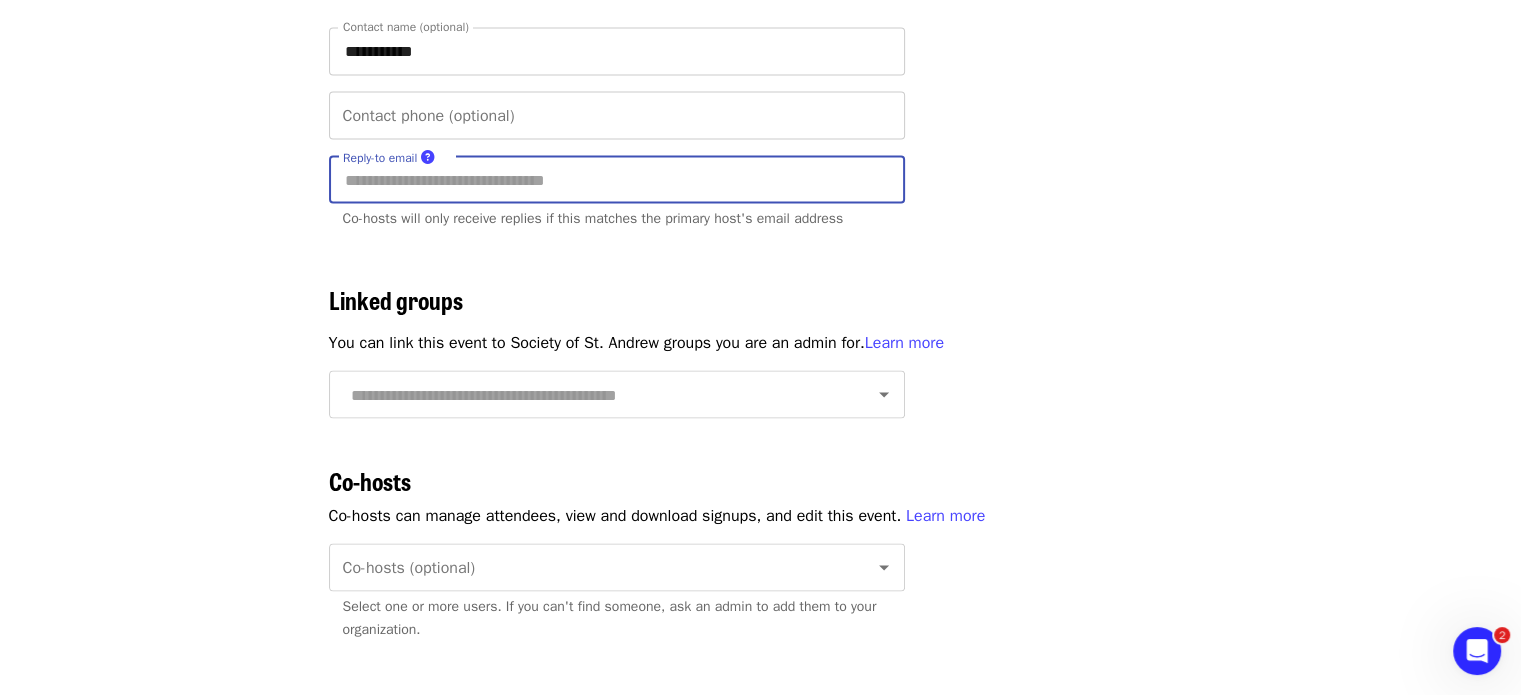 type 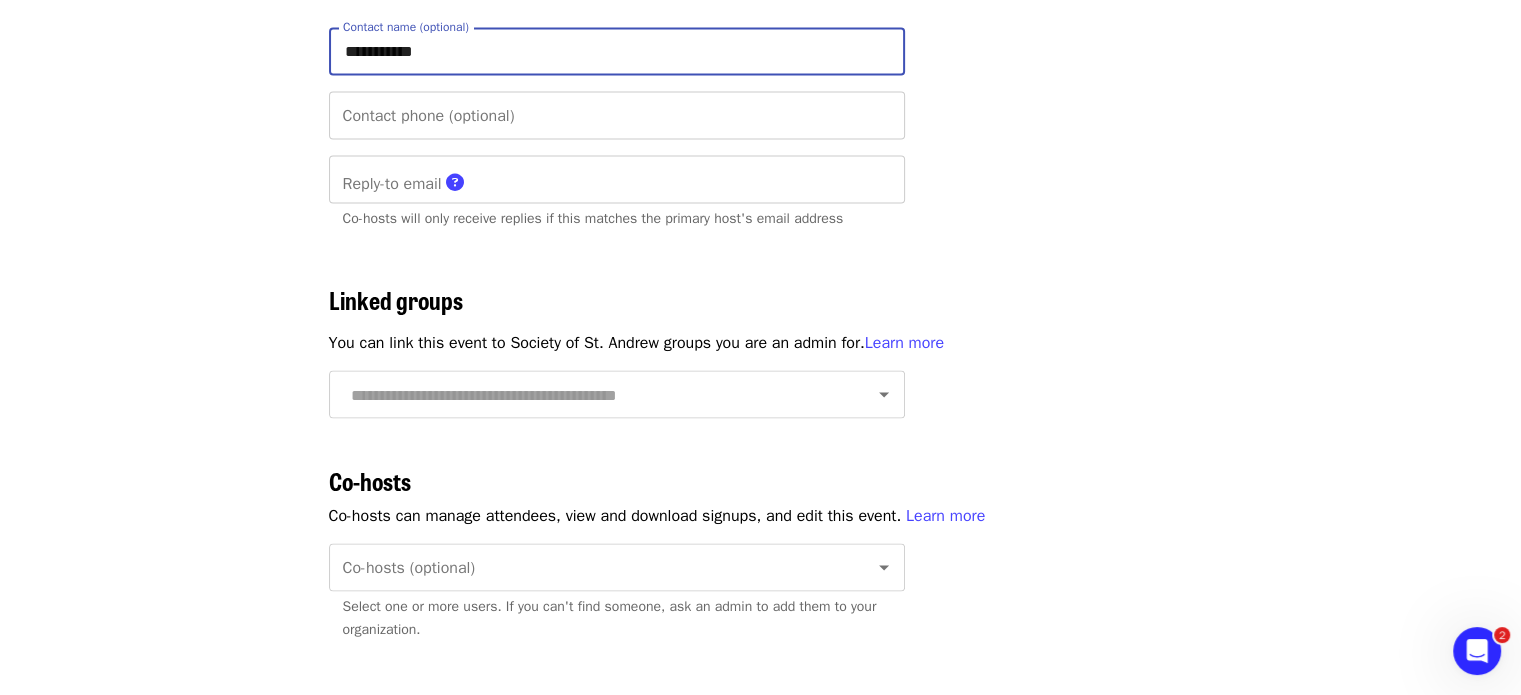 click on "**********" at bounding box center [617, 51] 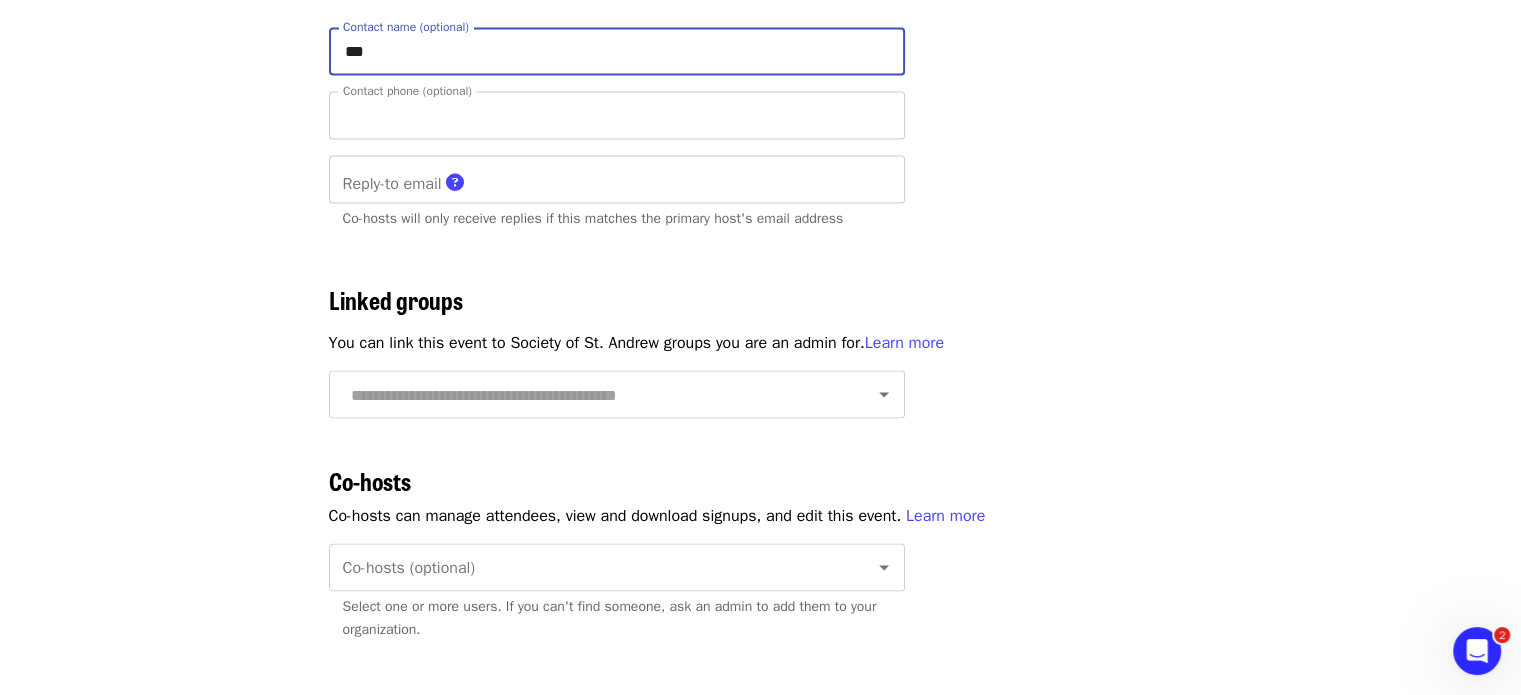 type on "**********" 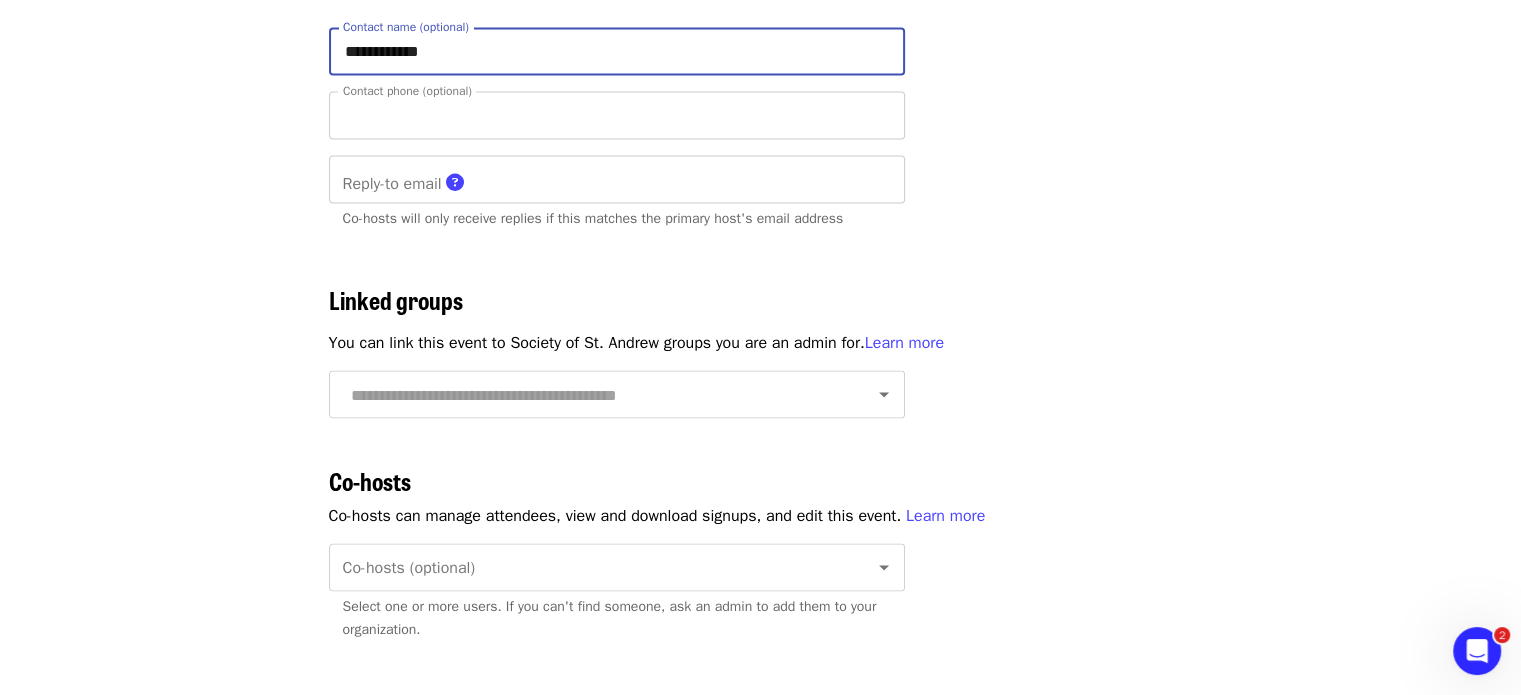 type on "**********" 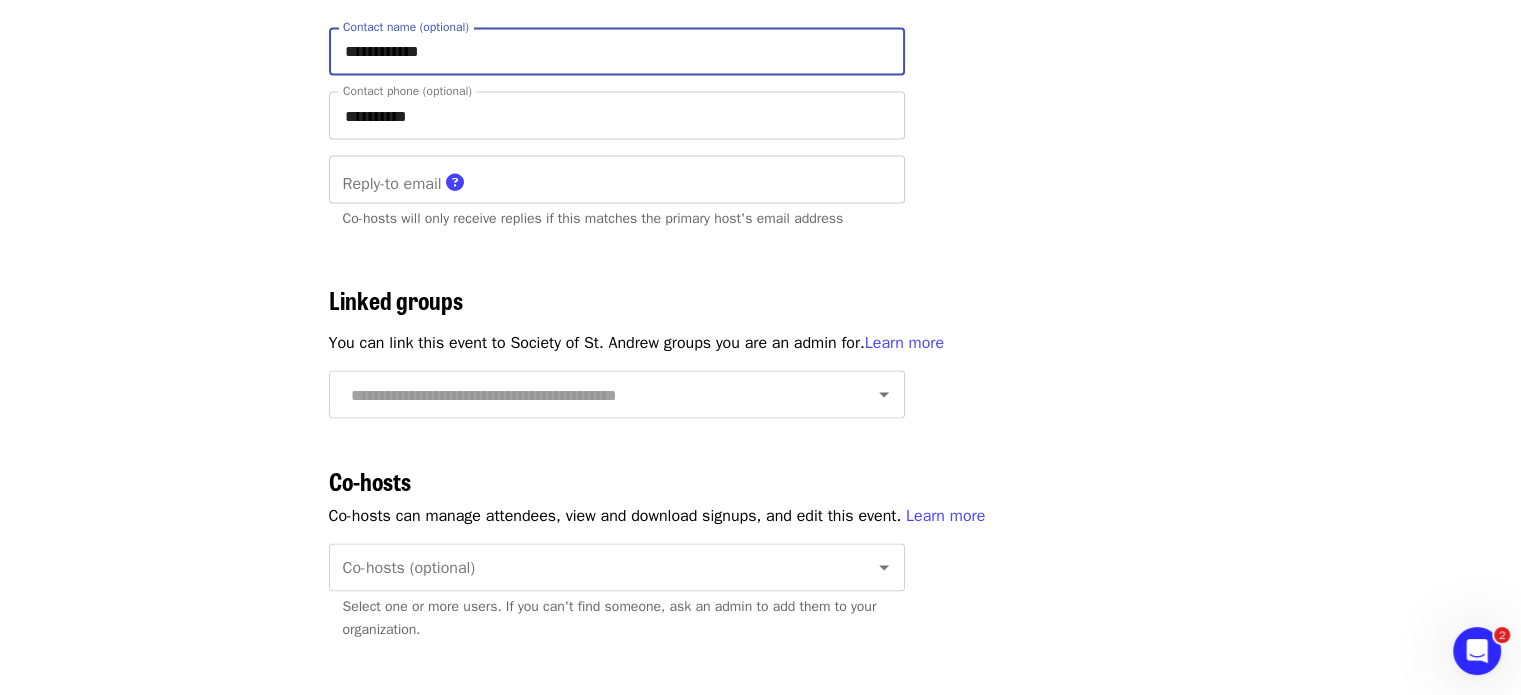 click on "Reply-to email" at bounding box center (617, 179) 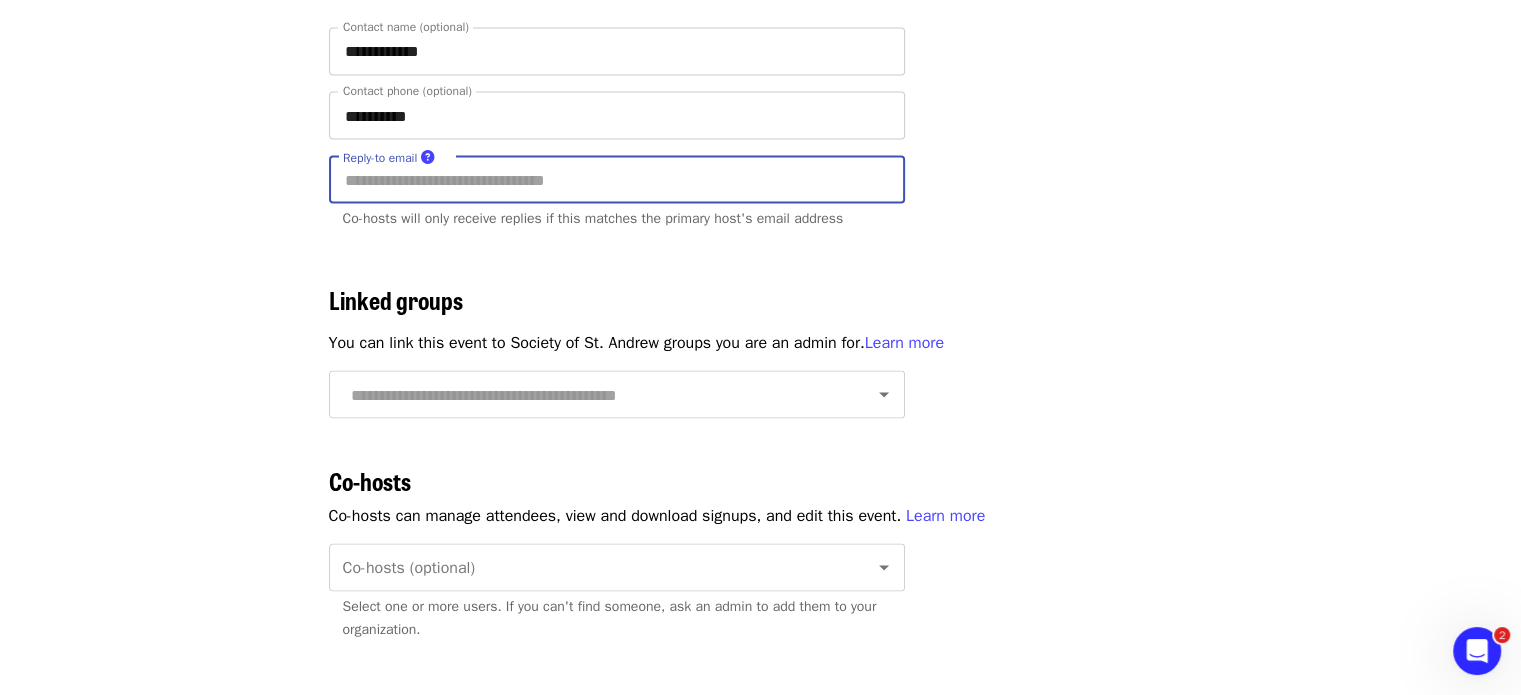 type on "**********" 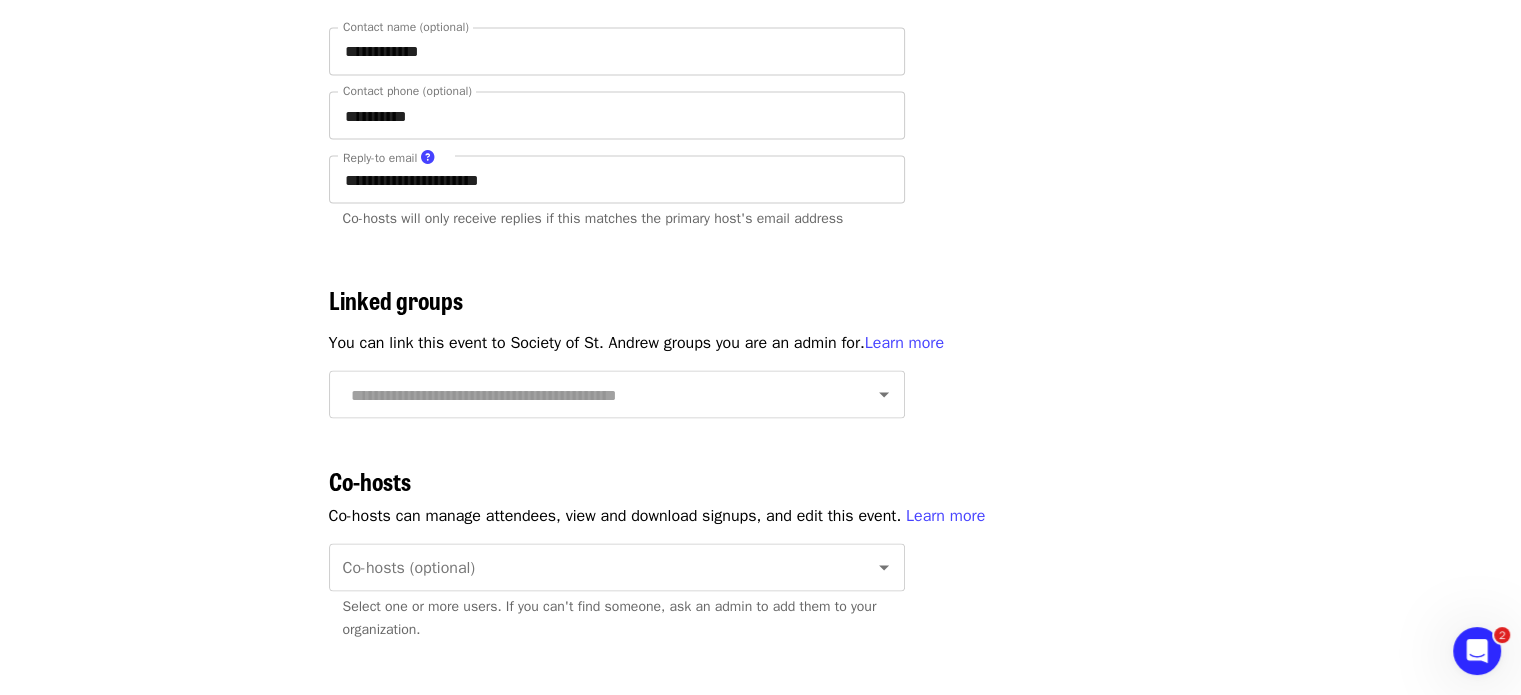 click on "Events Users Supporters Stats What's new Help center Feedback New Public feed Organize for Society of St. Andrew" at bounding box center (185, -497) 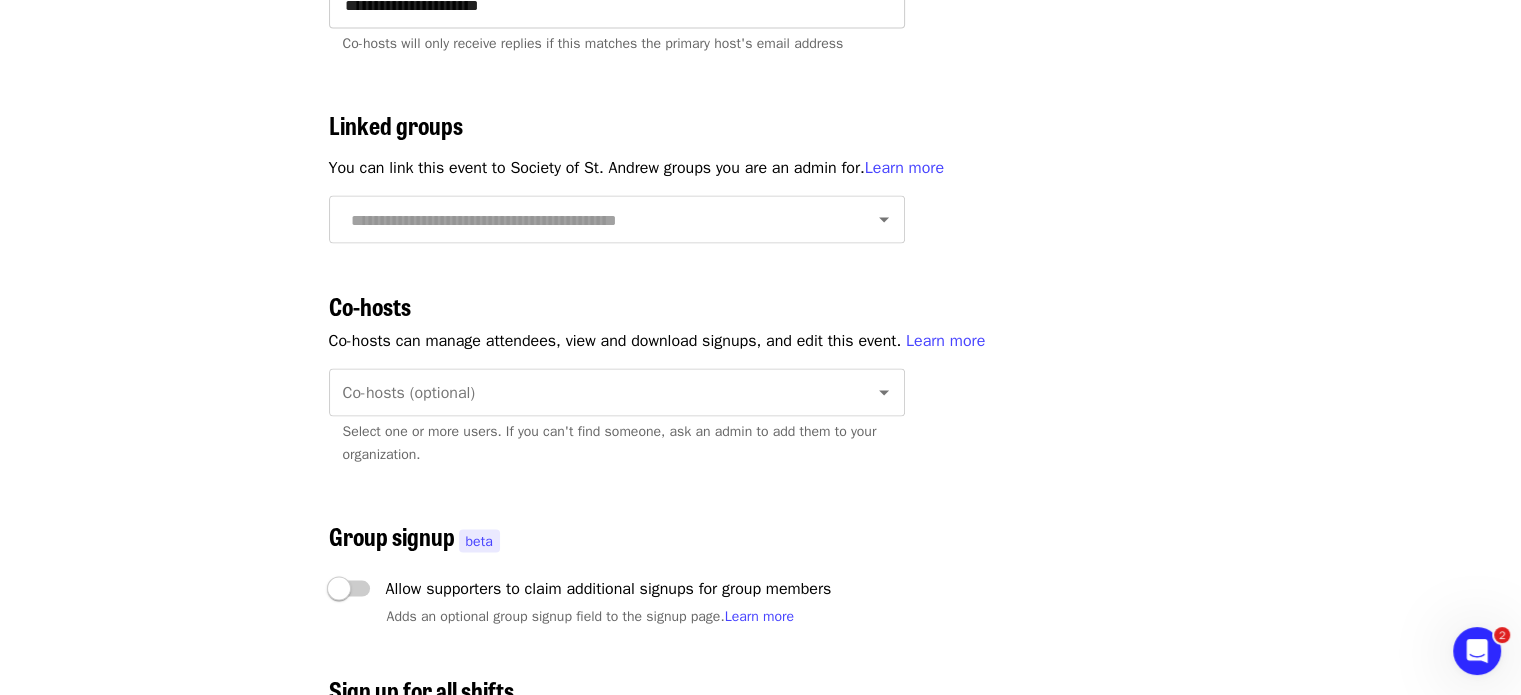scroll, scrollTop: 3868, scrollLeft: 0, axis: vertical 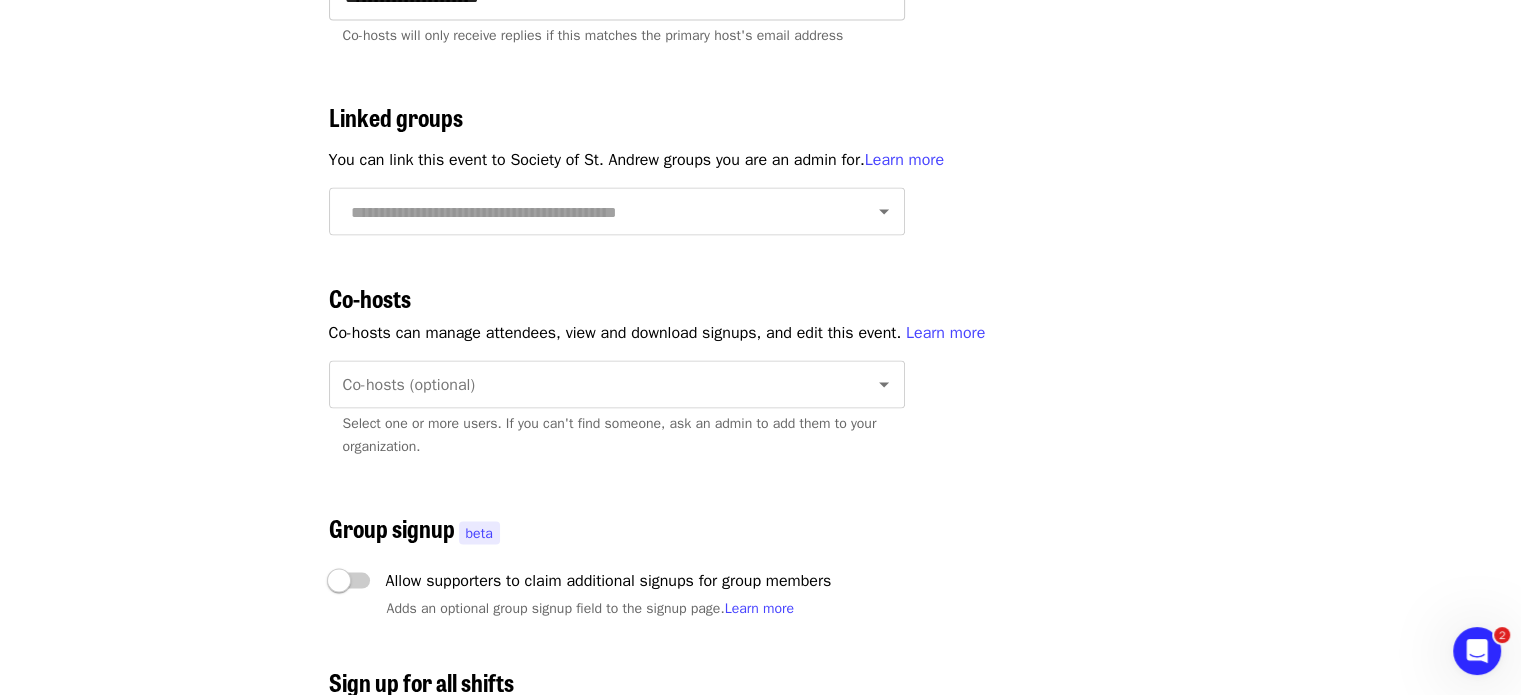 click on "Co-hosts (optional) Co-hosts (optional) Select one or more users. If you can't find someone, ask an admin to add them to your organization." at bounding box center [617, 413] 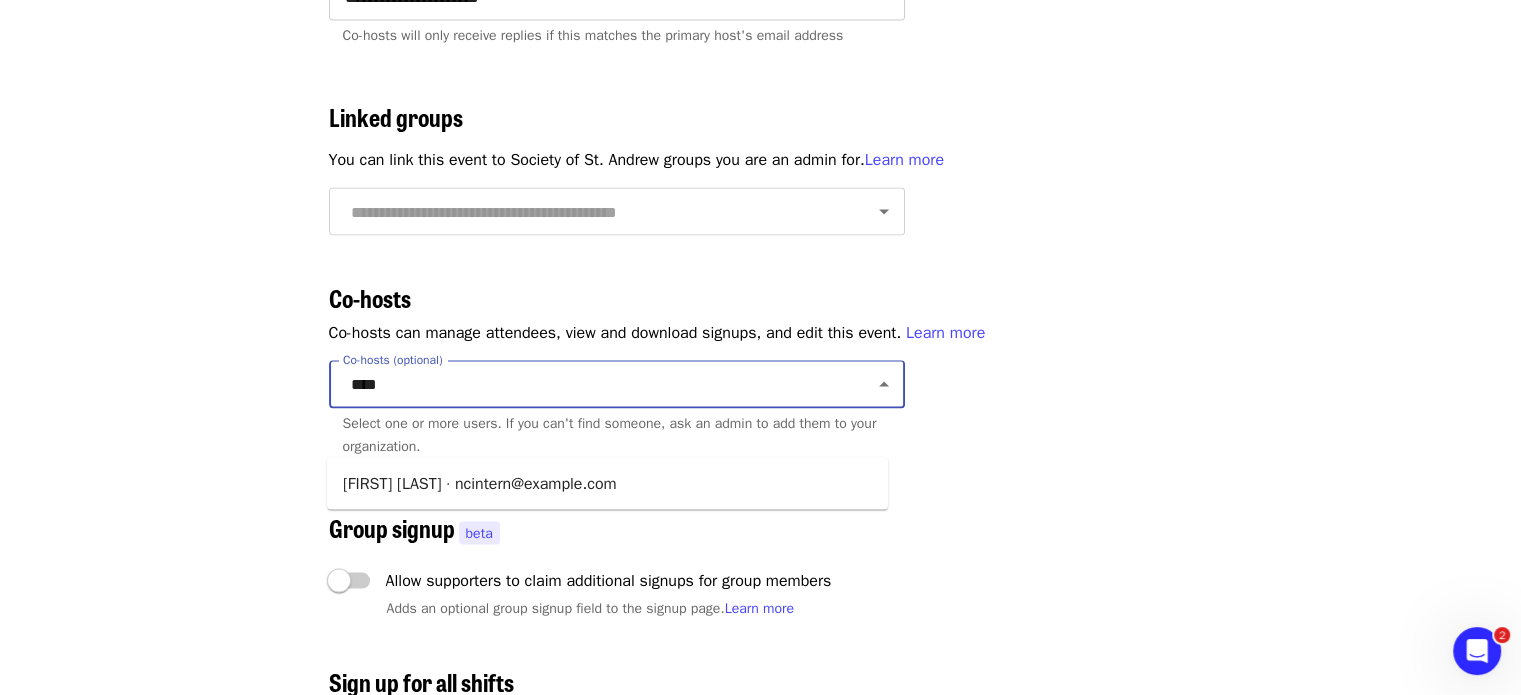 type on "*****" 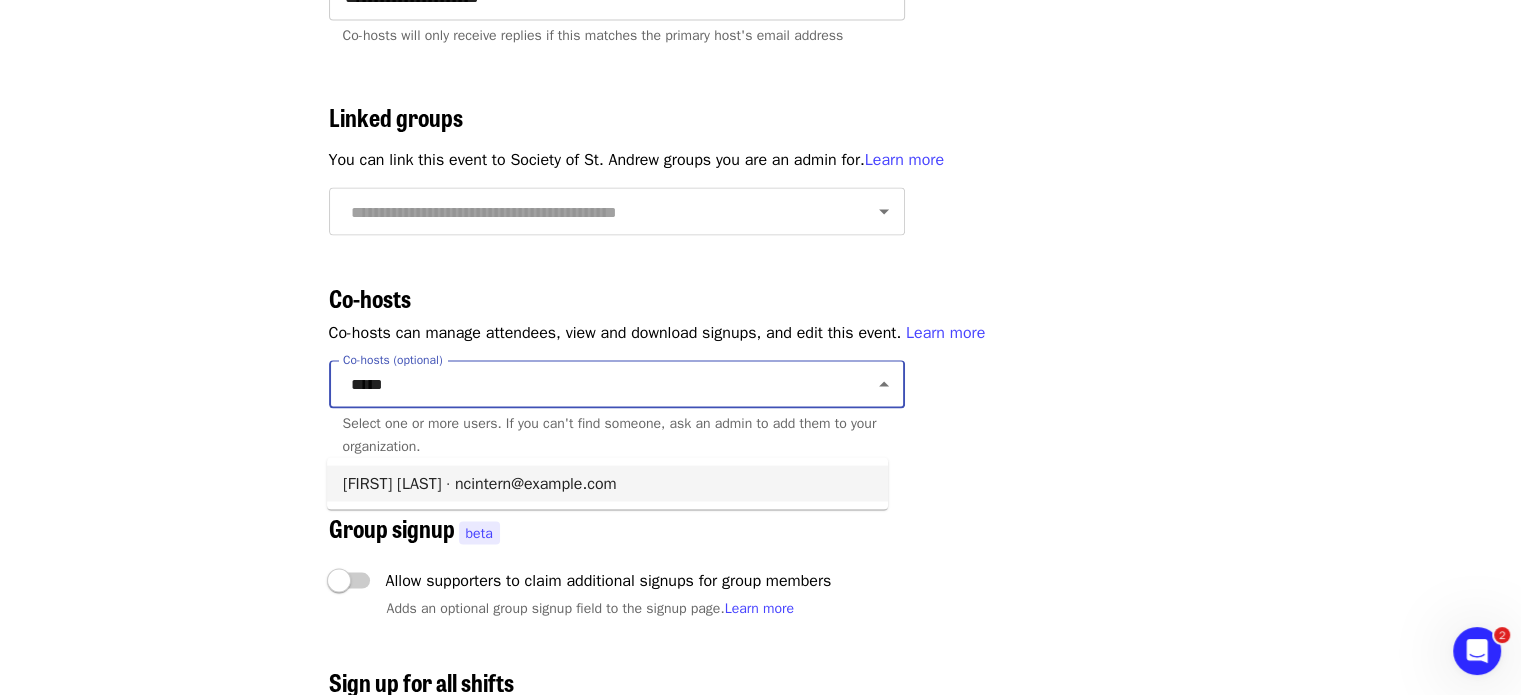 click on "[FIRST] [LAST] · ncintern@example.com" at bounding box center (607, 484) 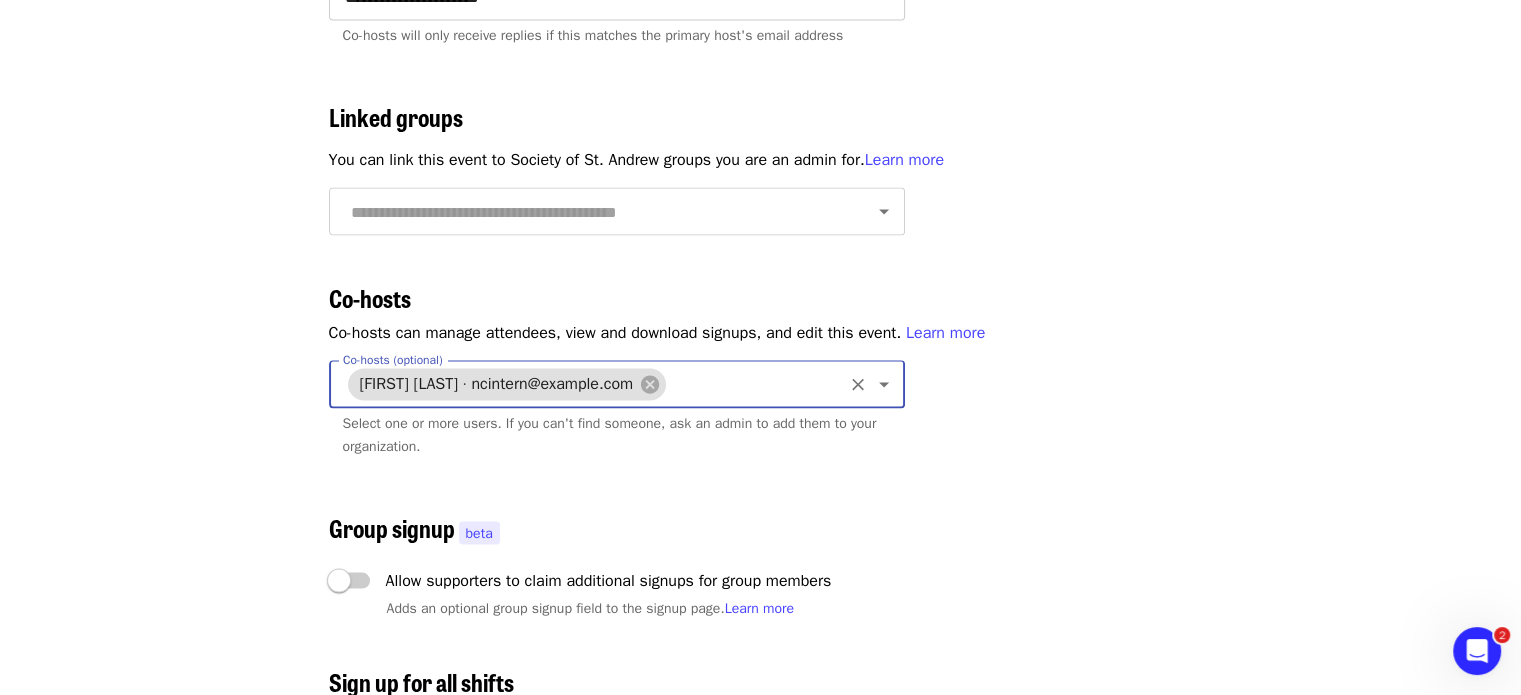 click on "Events Users Supporters Stats What's new Help center Feedback New Public feed Organize for Society of St. Andrew" at bounding box center (185, -679) 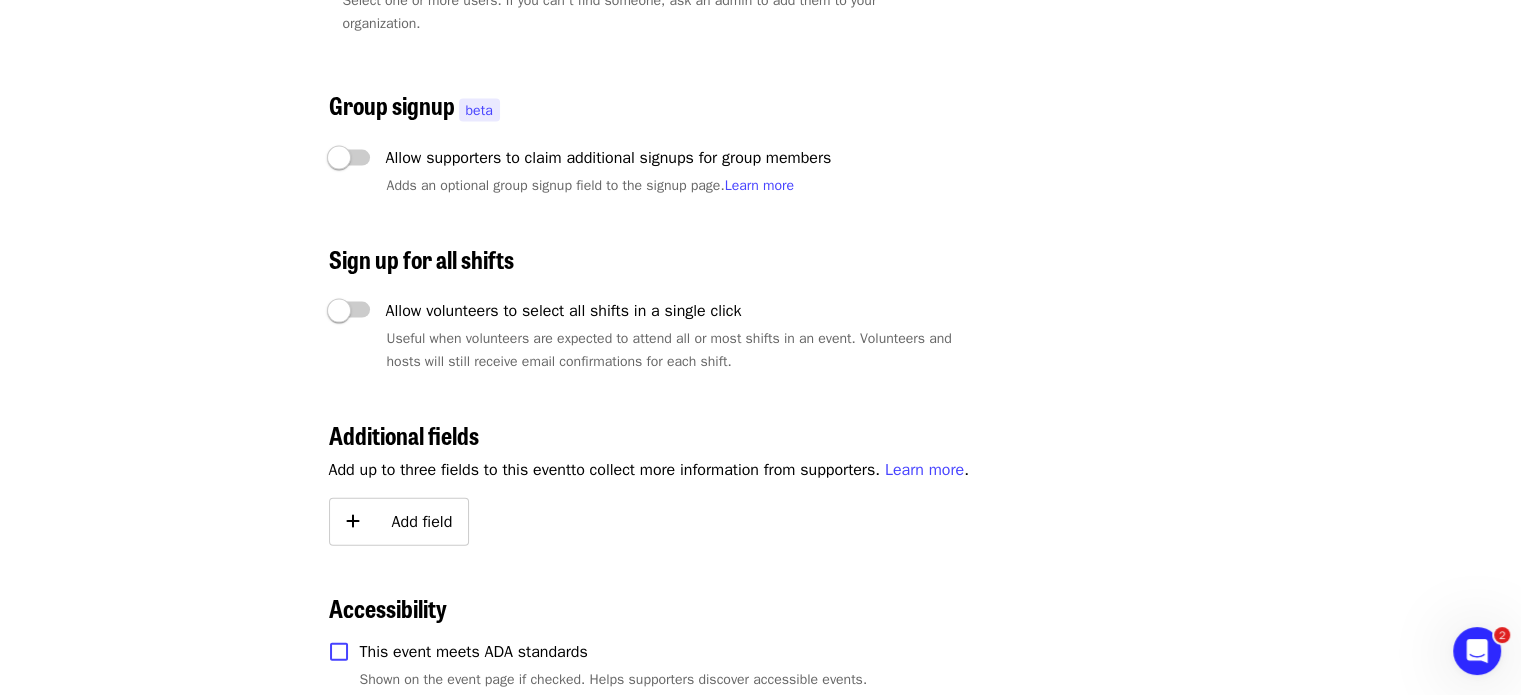 scroll, scrollTop: 4331, scrollLeft: 0, axis: vertical 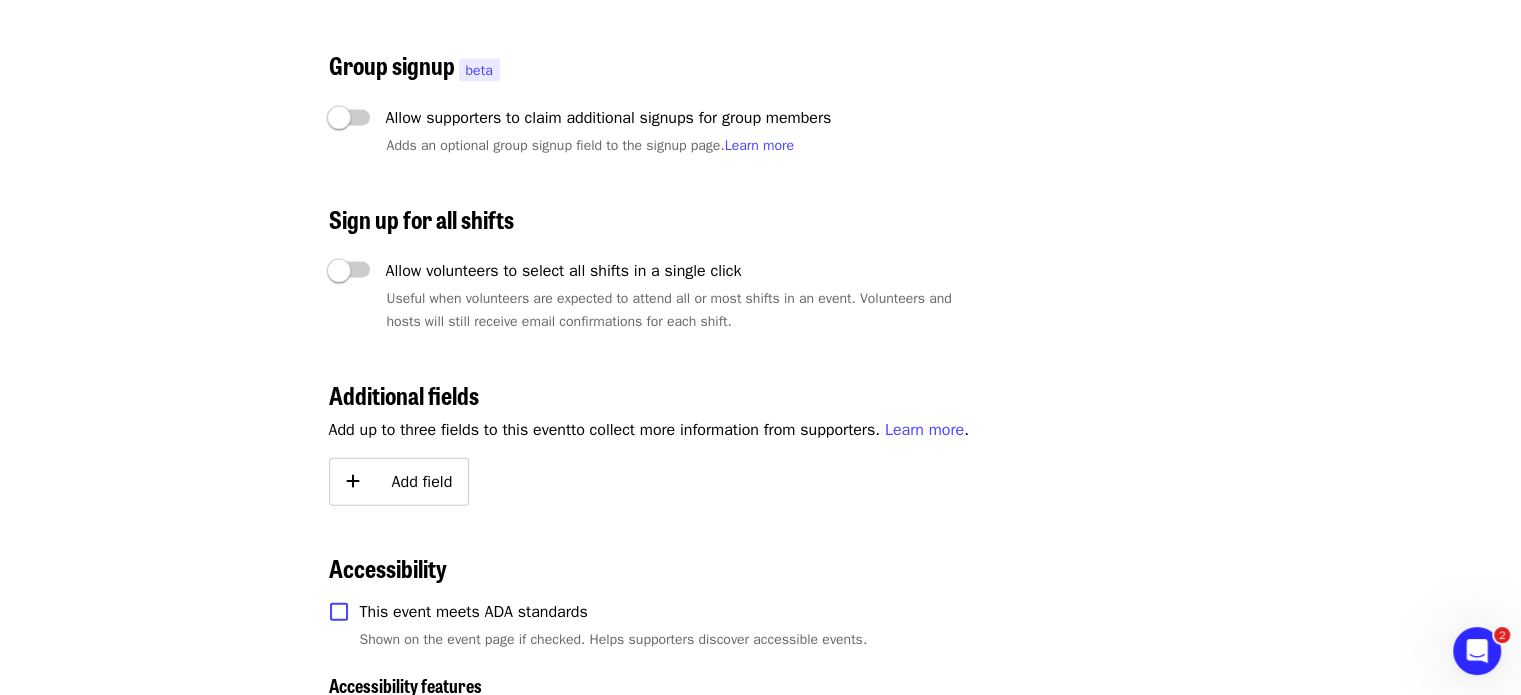 click on "Events Users Supporters Stats What's new Help center Feedback New Public feed Organize for Society of St. Andrew" at bounding box center (185, -1142) 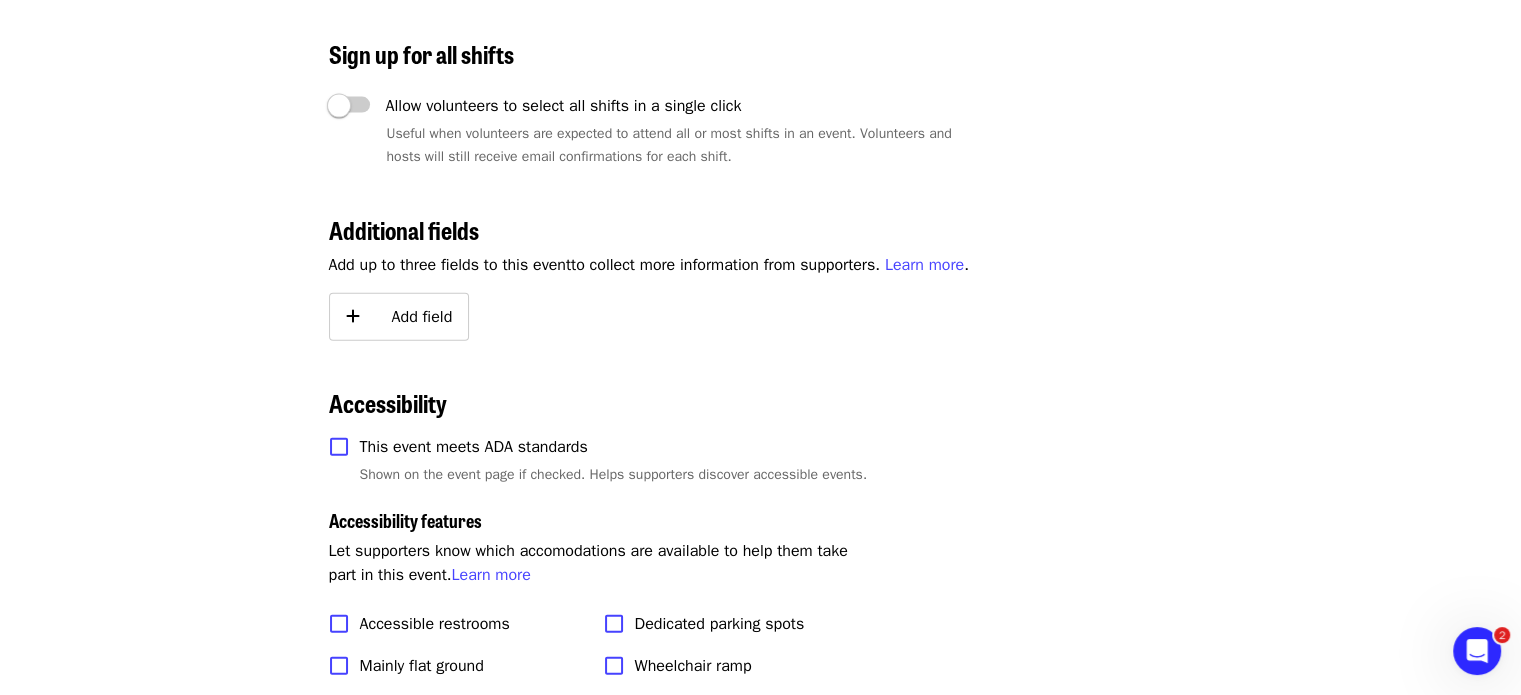 scroll, scrollTop: 4469, scrollLeft: 0, axis: vertical 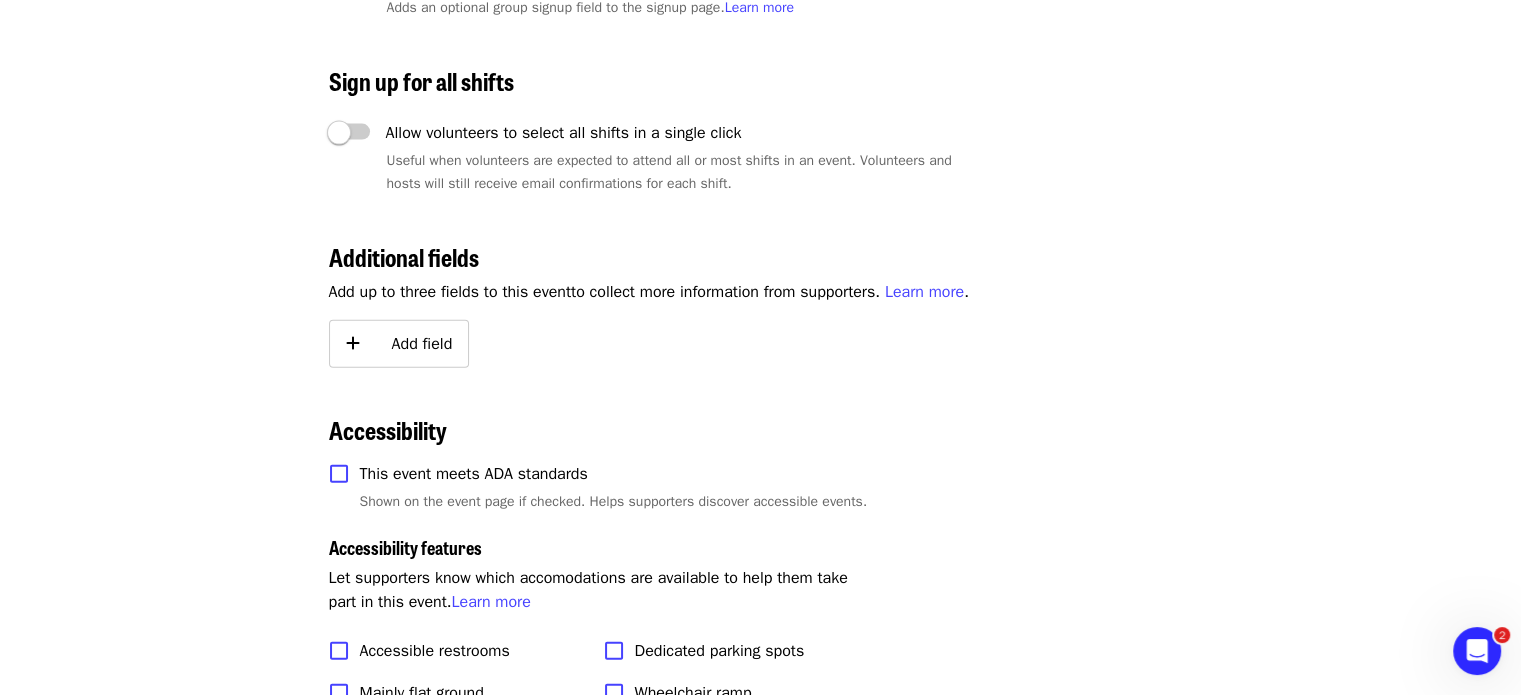 click on "Add field" at bounding box center (412, 344) 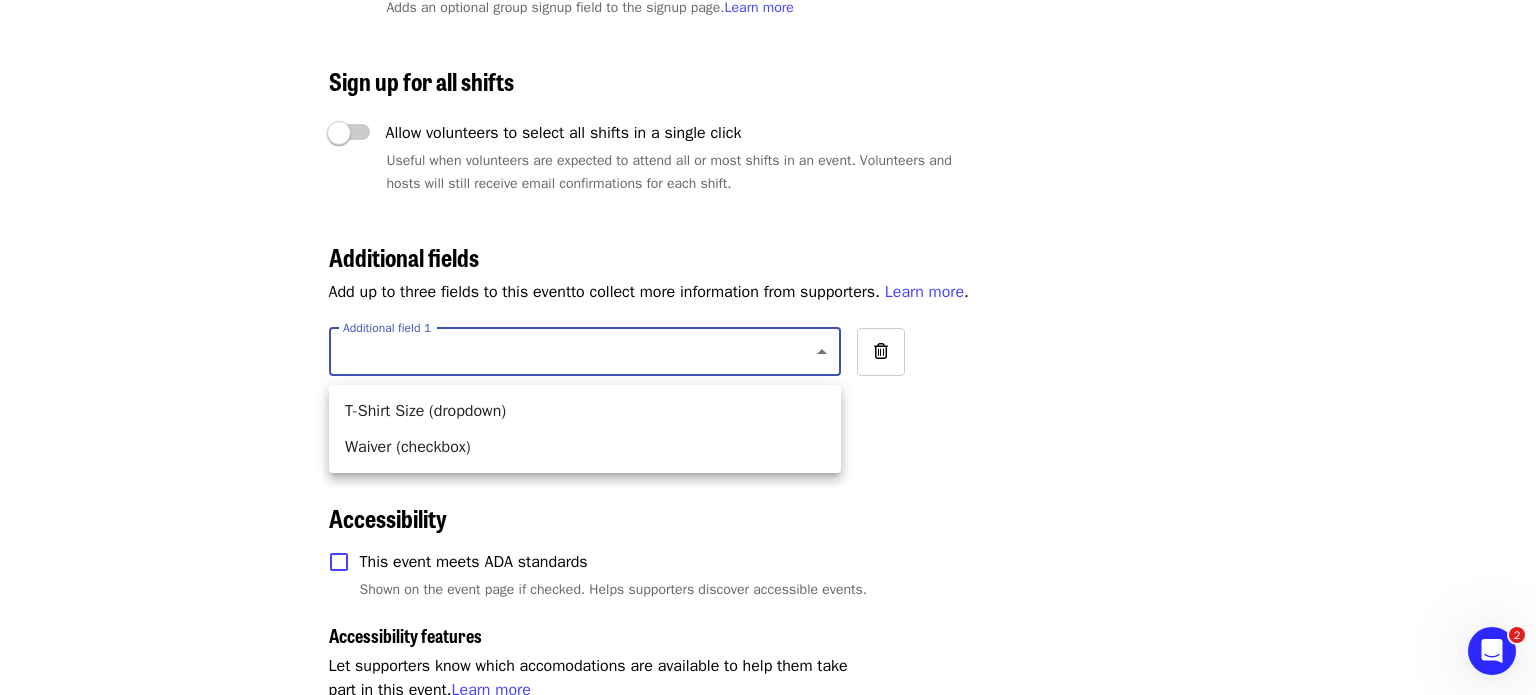 click on "**********" at bounding box center [768, -1299] 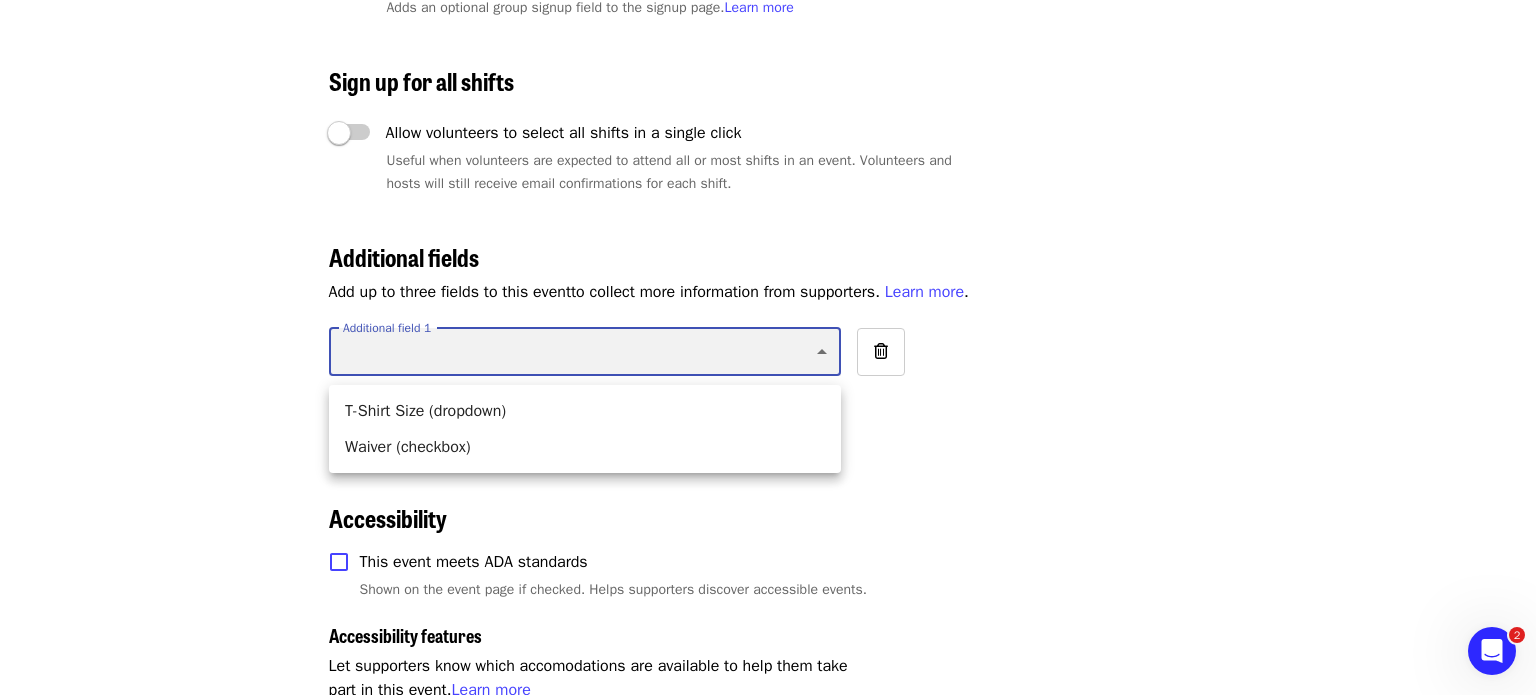 type on "*****" 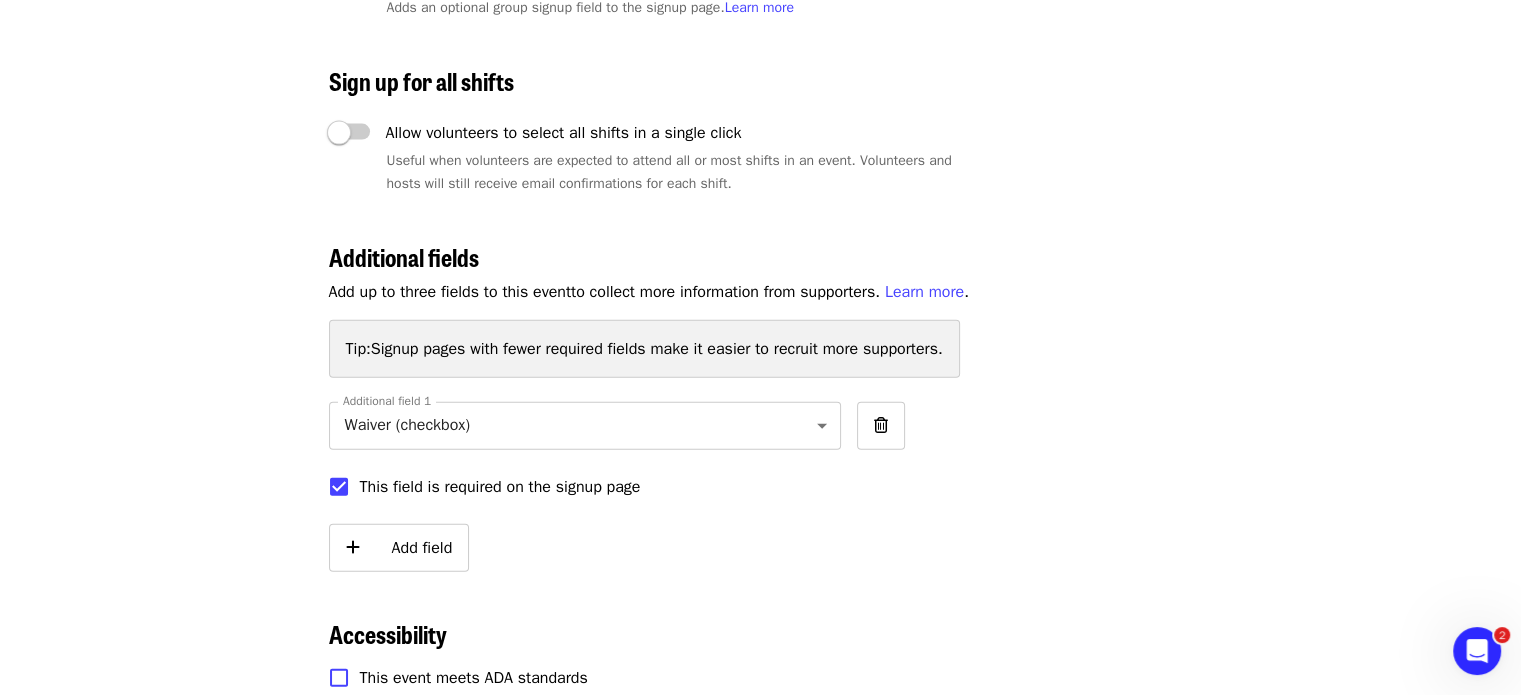 click on "Events Users Supporters Stats What's new Help center Feedback New Public feed Organize for Society of St. Andrew" at bounding box center [185, -1178] 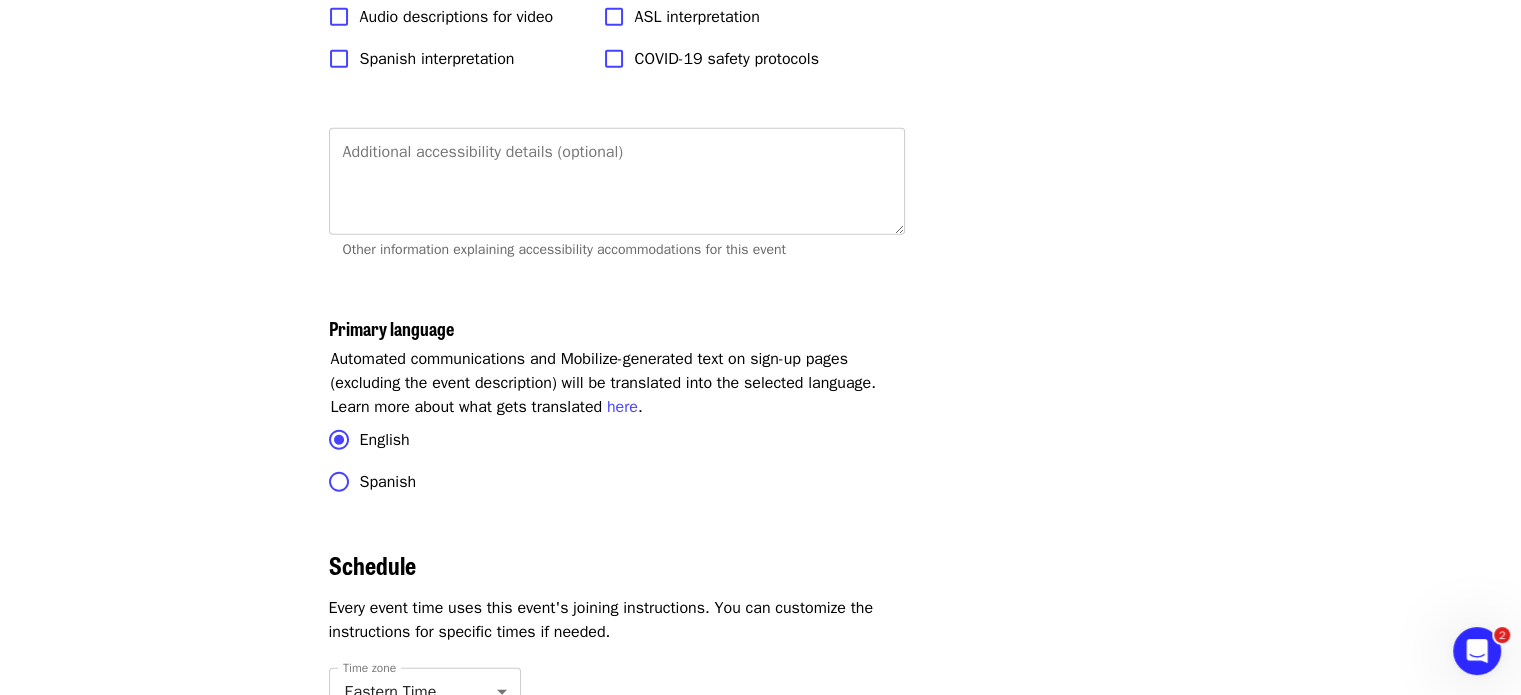 scroll, scrollTop: 5819, scrollLeft: 0, axis: vertical 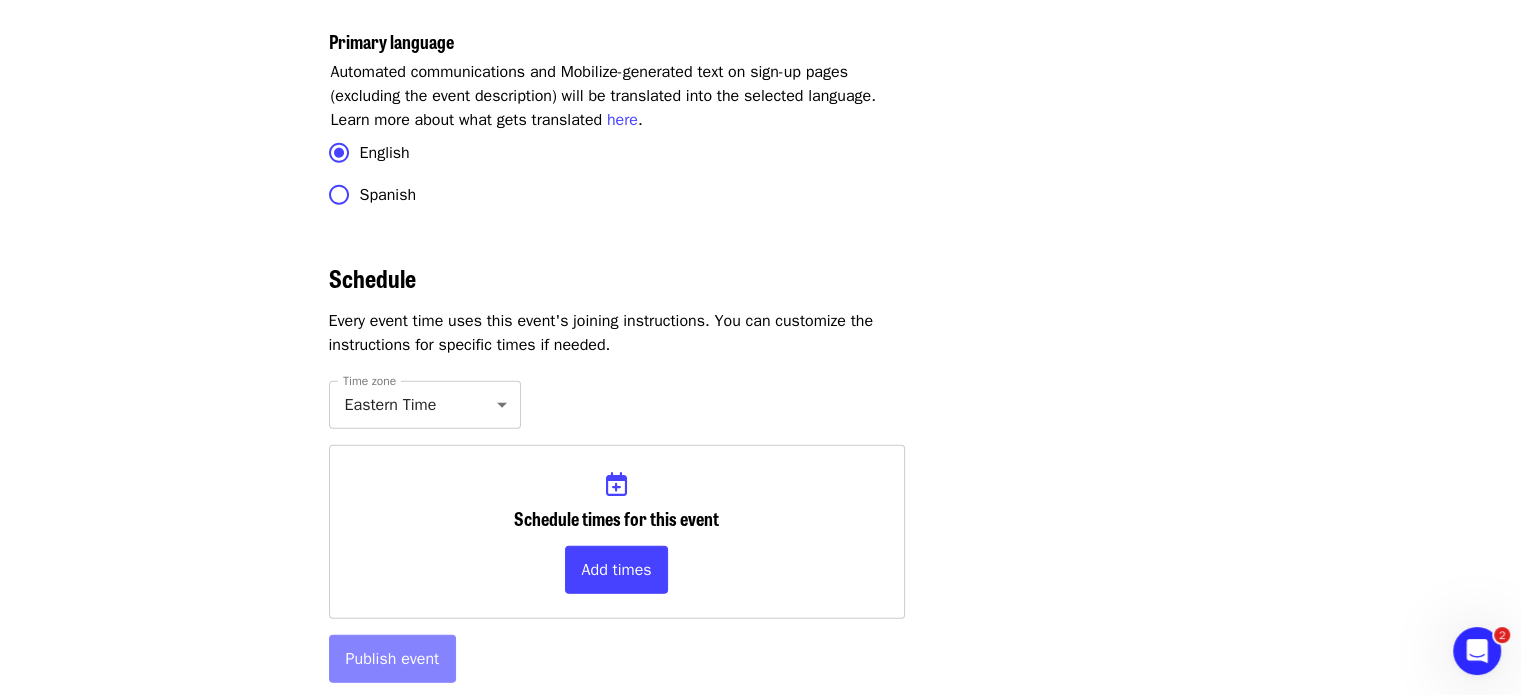 click on "Add times" at bounding box center [617, 570] 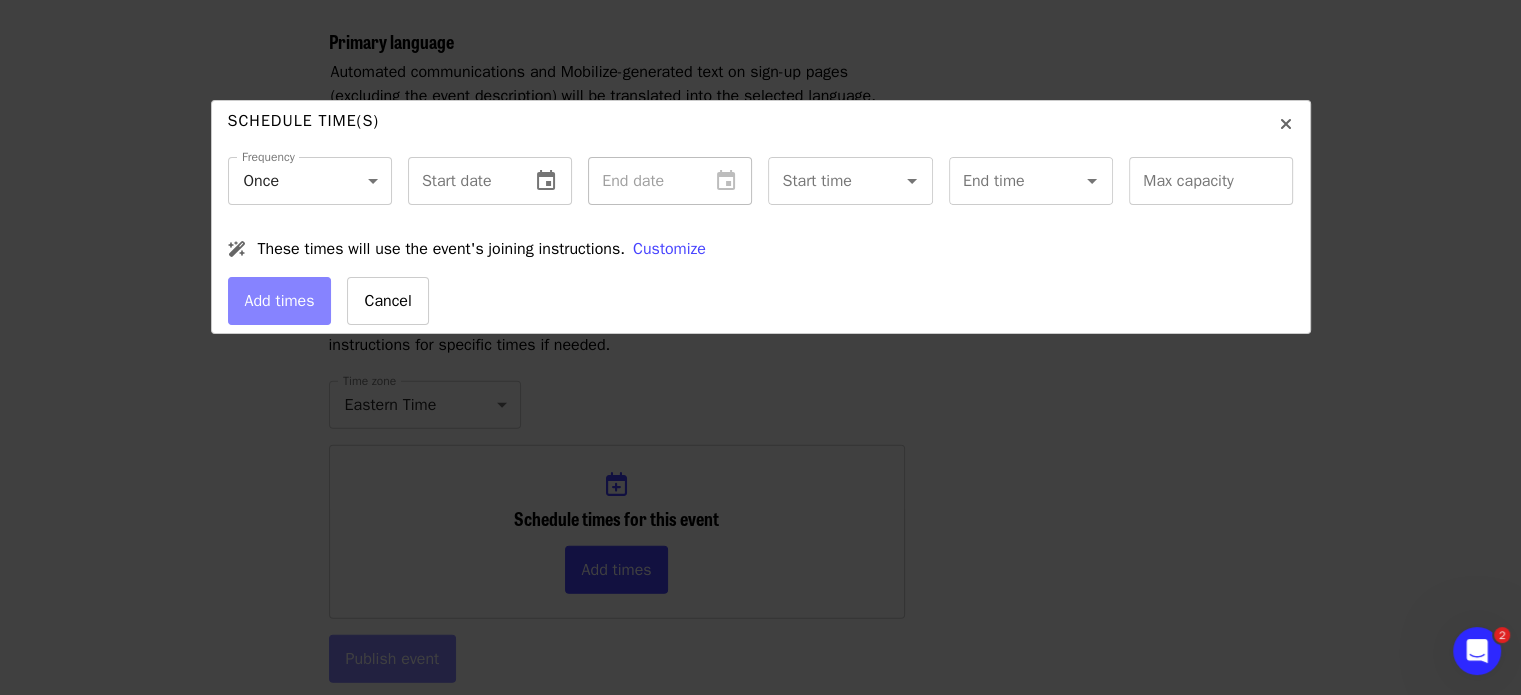 click at bounding box center (461, 181) 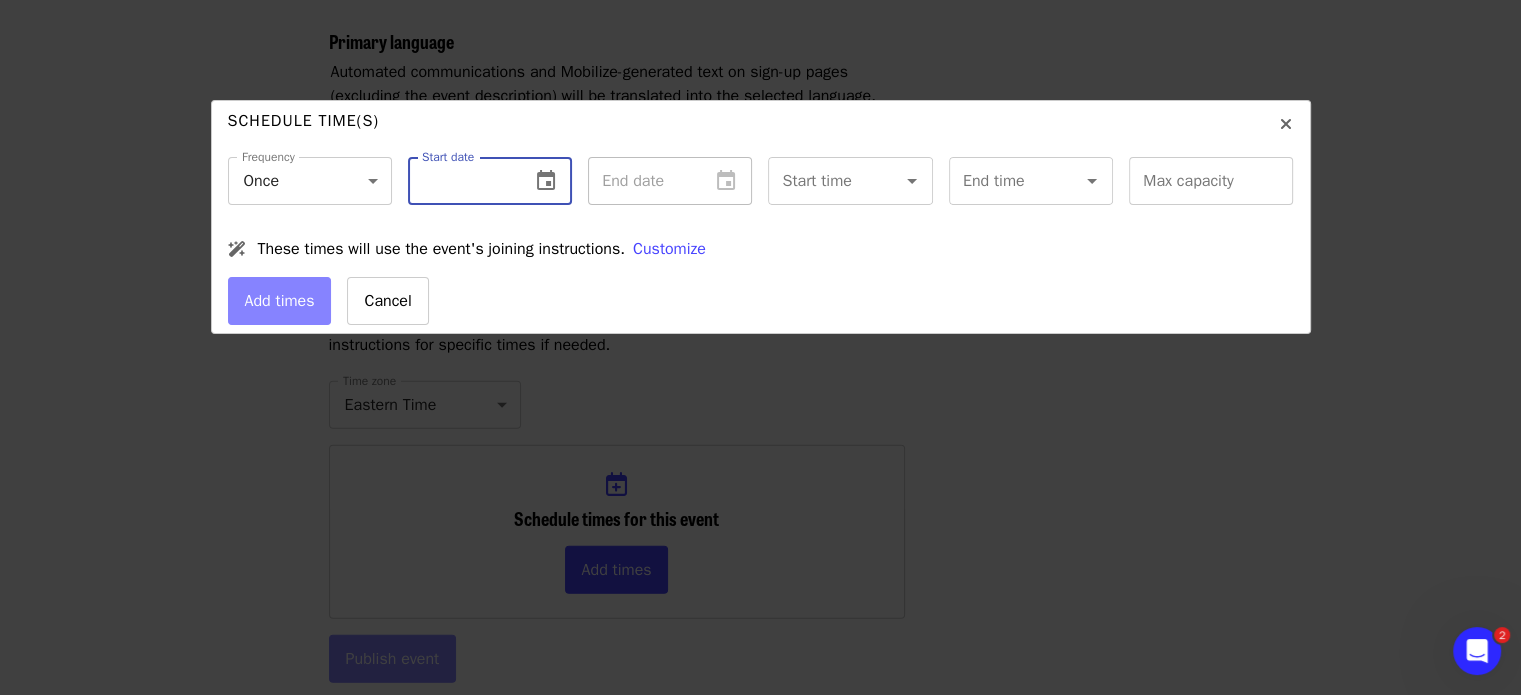 click 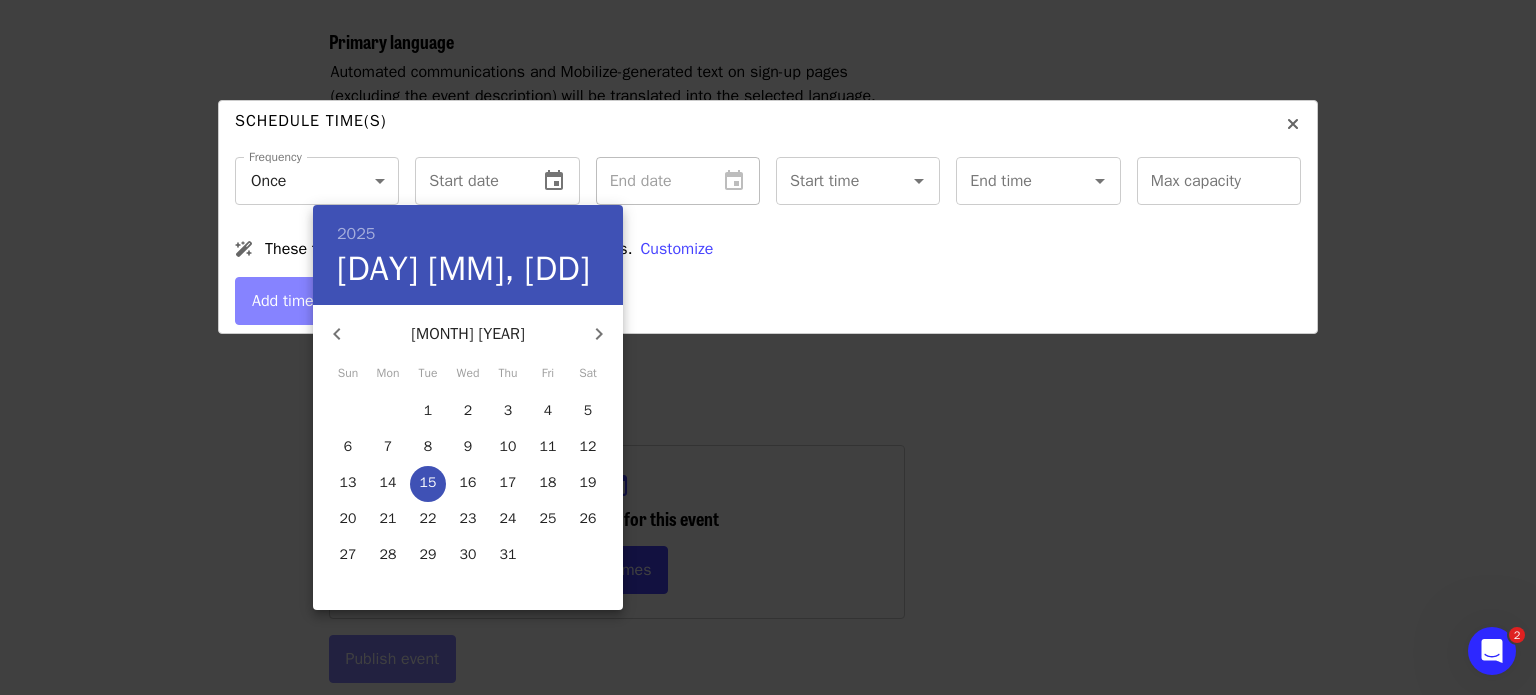 click on "16" at bounding box center [468, 483] 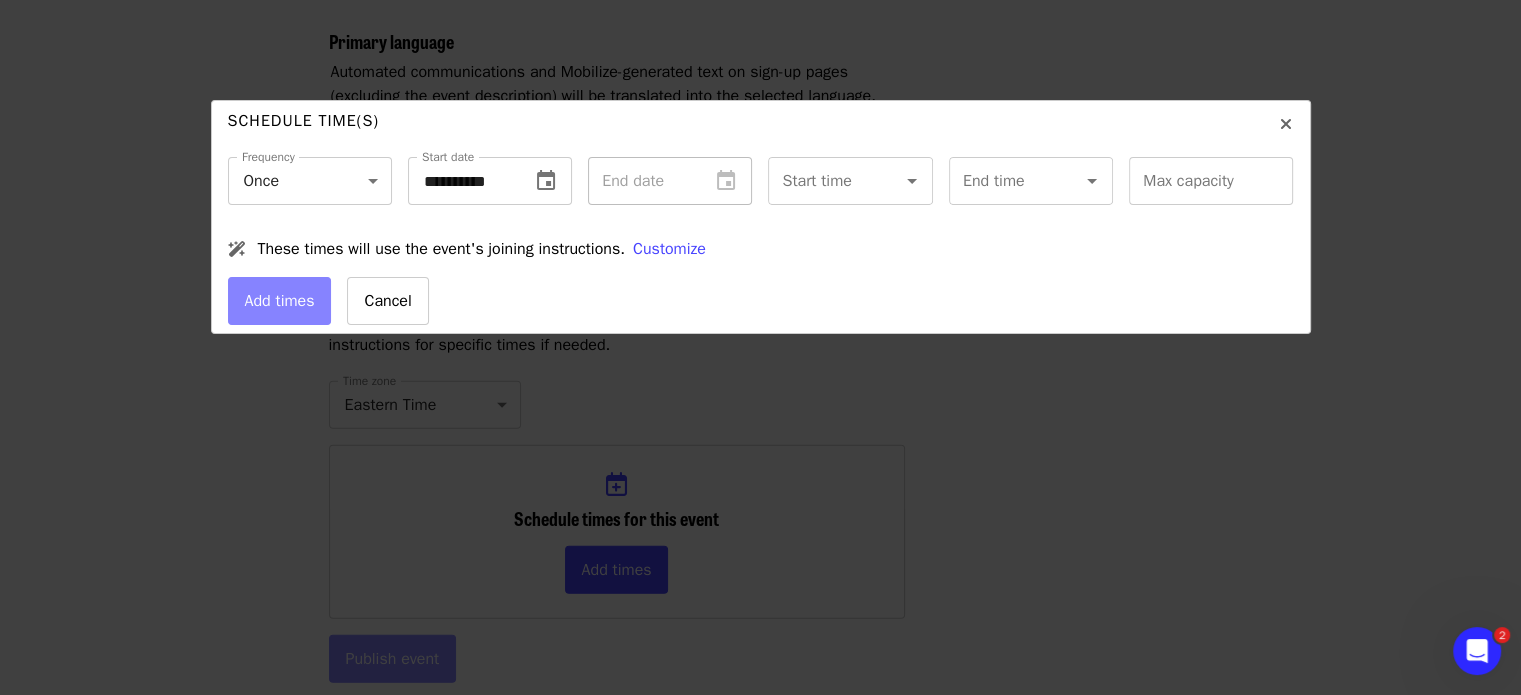 click at bounding box center [898, 181] 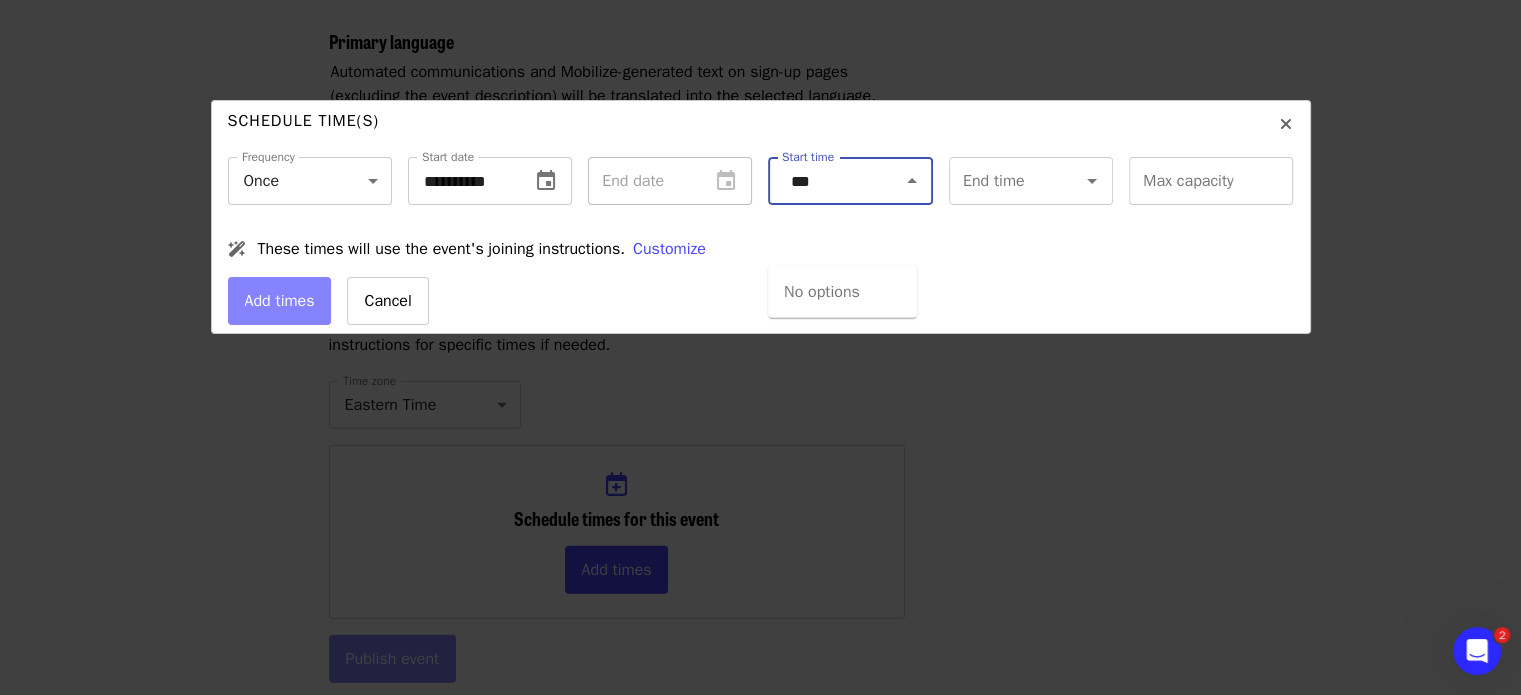 type on "***" 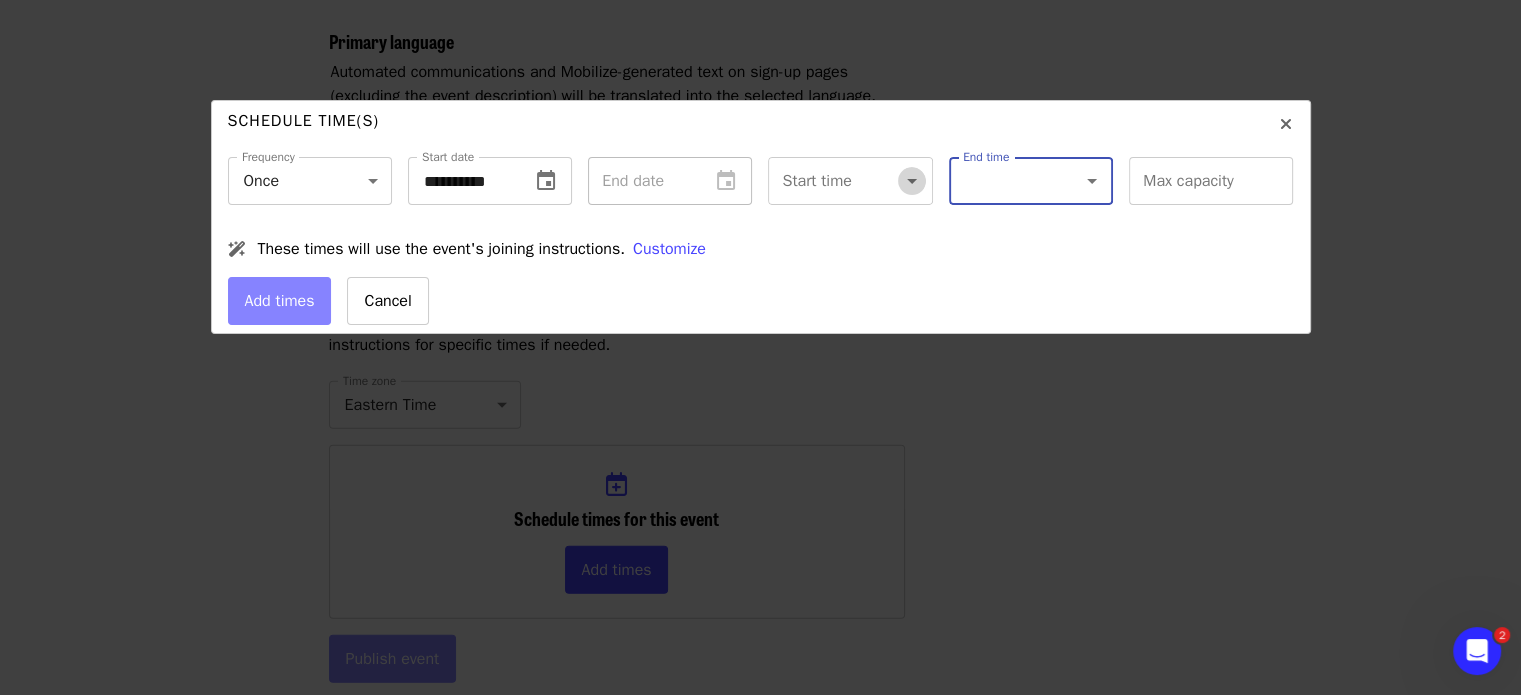 click 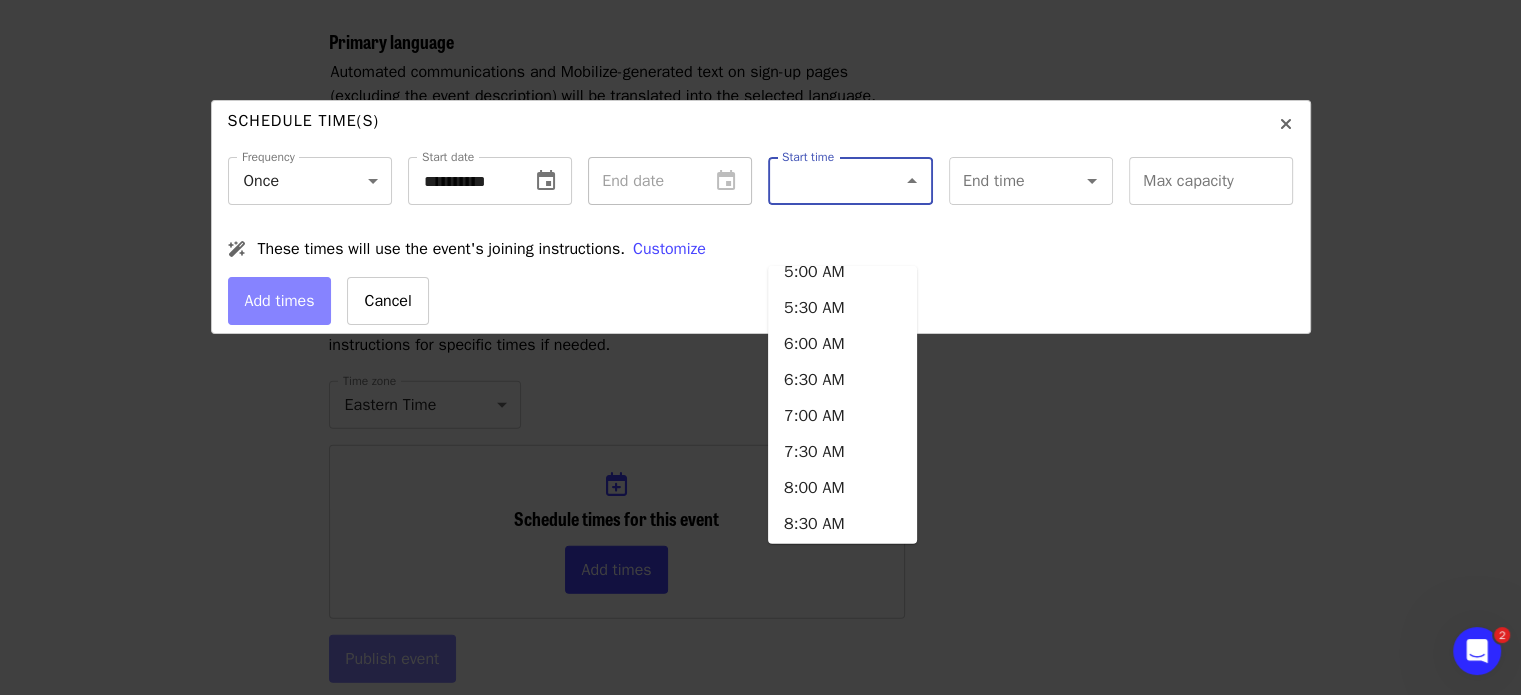 scroll, scrollTop: 1465, scrollLeft: 0, axis: vertical 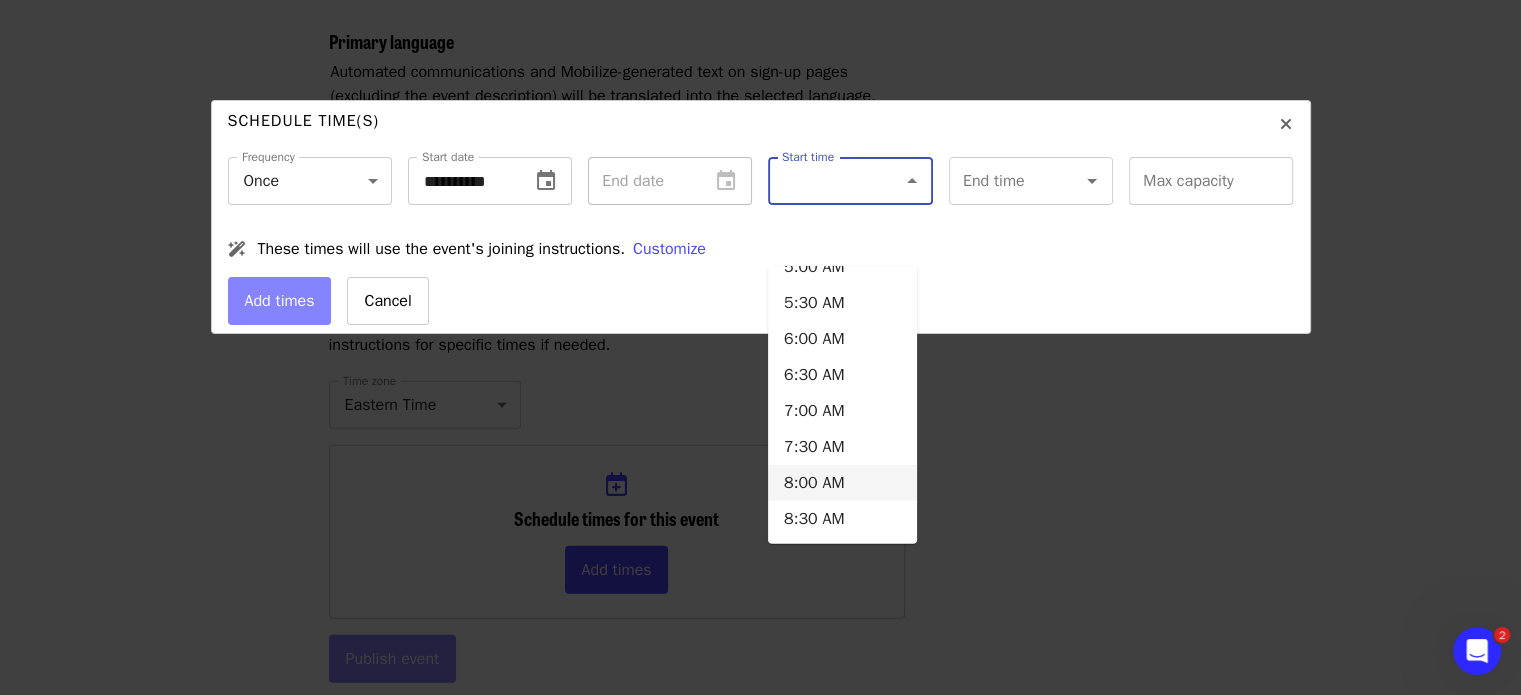 click on "8:00 AM" at bounding box center [842, 483] 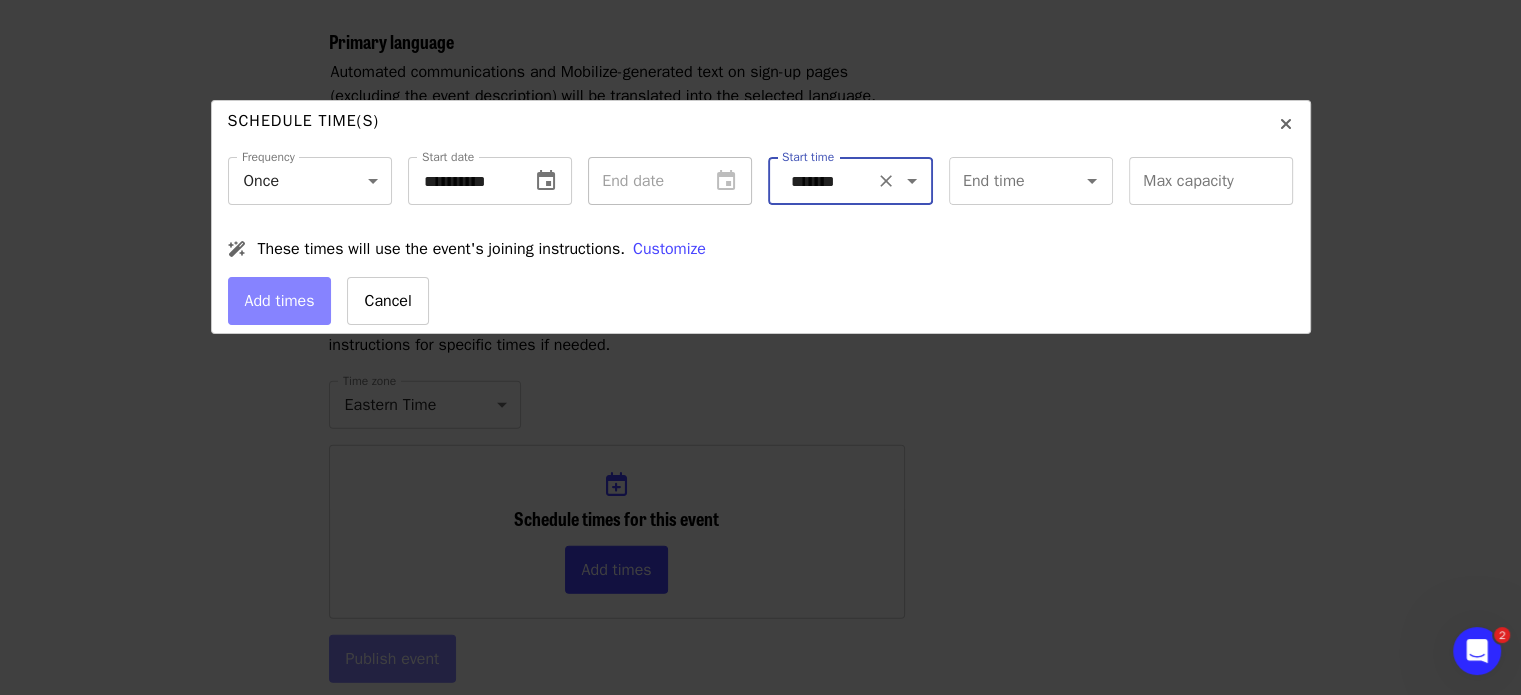 click on "End time" at bounding box center (1006, 181) 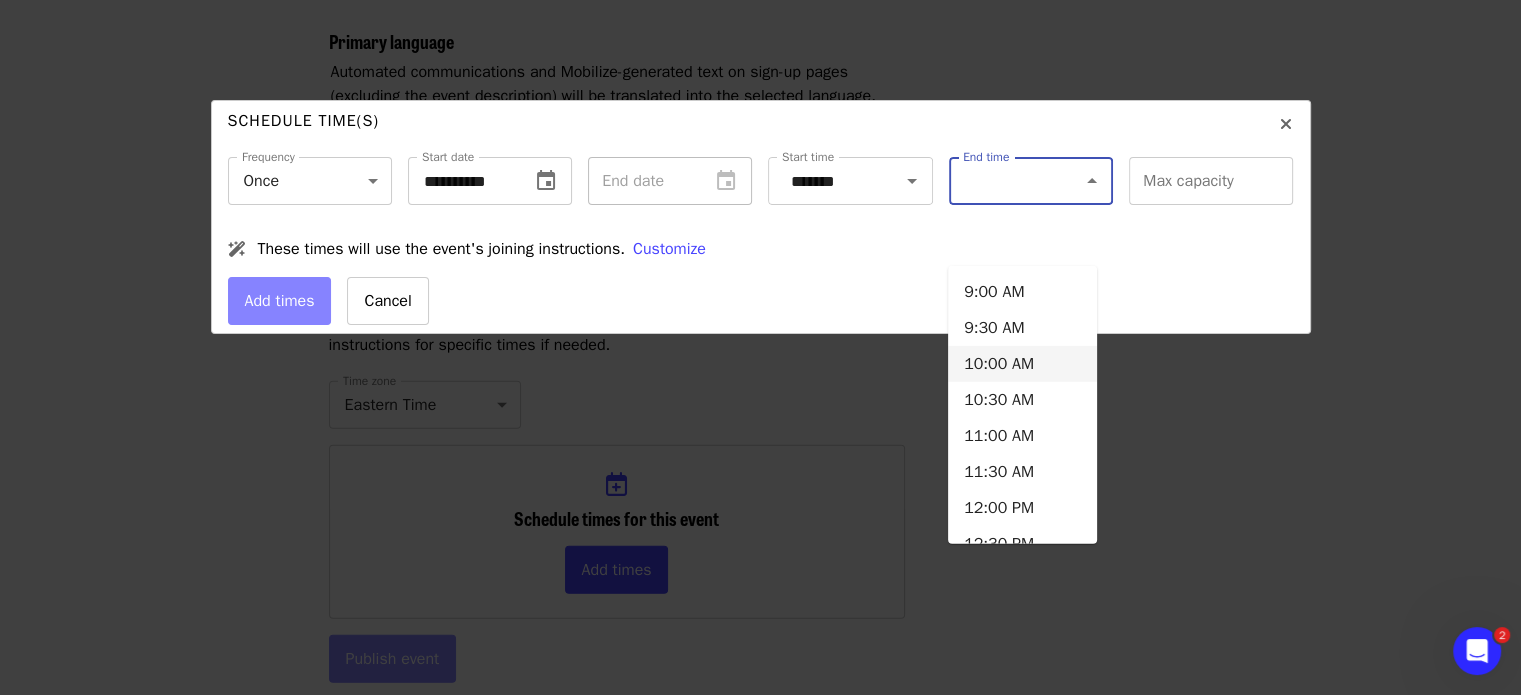 click on "10:00 AM" at bounding box center (1022, 364) 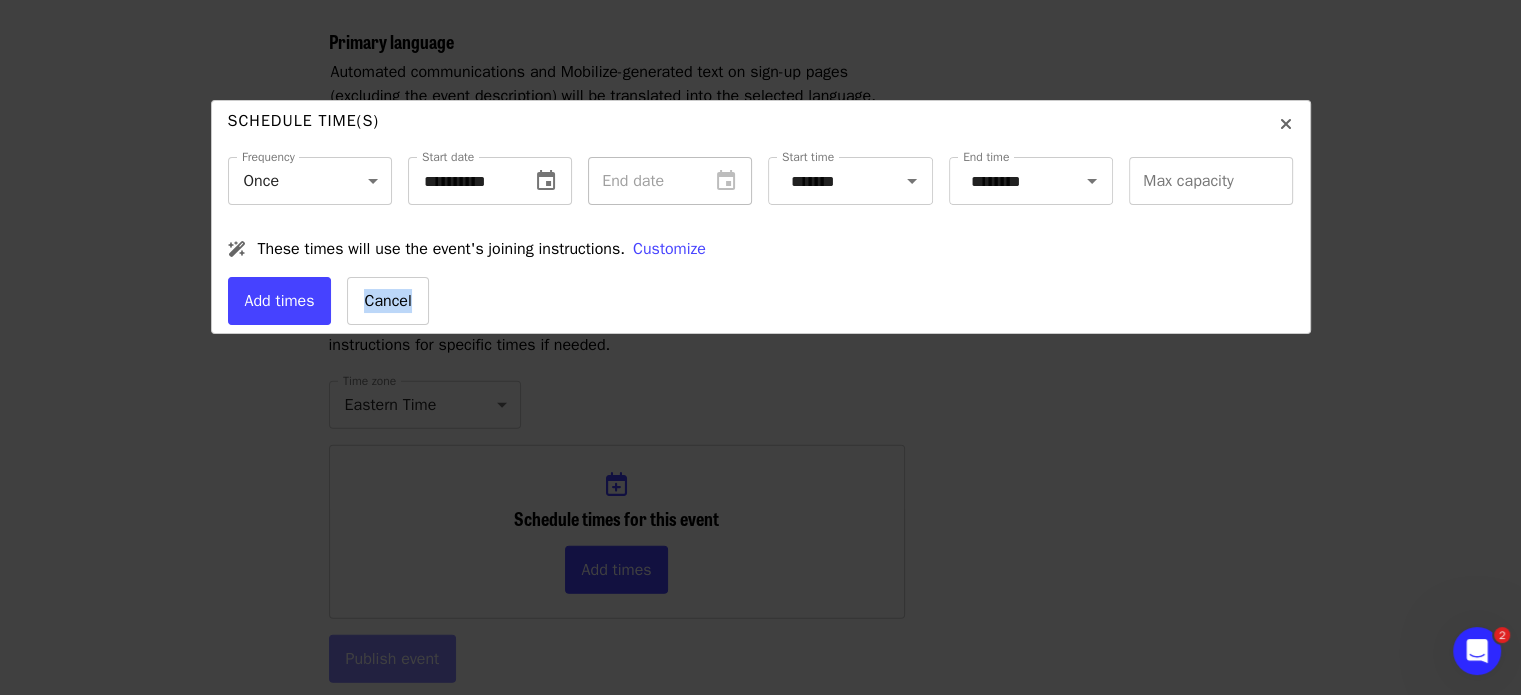 click on "Add times Cancel" 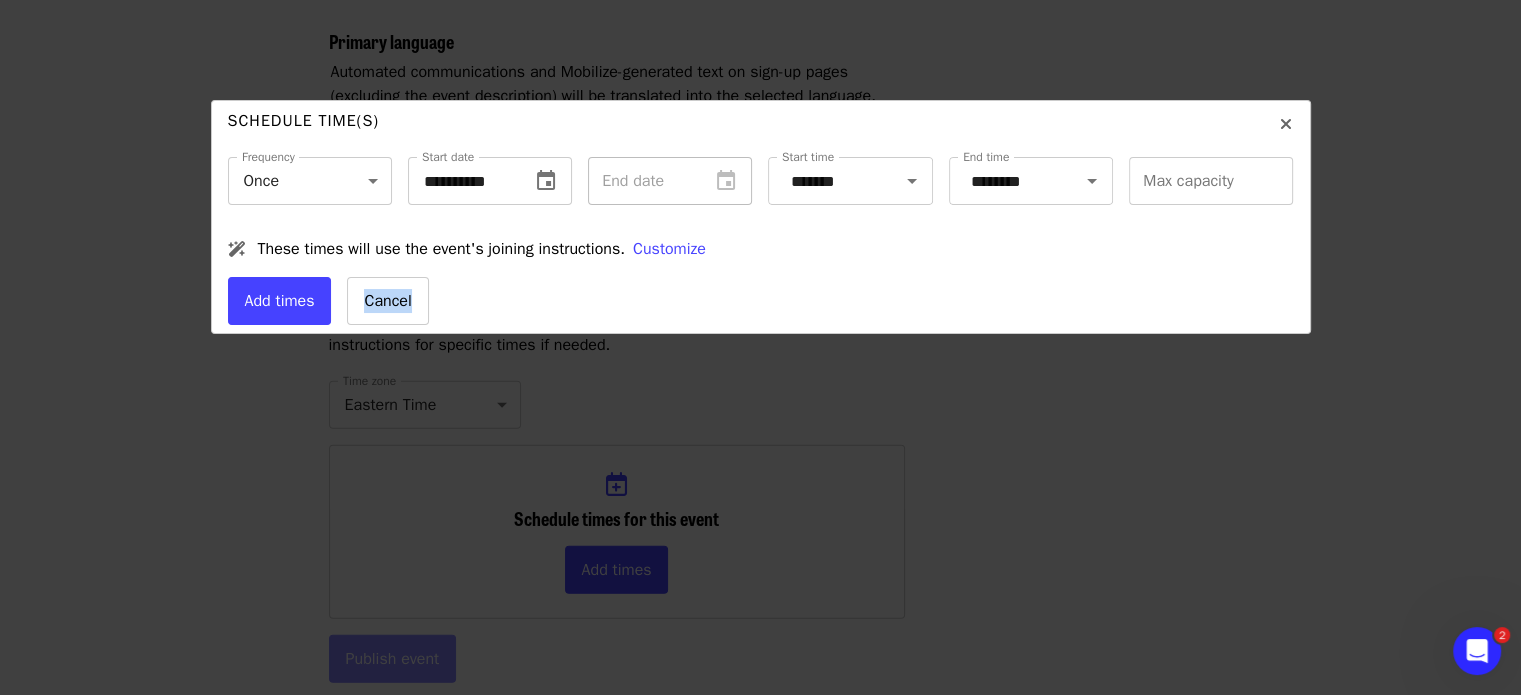 click on "Add times" at bounding box center (280, 301) 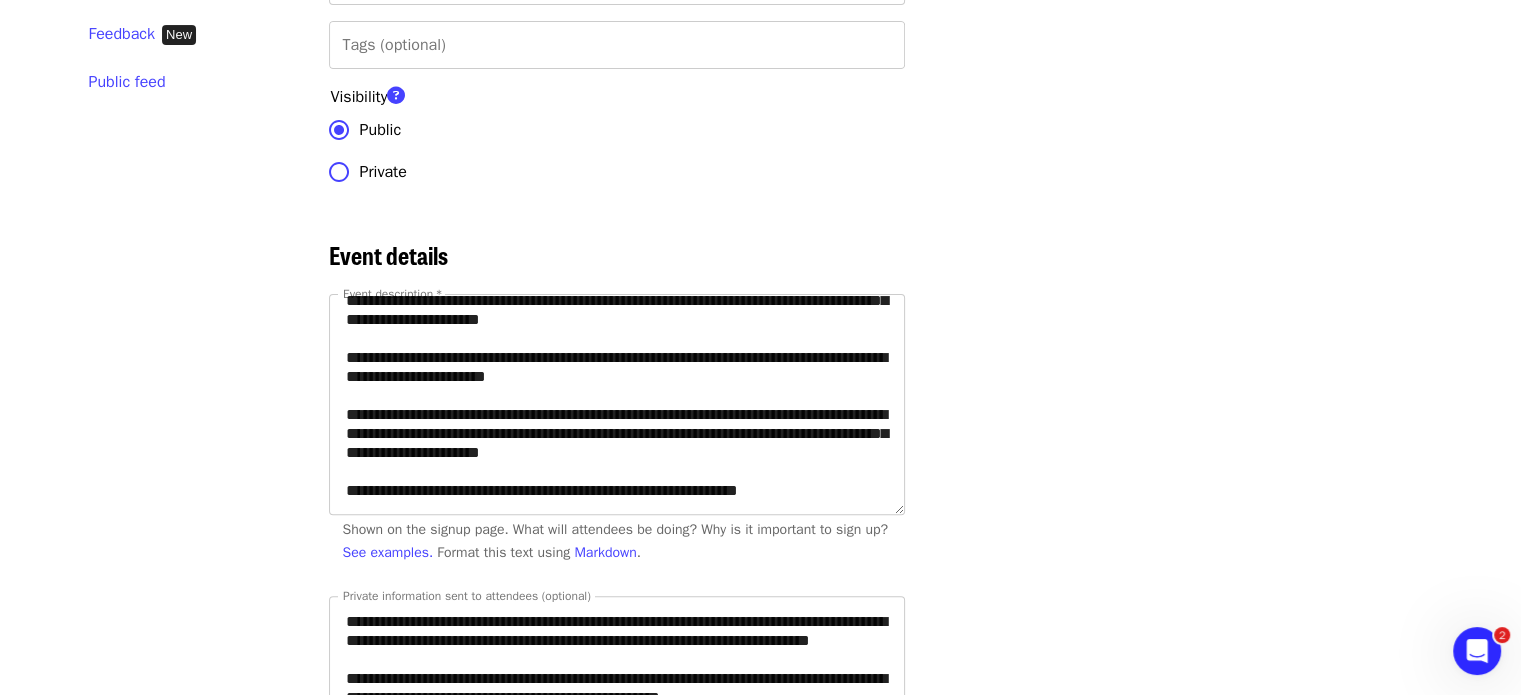 scroll, scrollTop: 446, scrollLeft: 0, axis: vertical 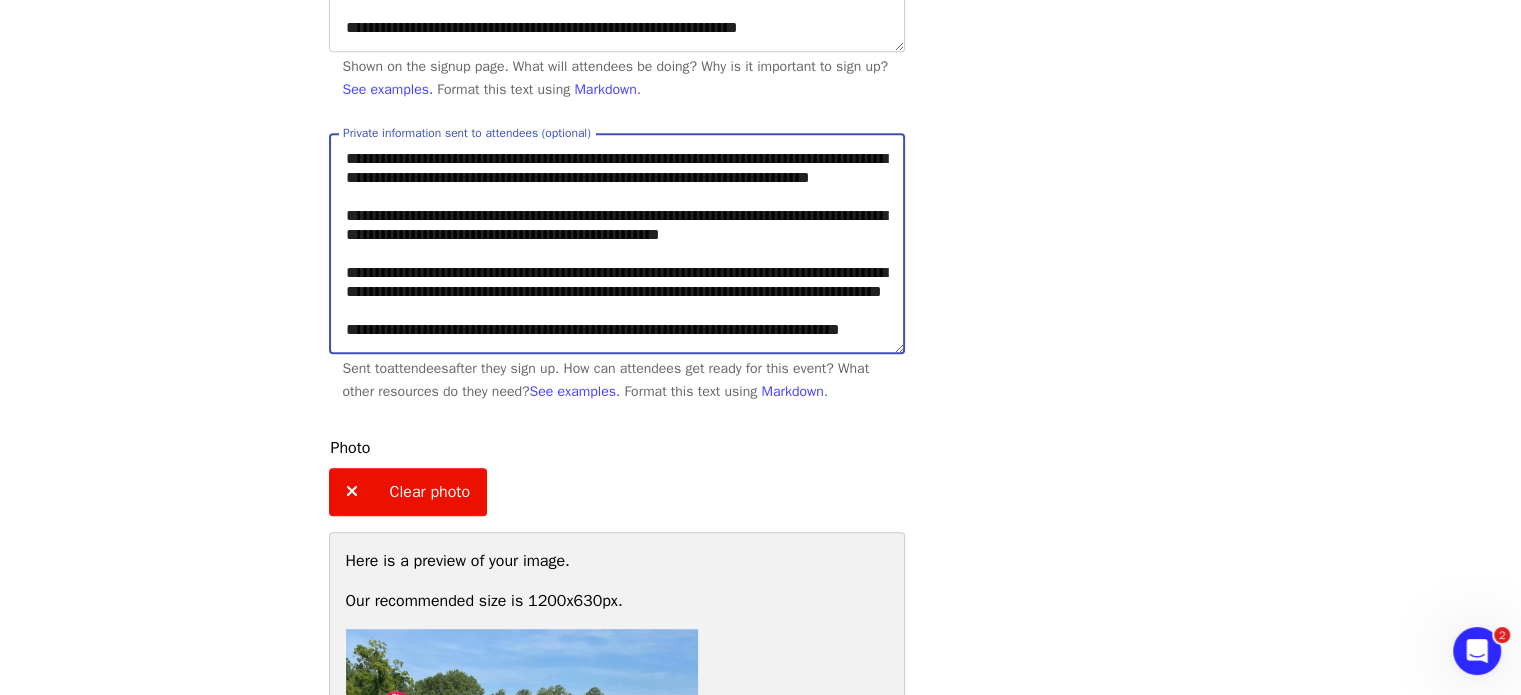 click on "**********" at bounding box center (617, 243) 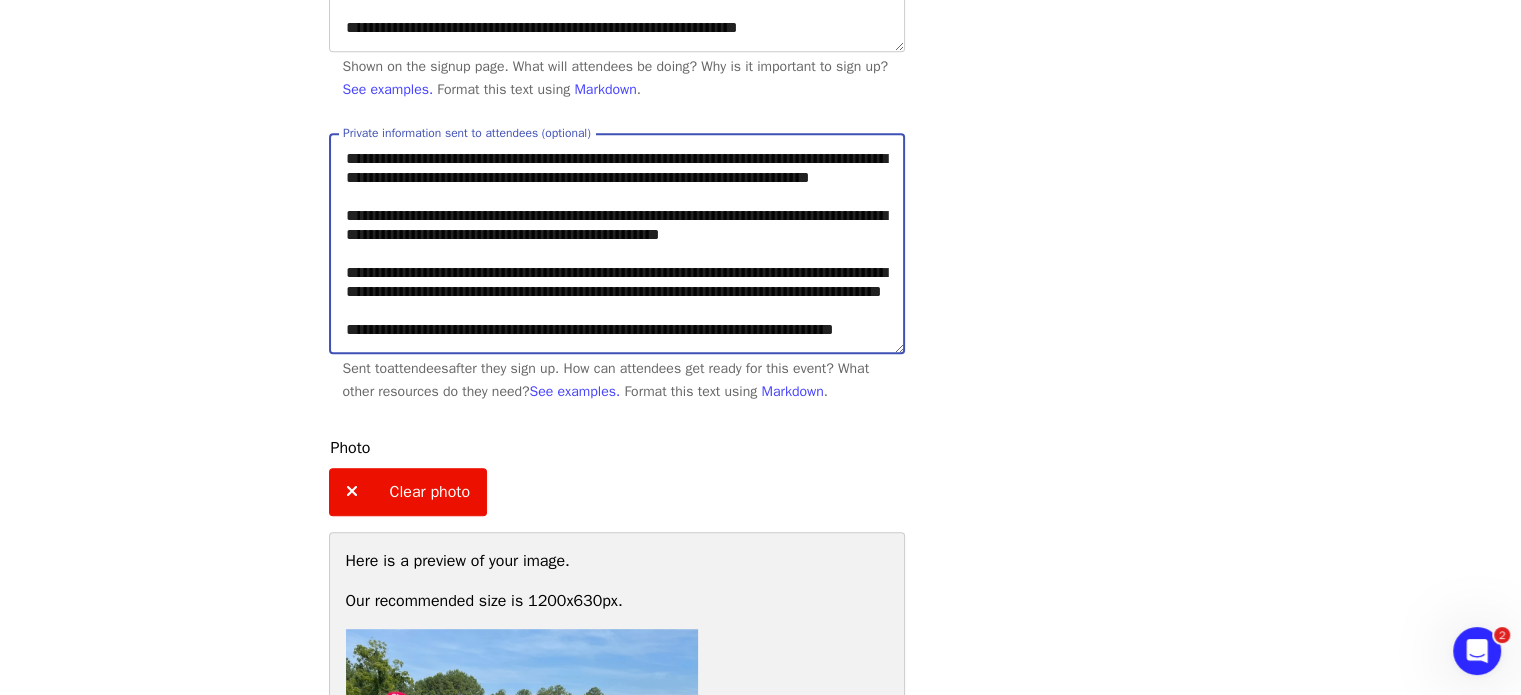 scroll, scrollTop: 56, scrollLeft: 0, axis: vertical 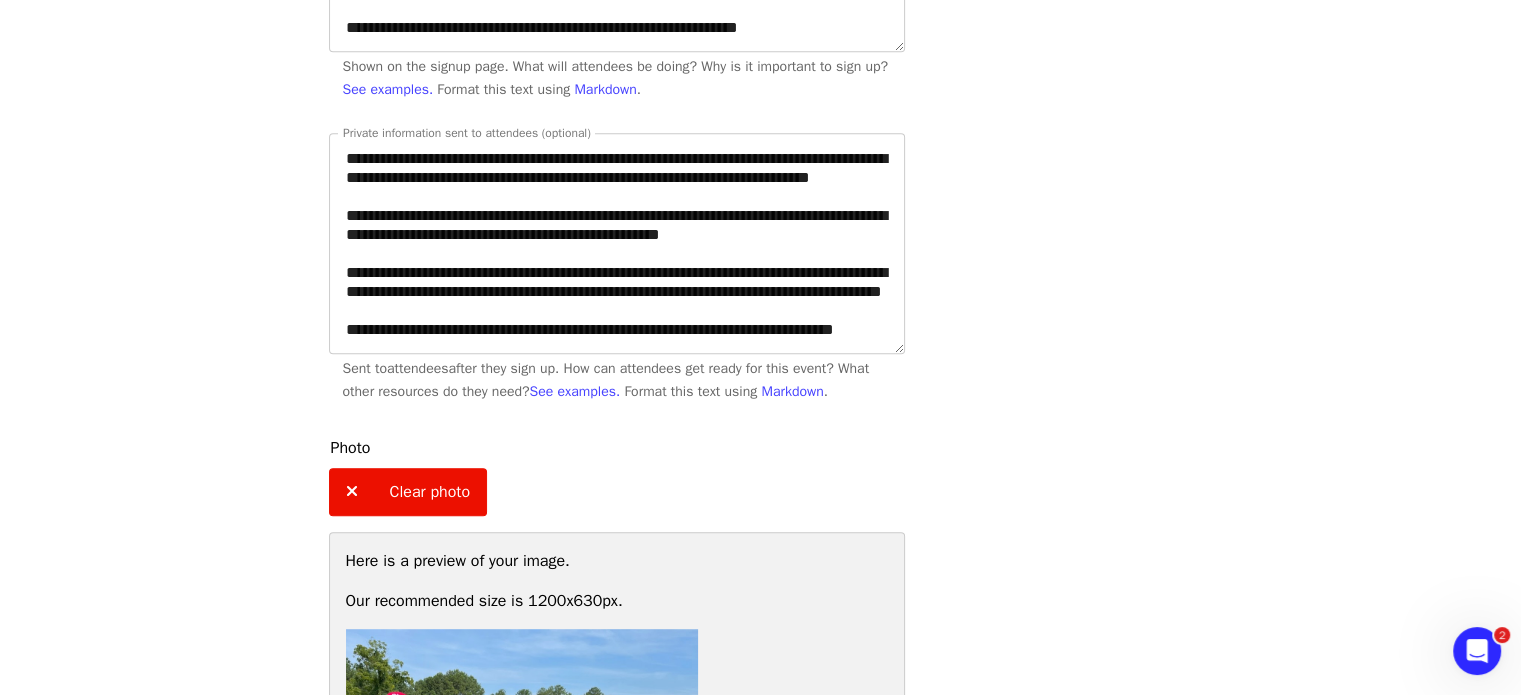 click on "Events Users Supporters Stats What's new Help center Feedback New Public feed Organize for Society of St. Andrew" at bounding box center (185, 2456) 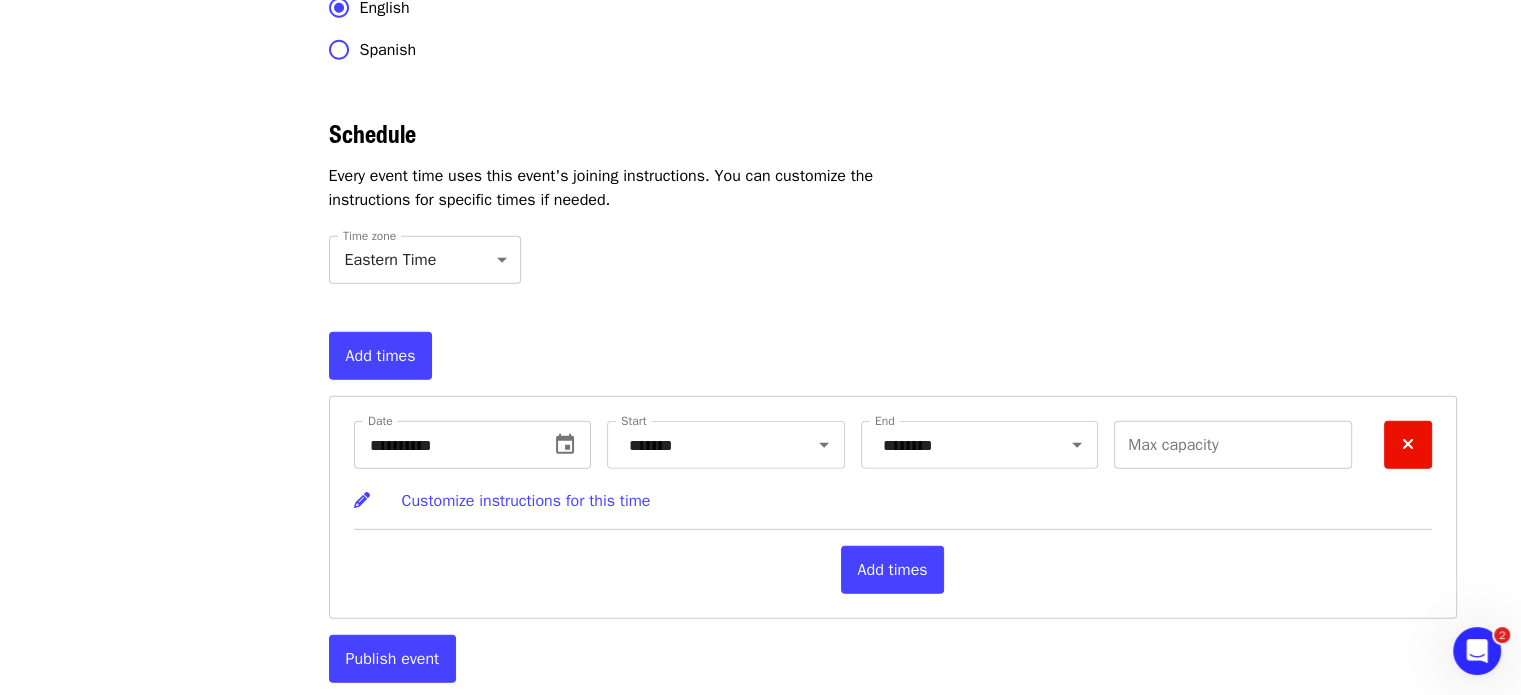 scroll, scrollTop: 5980, scrollLeft: 0, axis: vertical 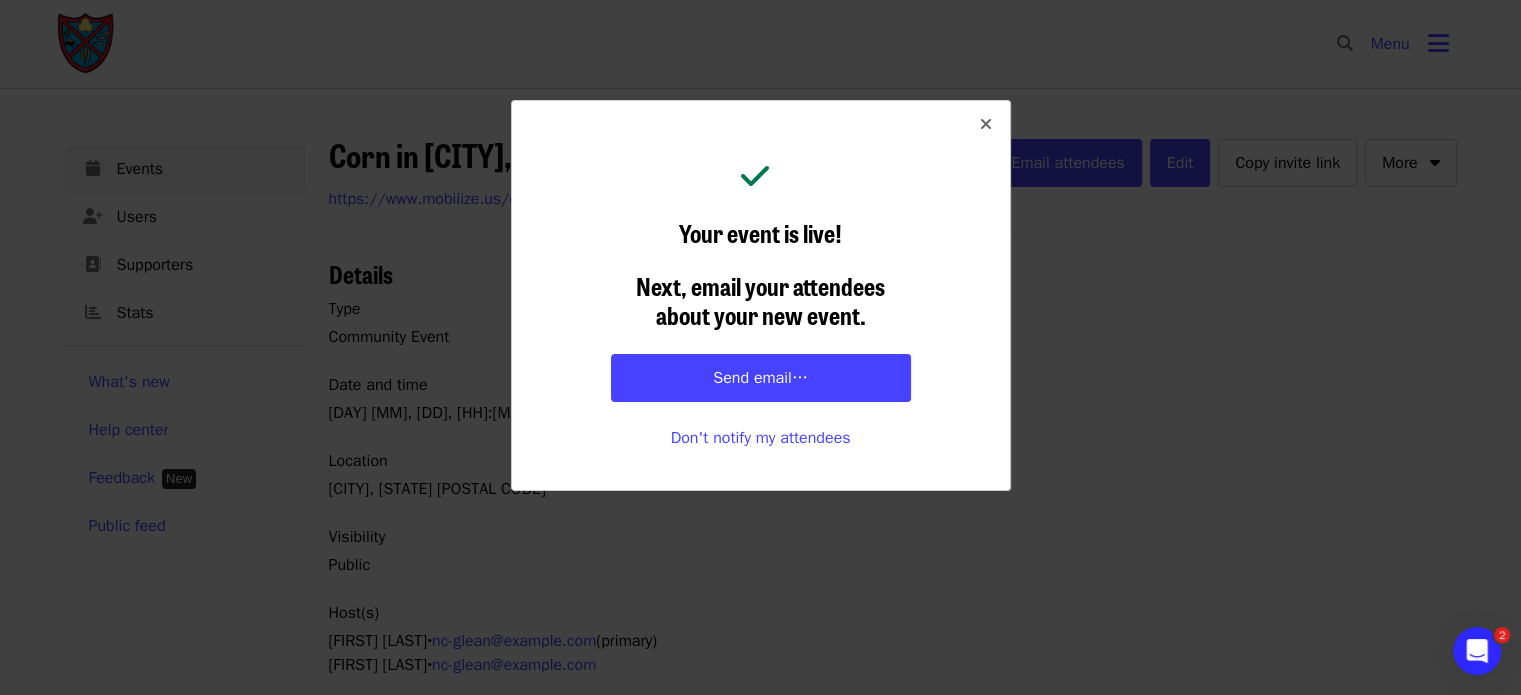 click at bounding box center (986, 124) 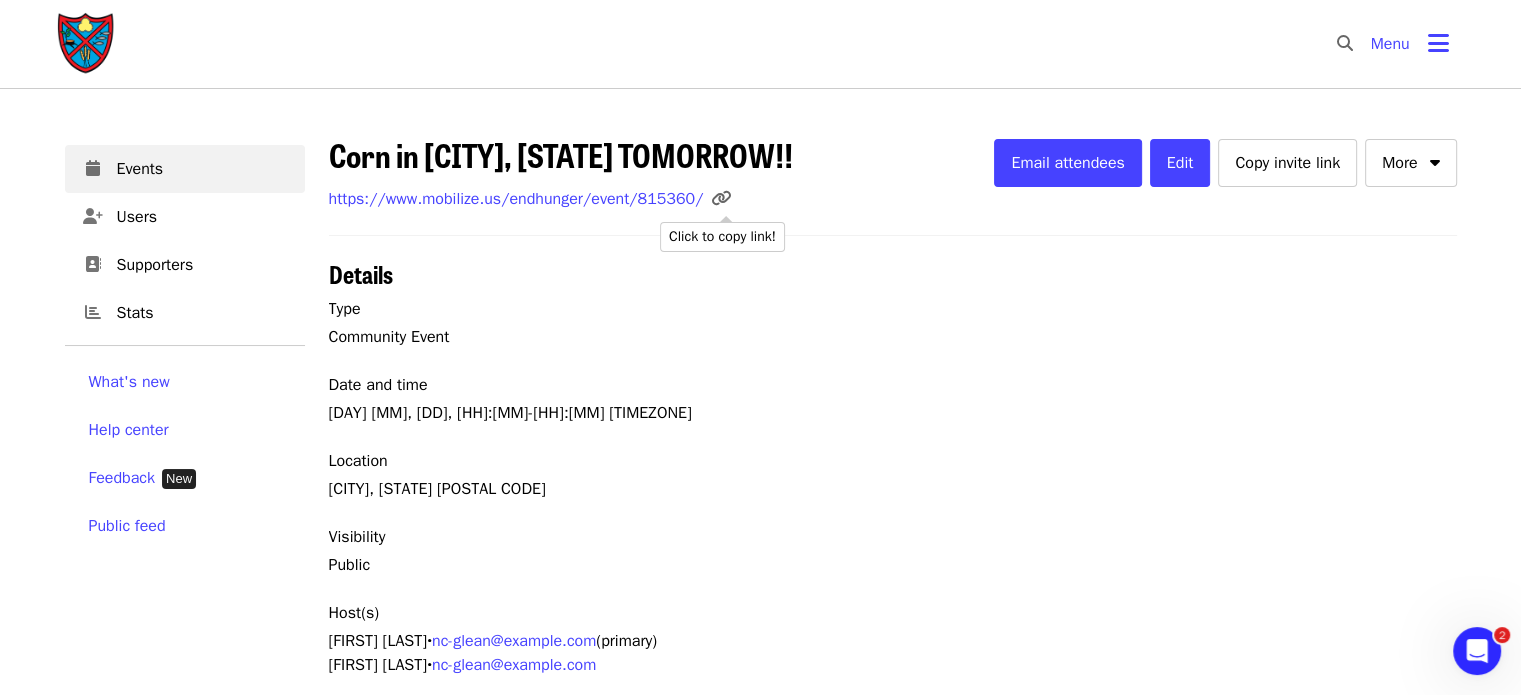 click at bounding box center [721, 198] 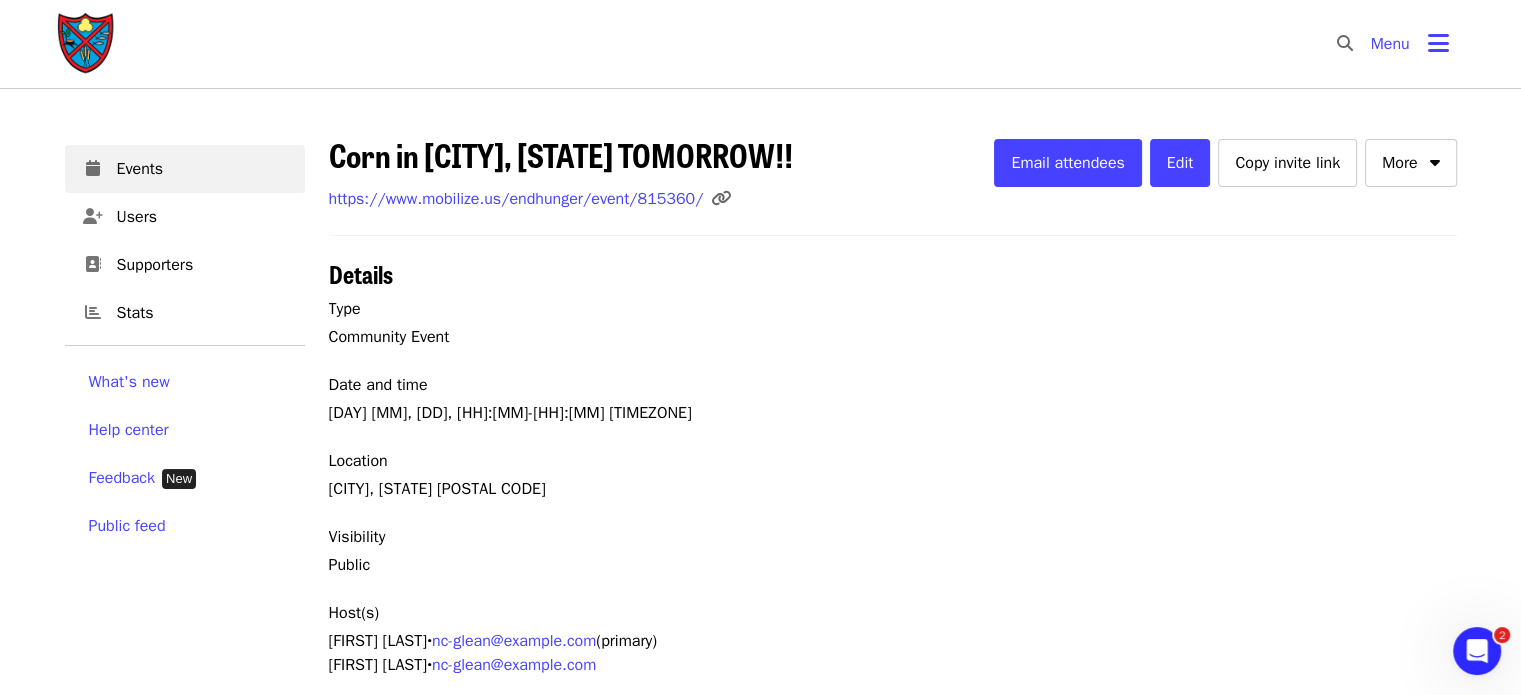 click on "https://www.mobilize.us/endhunger/event/815360/" at bounding box center (516, 199) 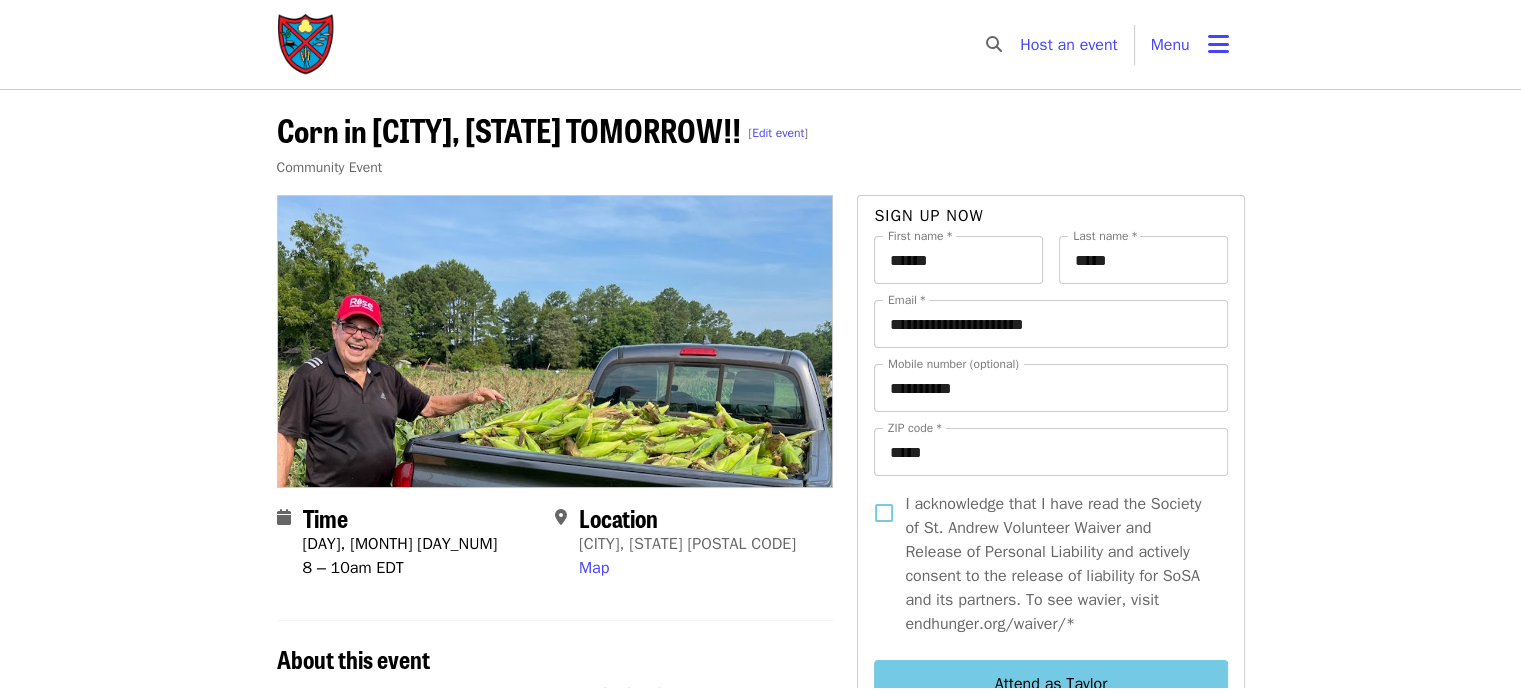 scroll, scrollTop: 0, scrollLeft: 0, axis: both 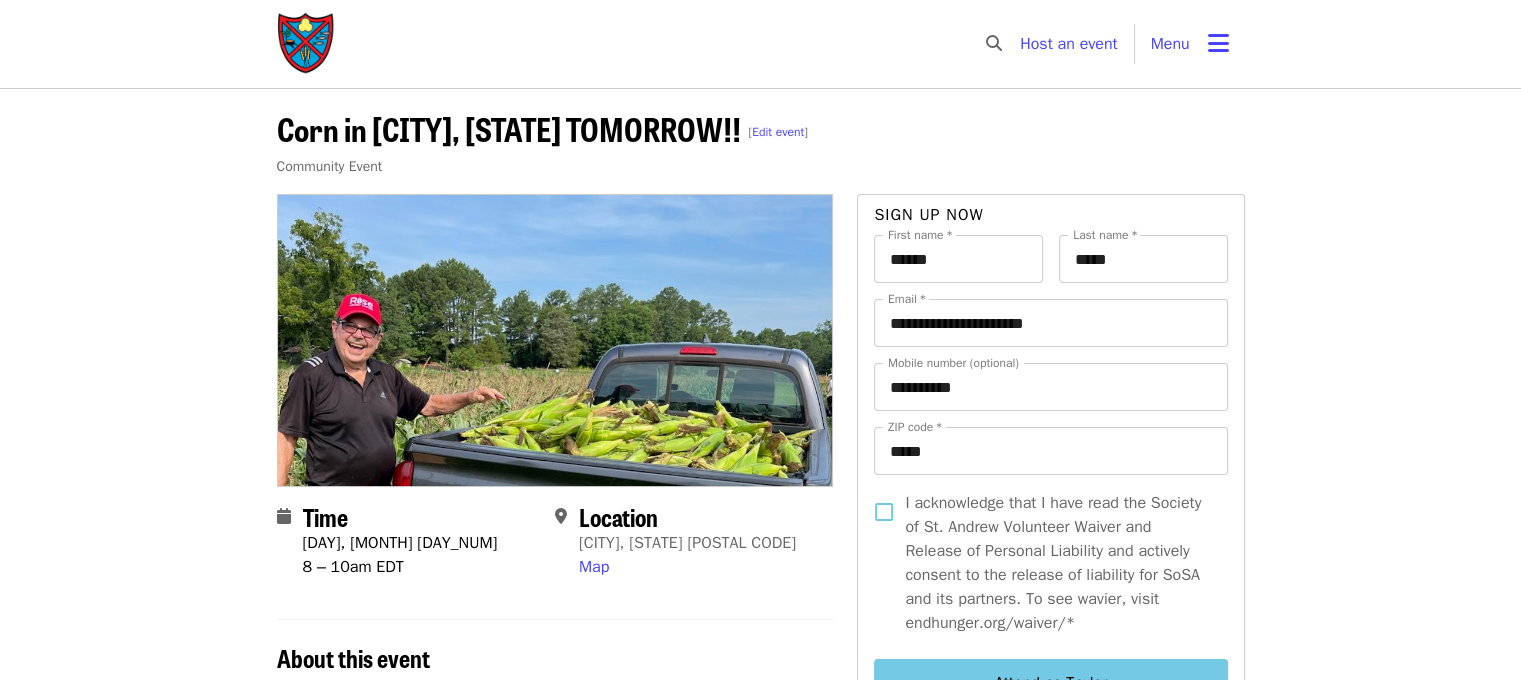 click on "Menu" at bounding box center (1190, 44) 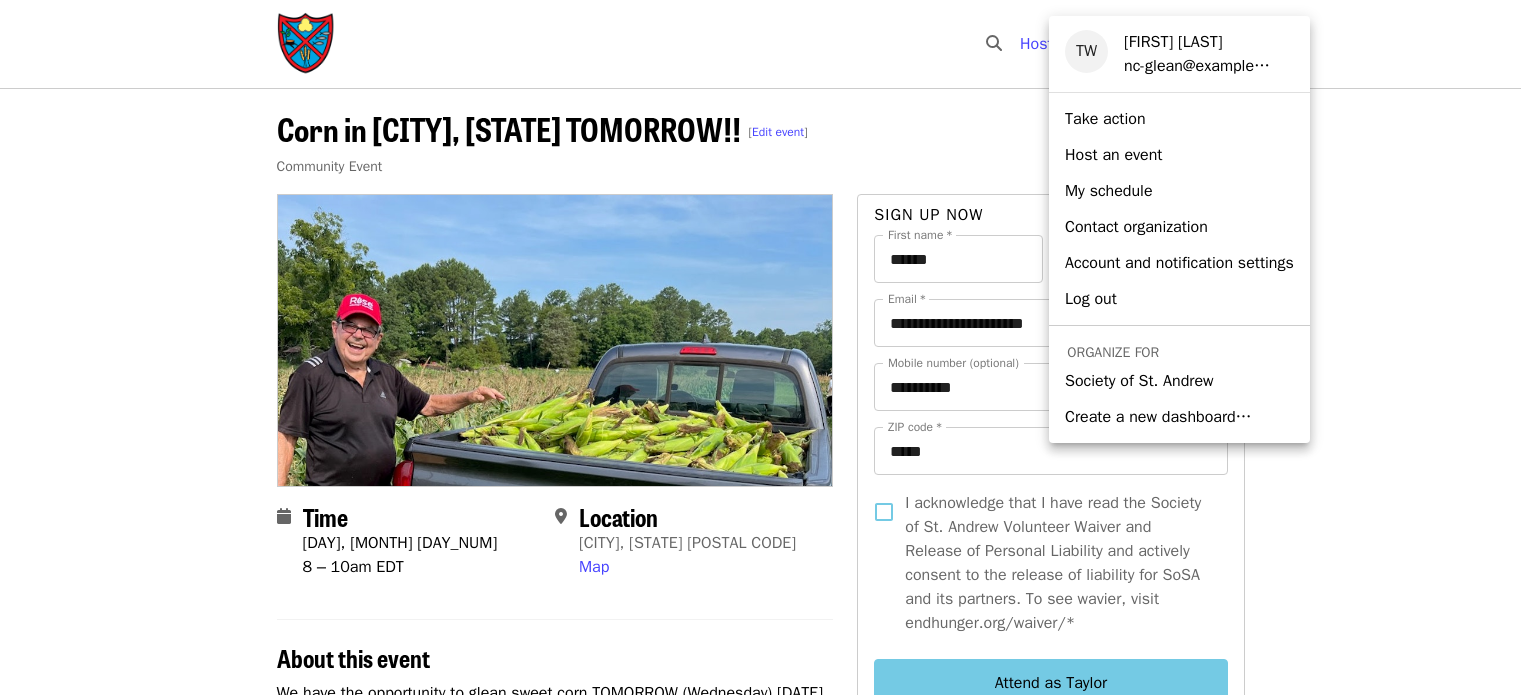 click on "Society of St. Andrew" at bounding box center [1139, 381] 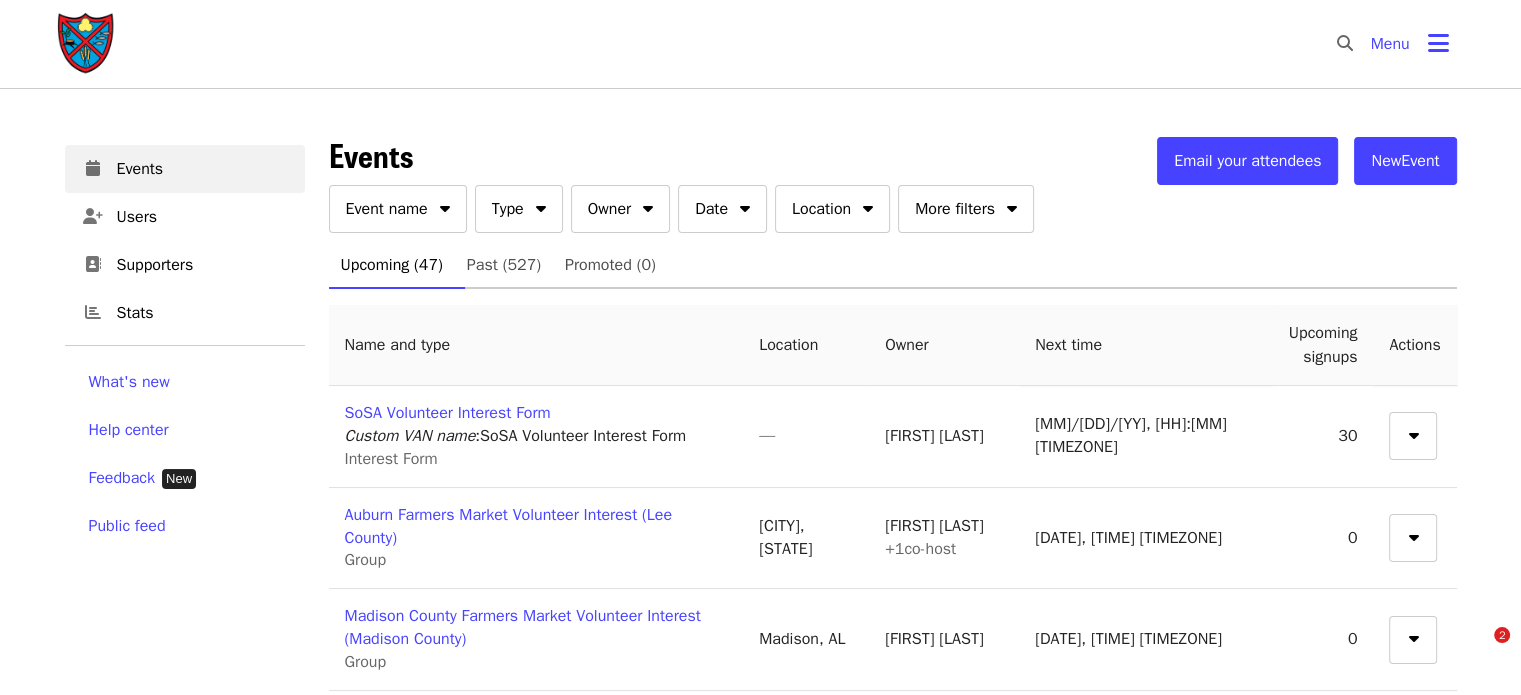 scroll, scrollTop: 52, scrollLeft: 0, axis: vertical 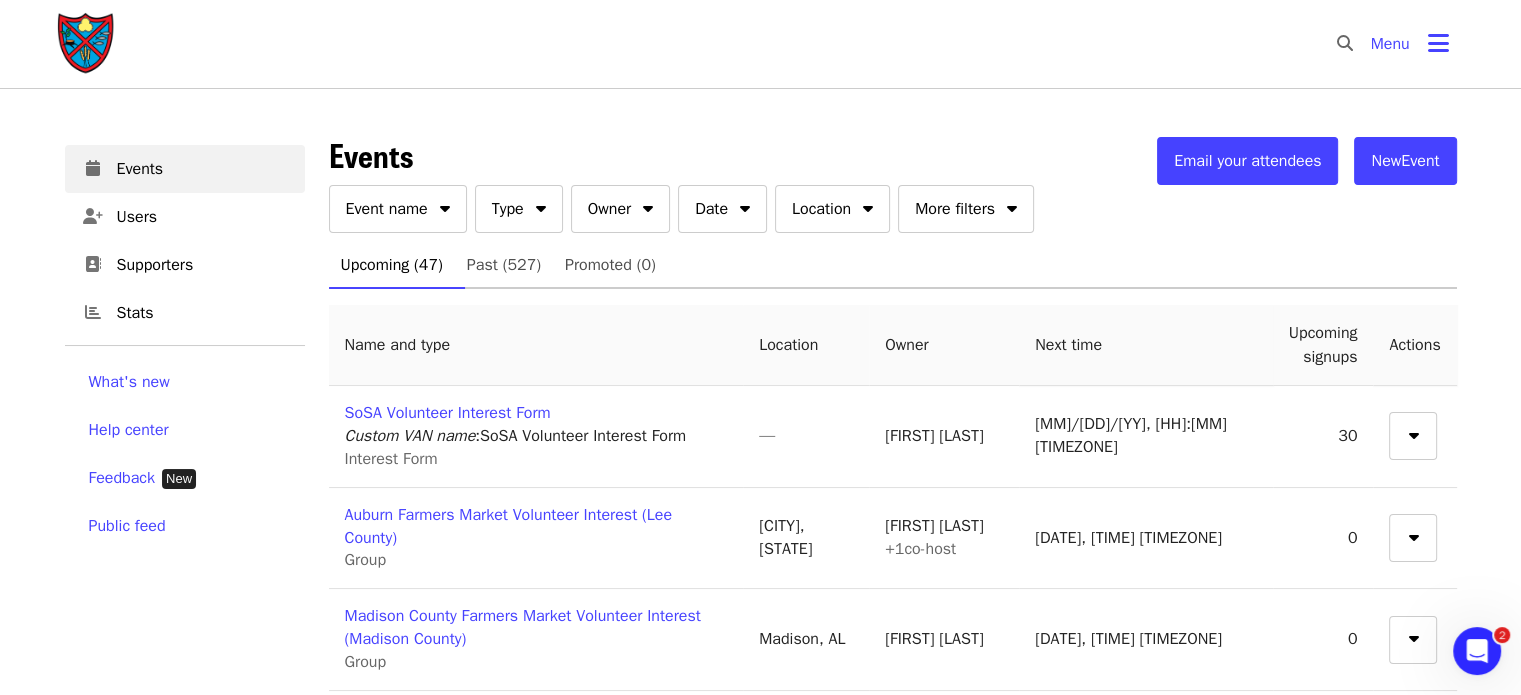 click on "Owner" at bounding box center (609, 209) 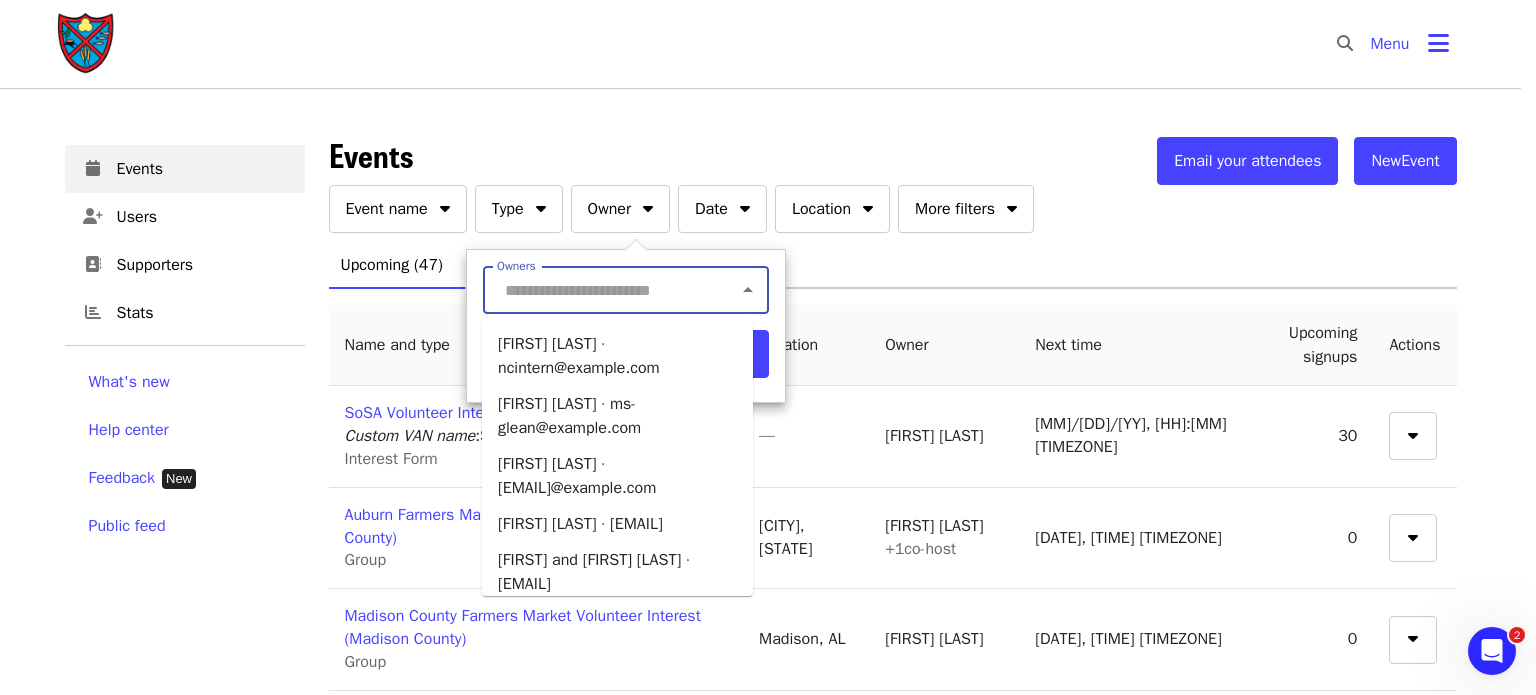 click on "Owners" at bounding box center [597, 290] 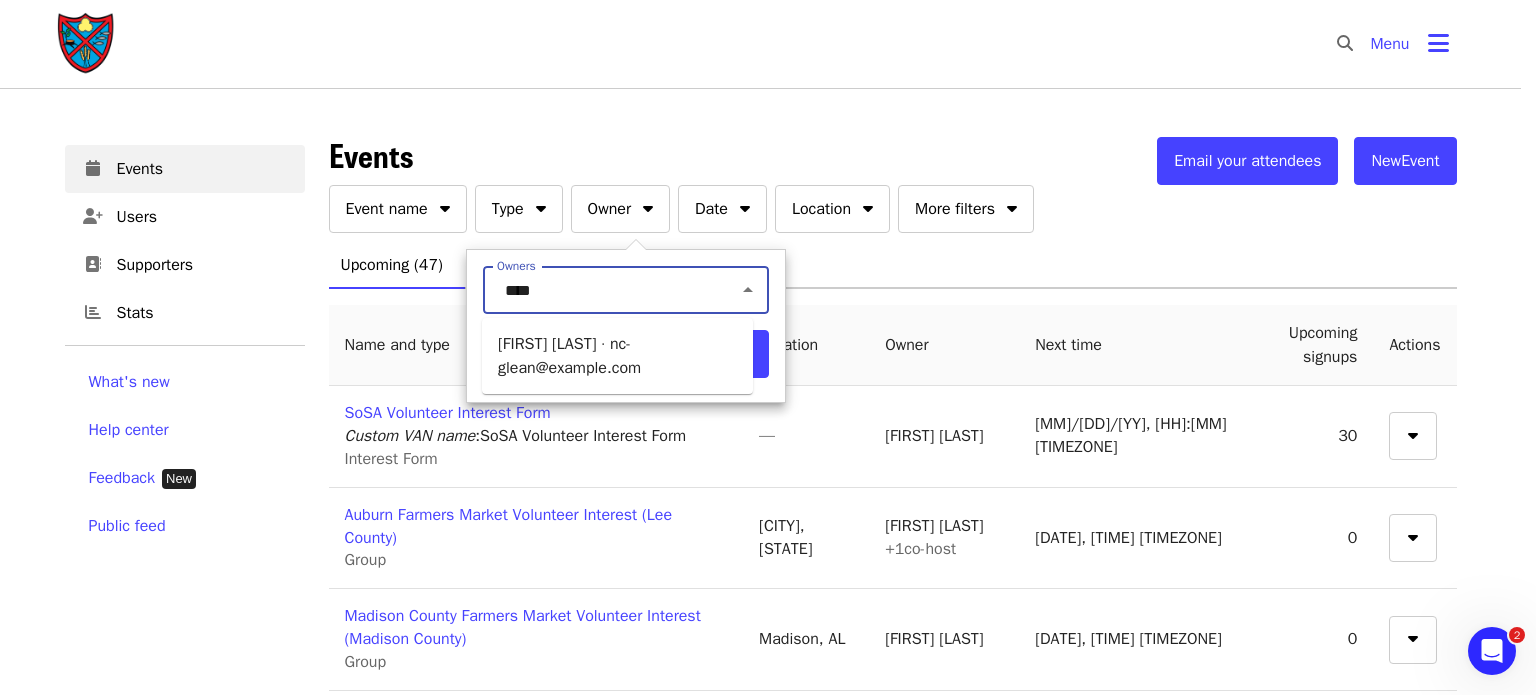type on "*****" 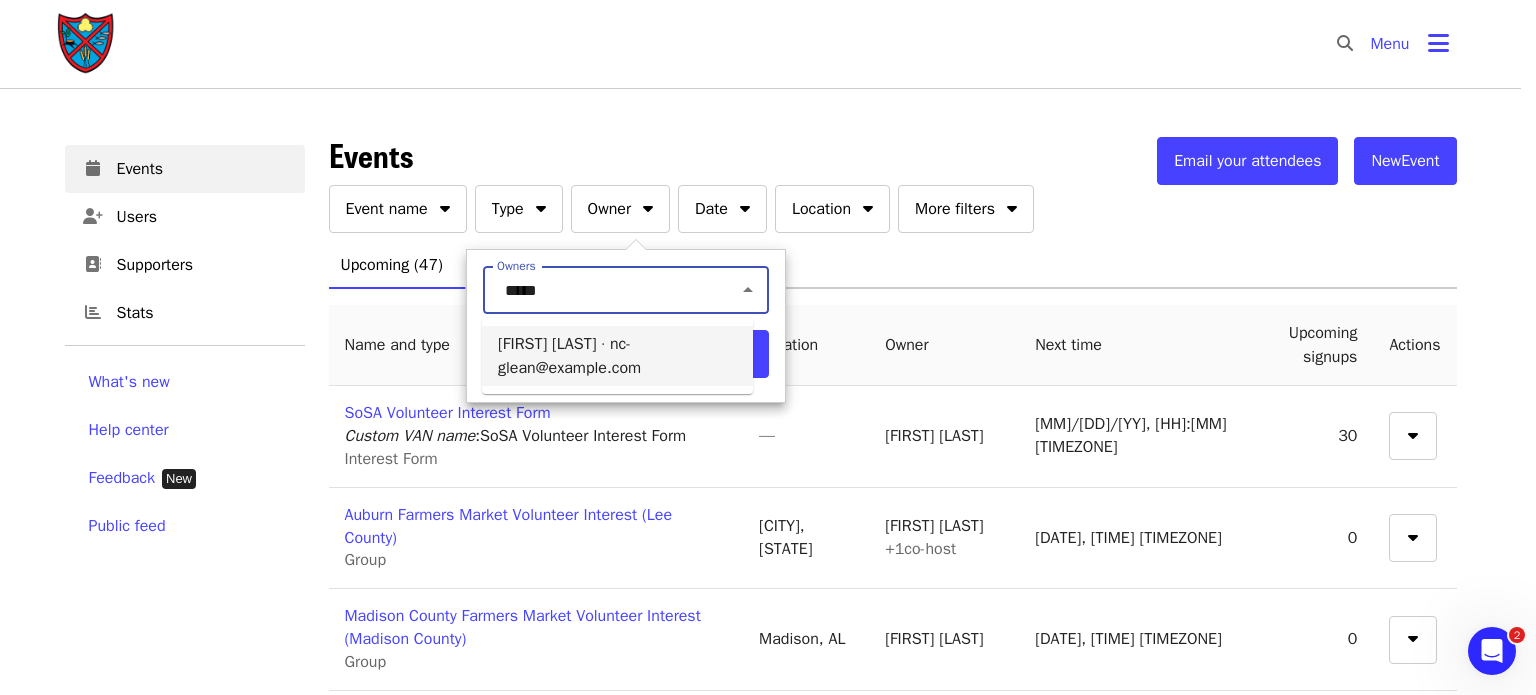 click on "[FIRST] [LAST] · nc-glean@example.com" at bounding box center [617, 356] 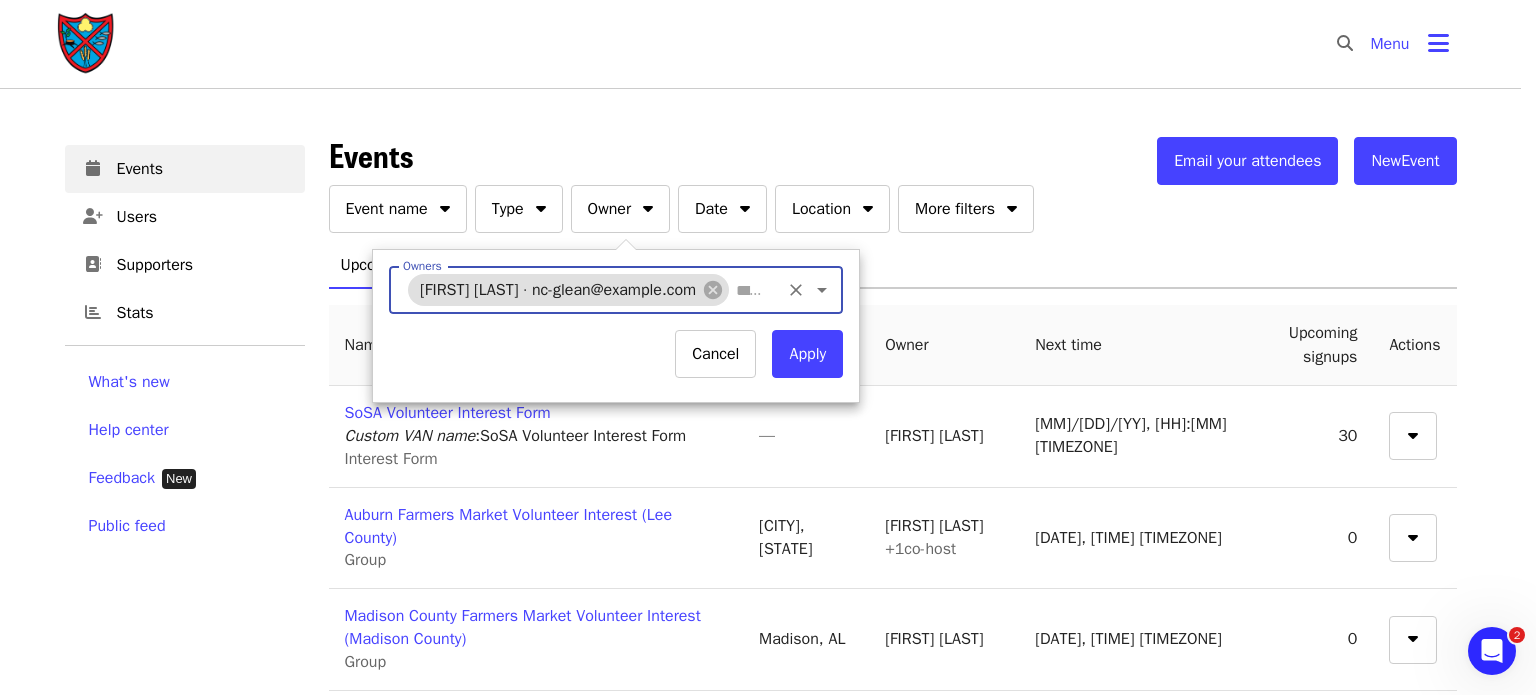 click on "Apply" at bounding box center [807, 354] 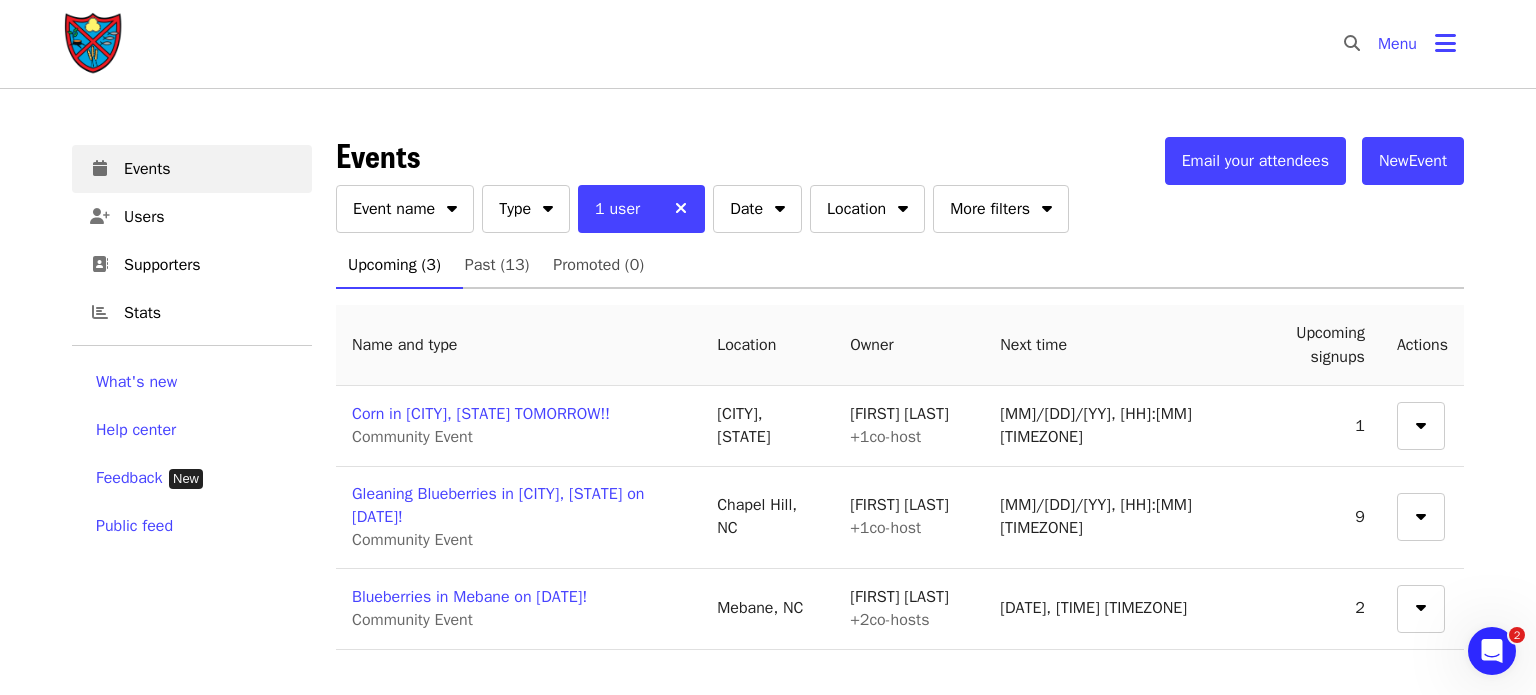 click on "Corn in [CITY], [STATE] TOMORROW!!" at bounding box center (481, 414) 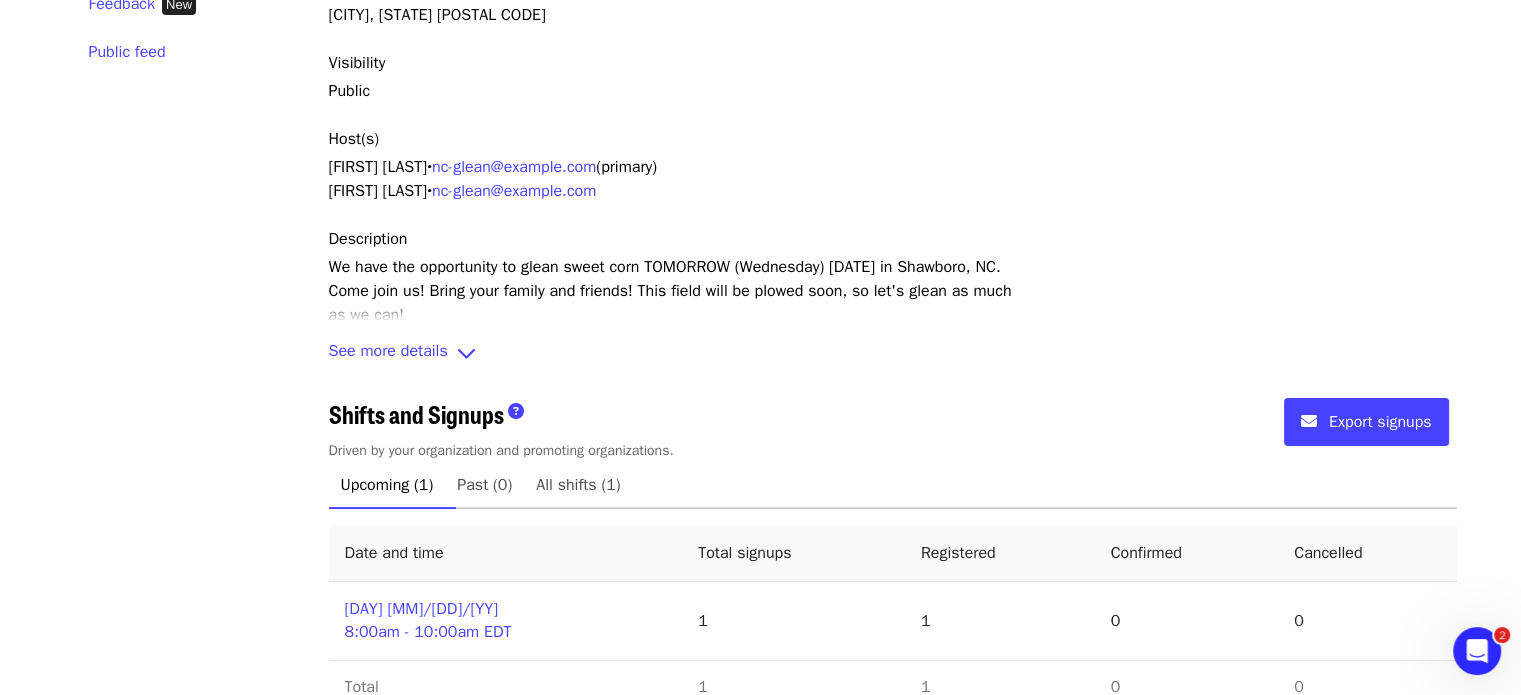 scroll, scrollTop: 475, scrollLeft: 0, axis: vertical 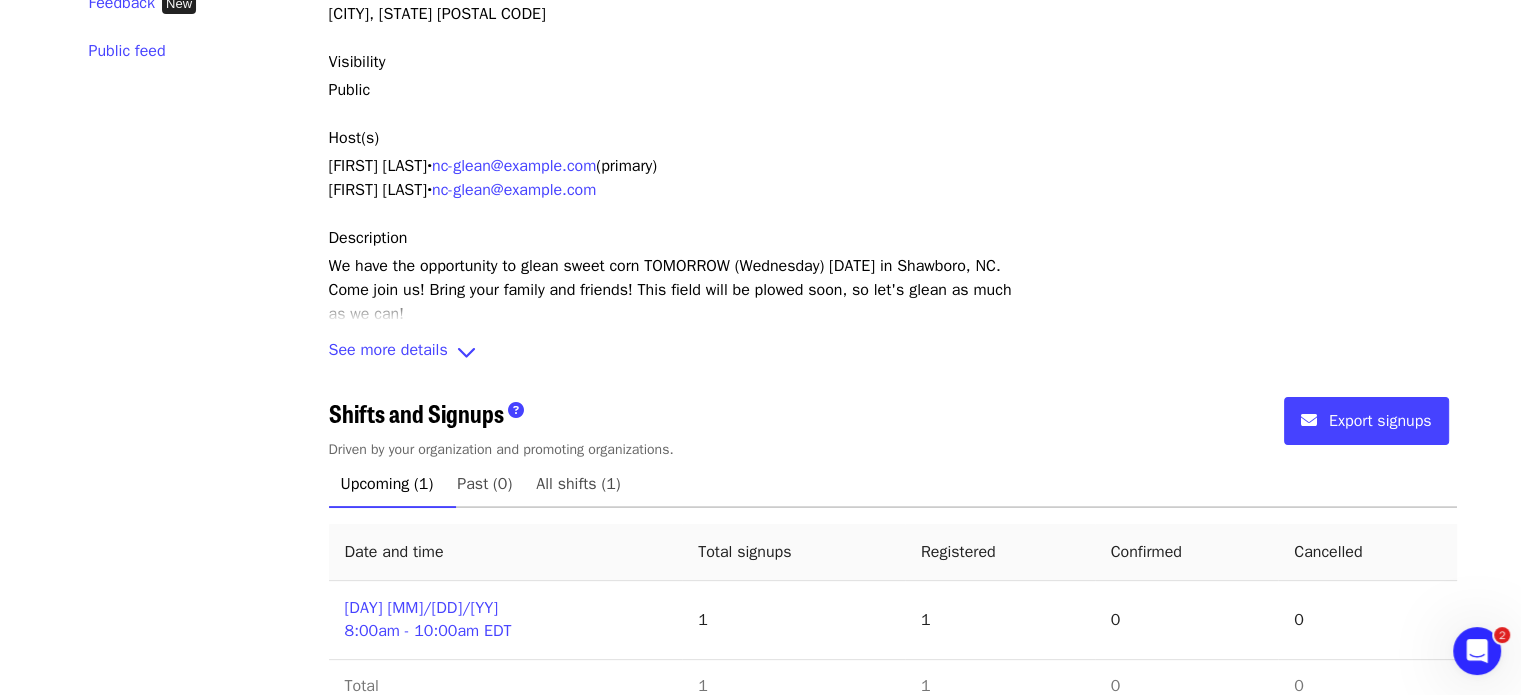 click on "See more details" at bounding box center (388, 352) 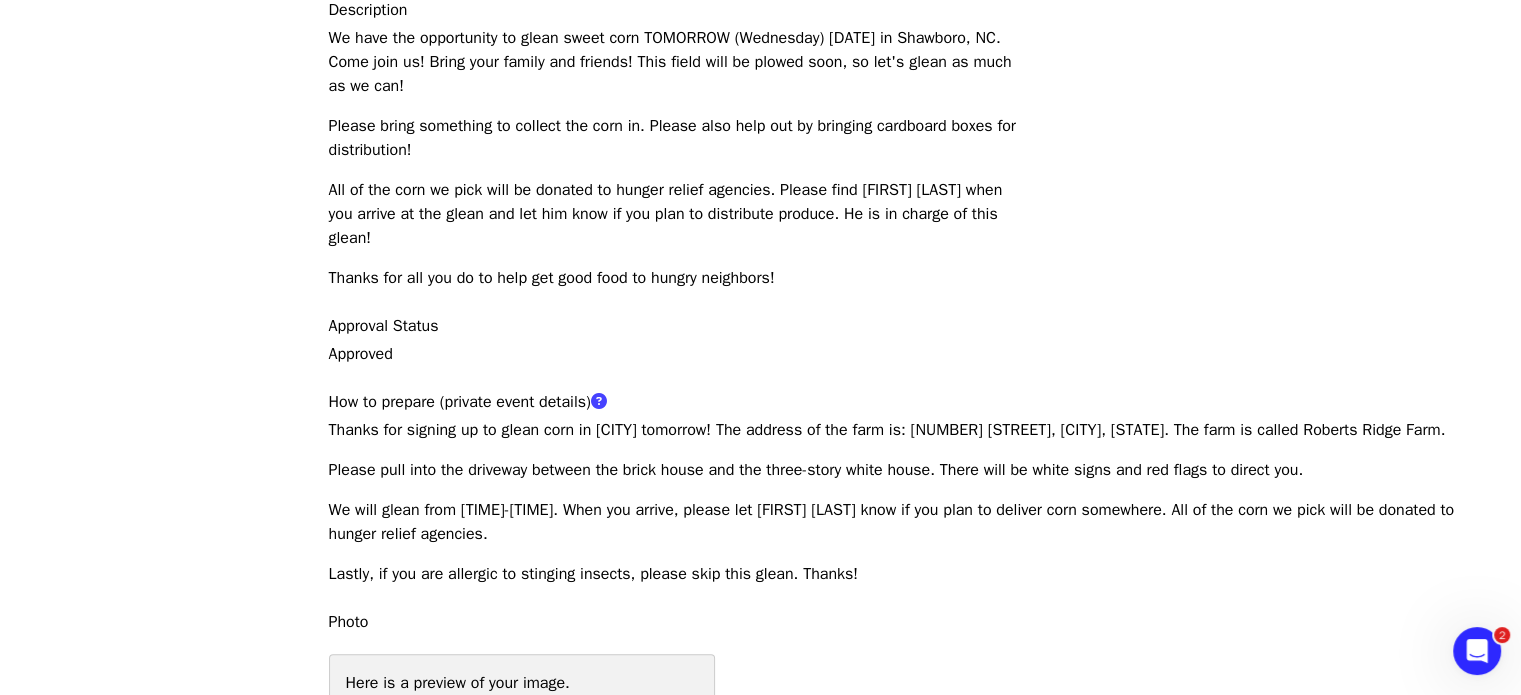 scroll, scrollTop: 764, scrollLeft: 0, axis: vertical 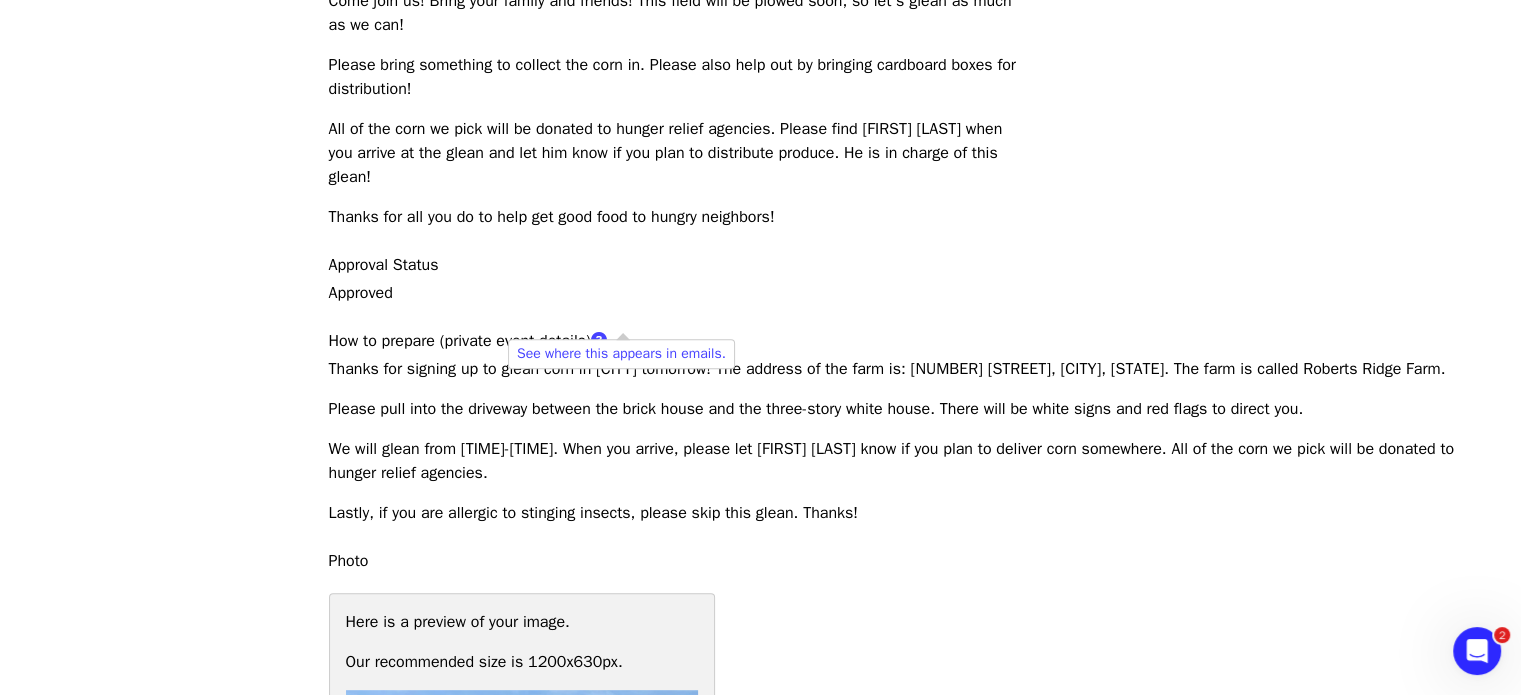 click at bounding box center (599, 340) 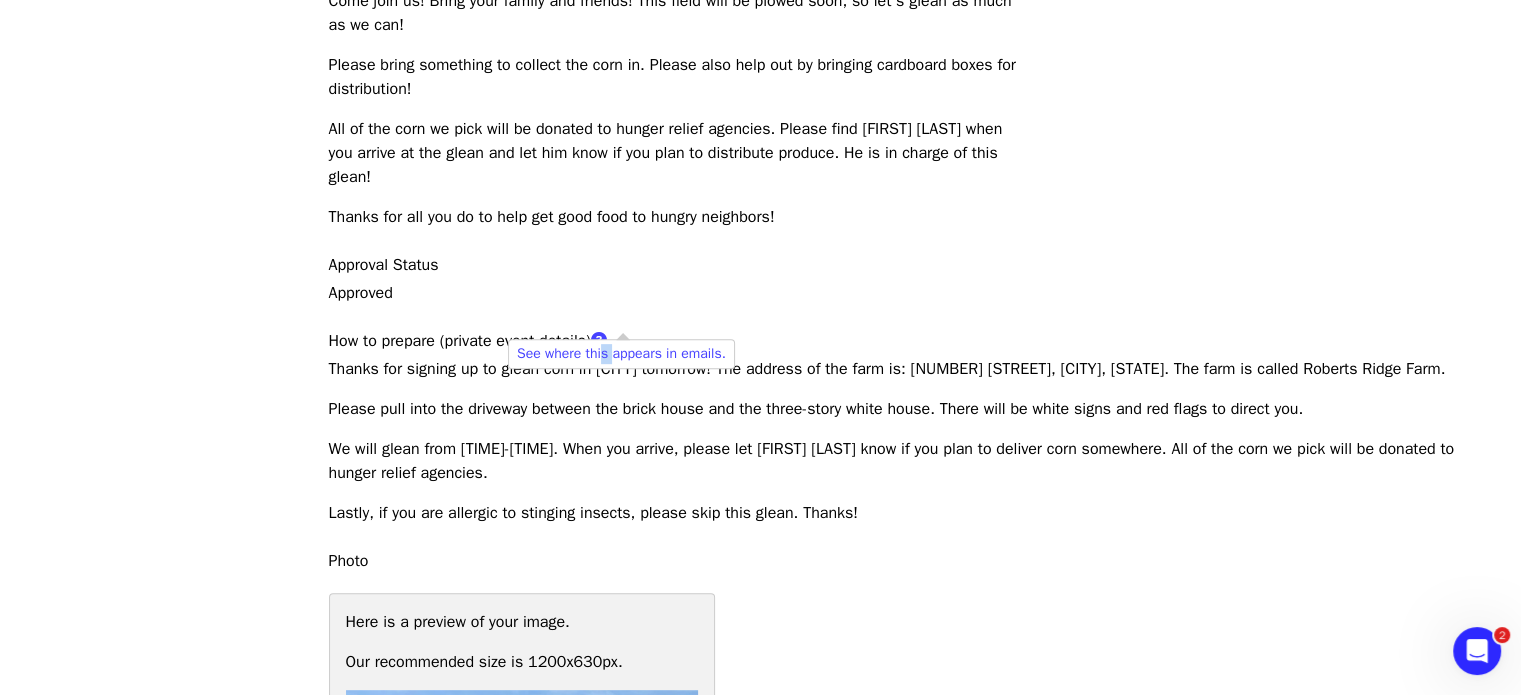 drag, startPoint x: 604, startPoint y: 342, endPoint x: 617, endPoint y: 352, distance: 16.40122 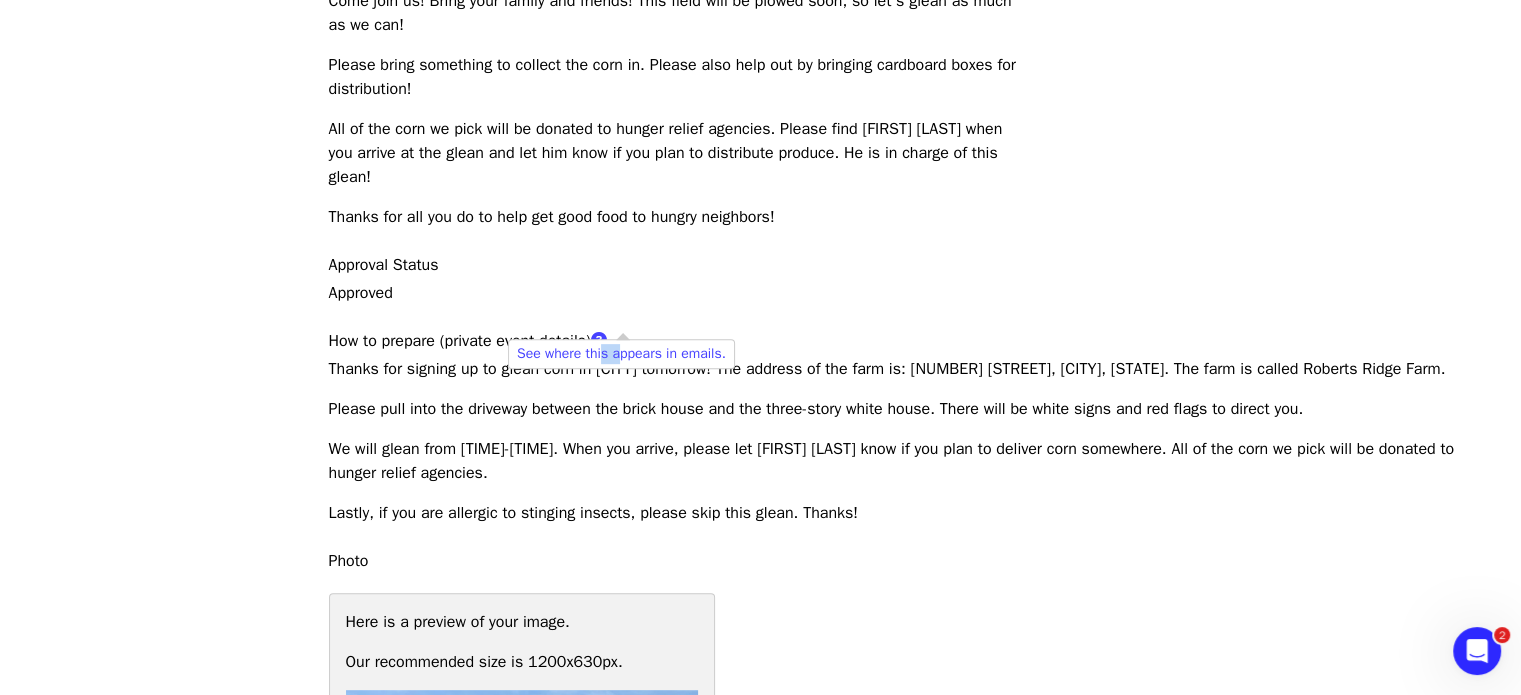 click on "See where this appears in emails." at bounding box center [621, 353] 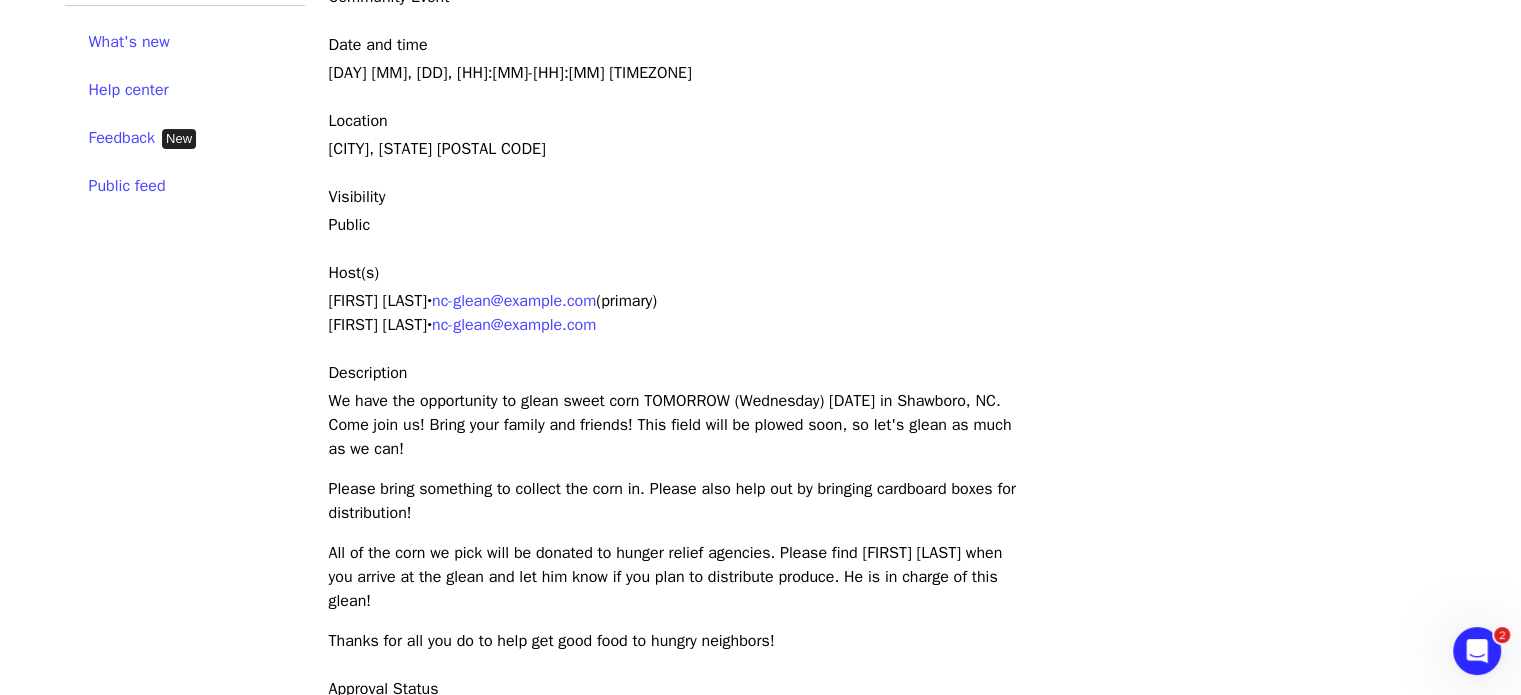 scroll, scrollTop: 0, scrollLeft: 0, axis: both 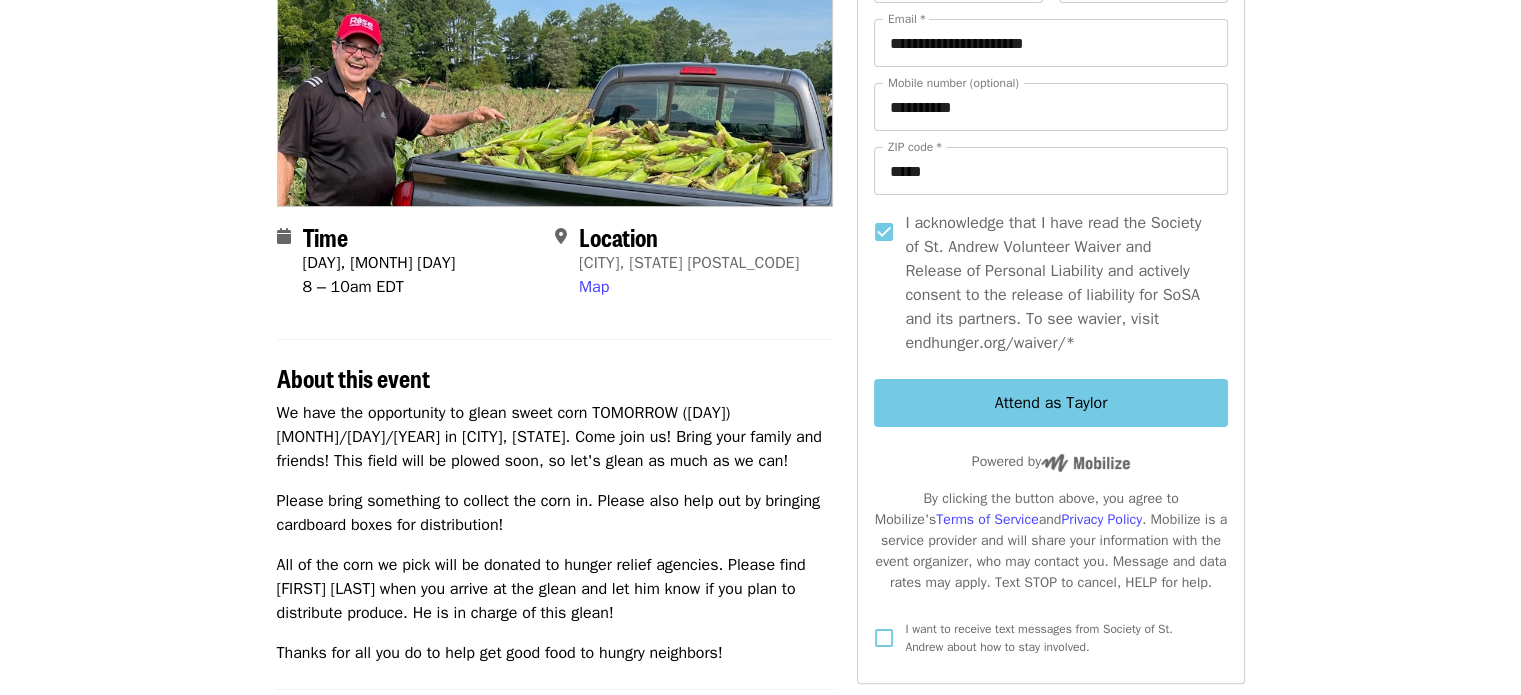 click on "Attend as Taylor" at bounding box center (1050, 403) 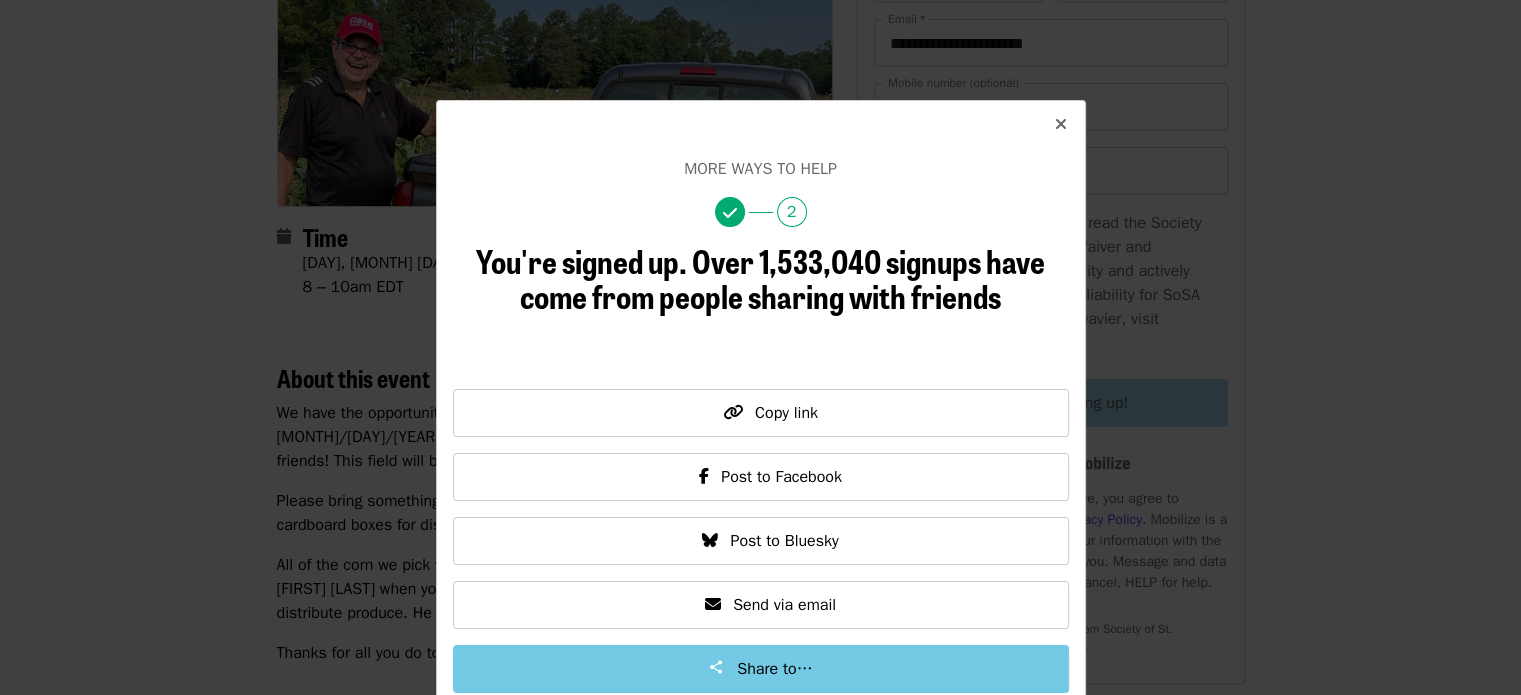 scroll, scrollTop: 6, scrollLeft: 0, axis: vertical 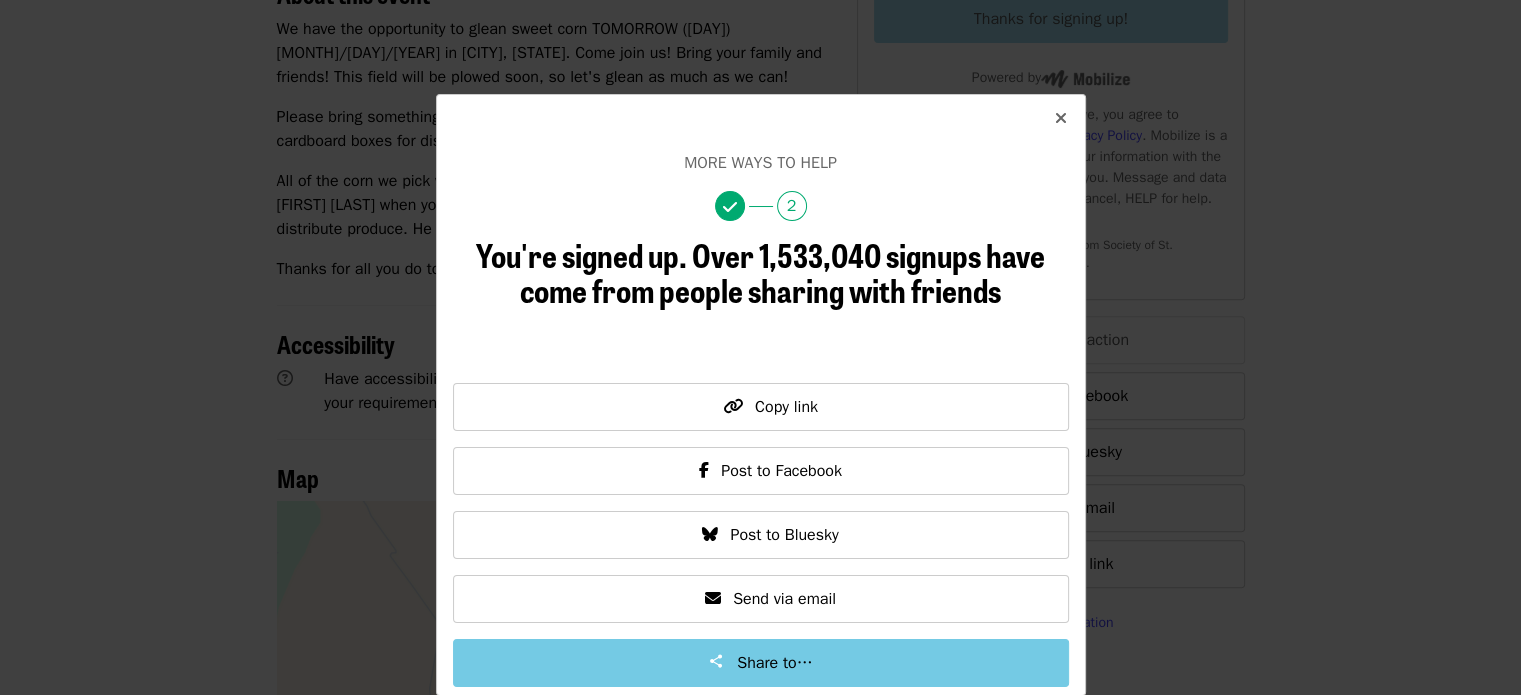 click on "2" at bounding box center [792, 206] 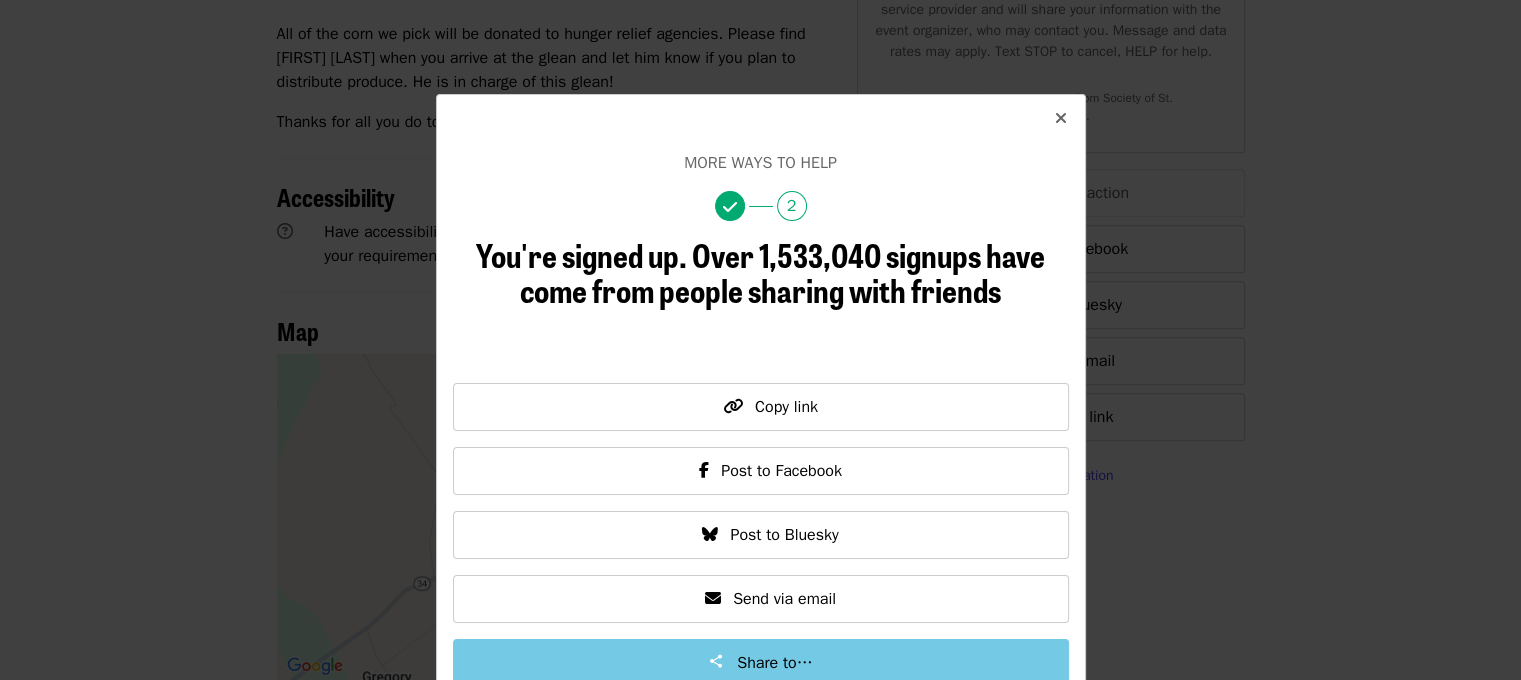 scroll, scrollTop: 798, scrollLeft: 0, axis: vertical 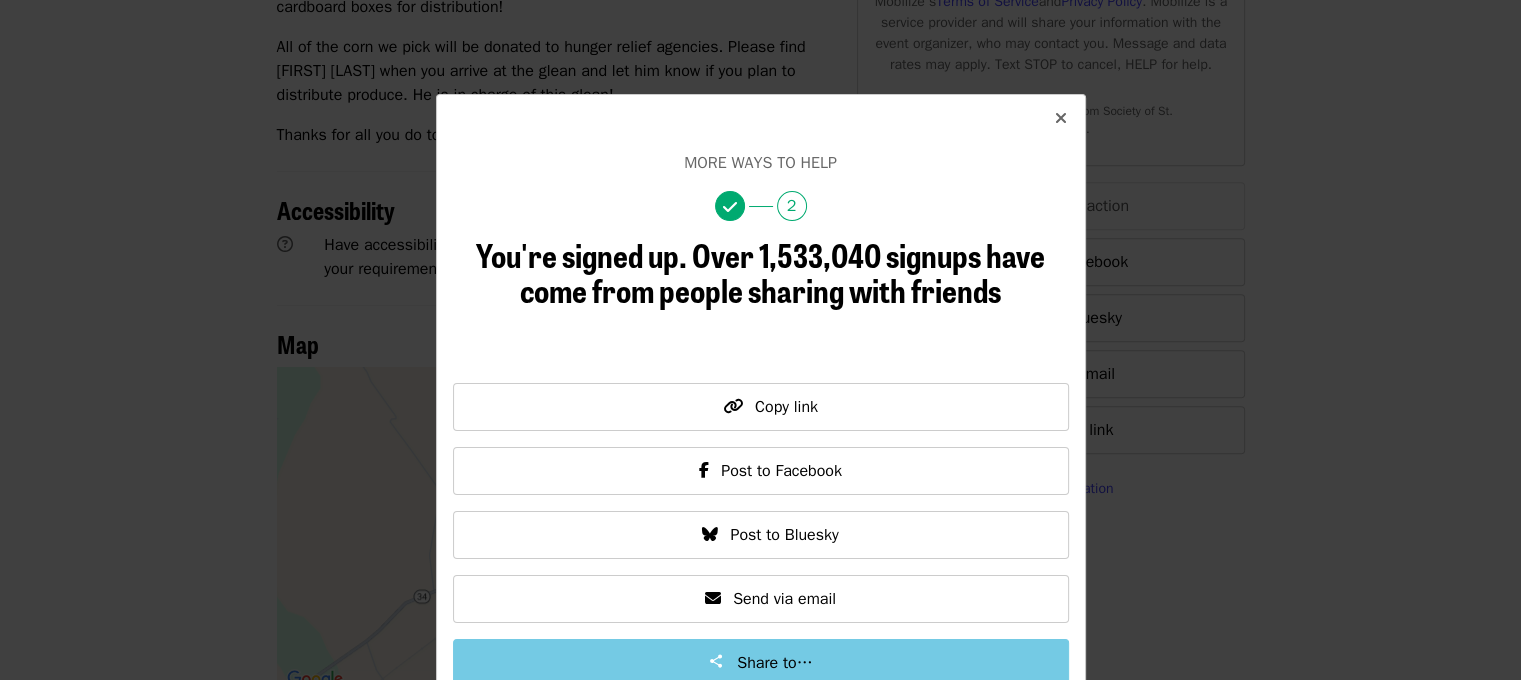 click at bounding box center [1061, 118] 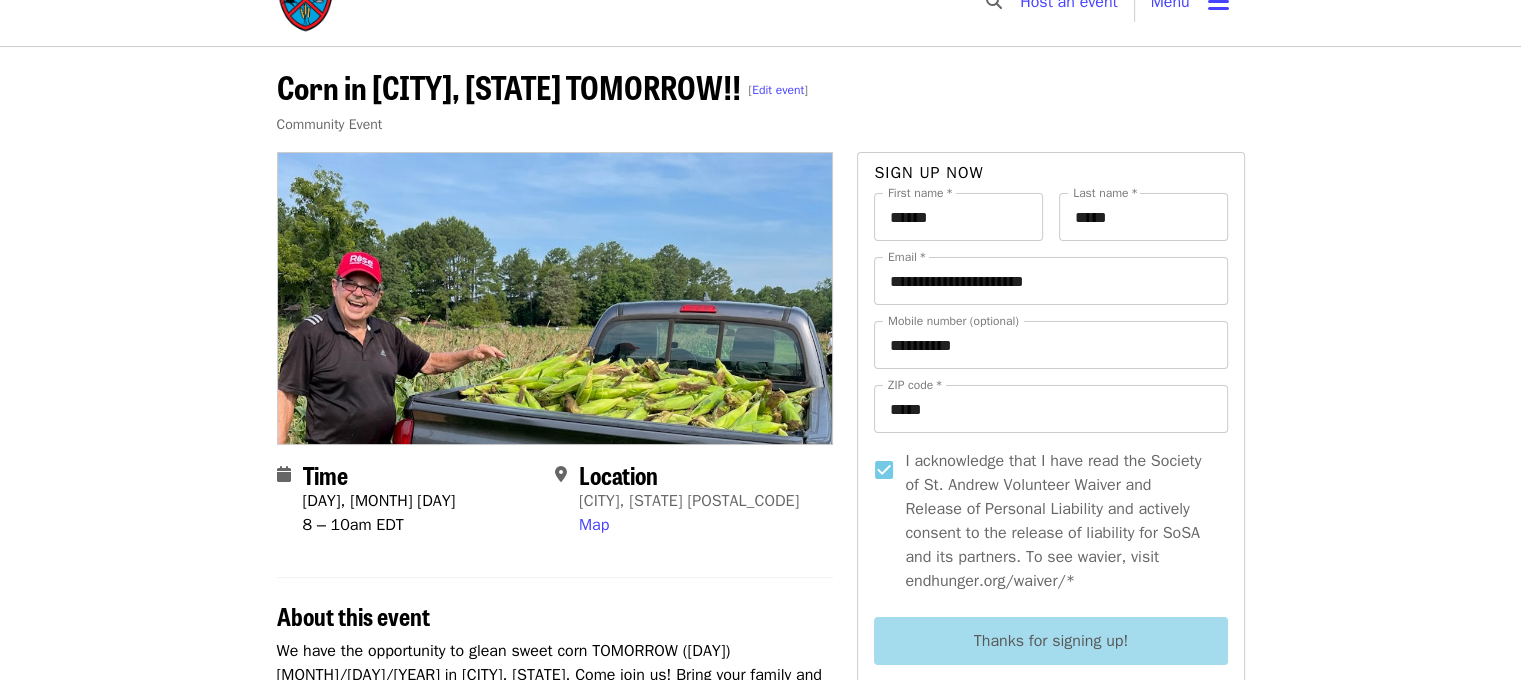 scroll, scrollTop: 20, scrollLeft: 0, axis: vertical 